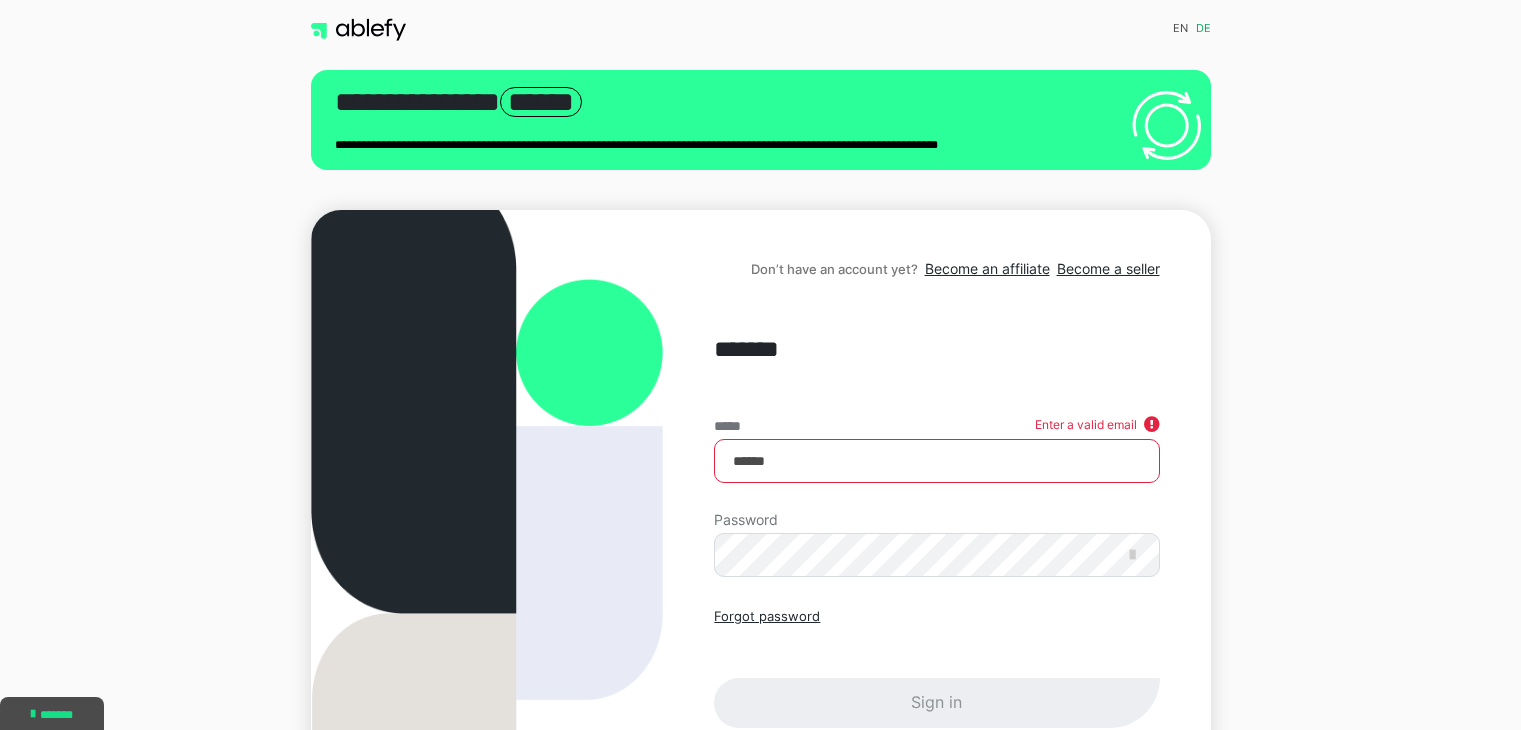scroll, scrollTop: 0, scrollLeft: 0, axis: both 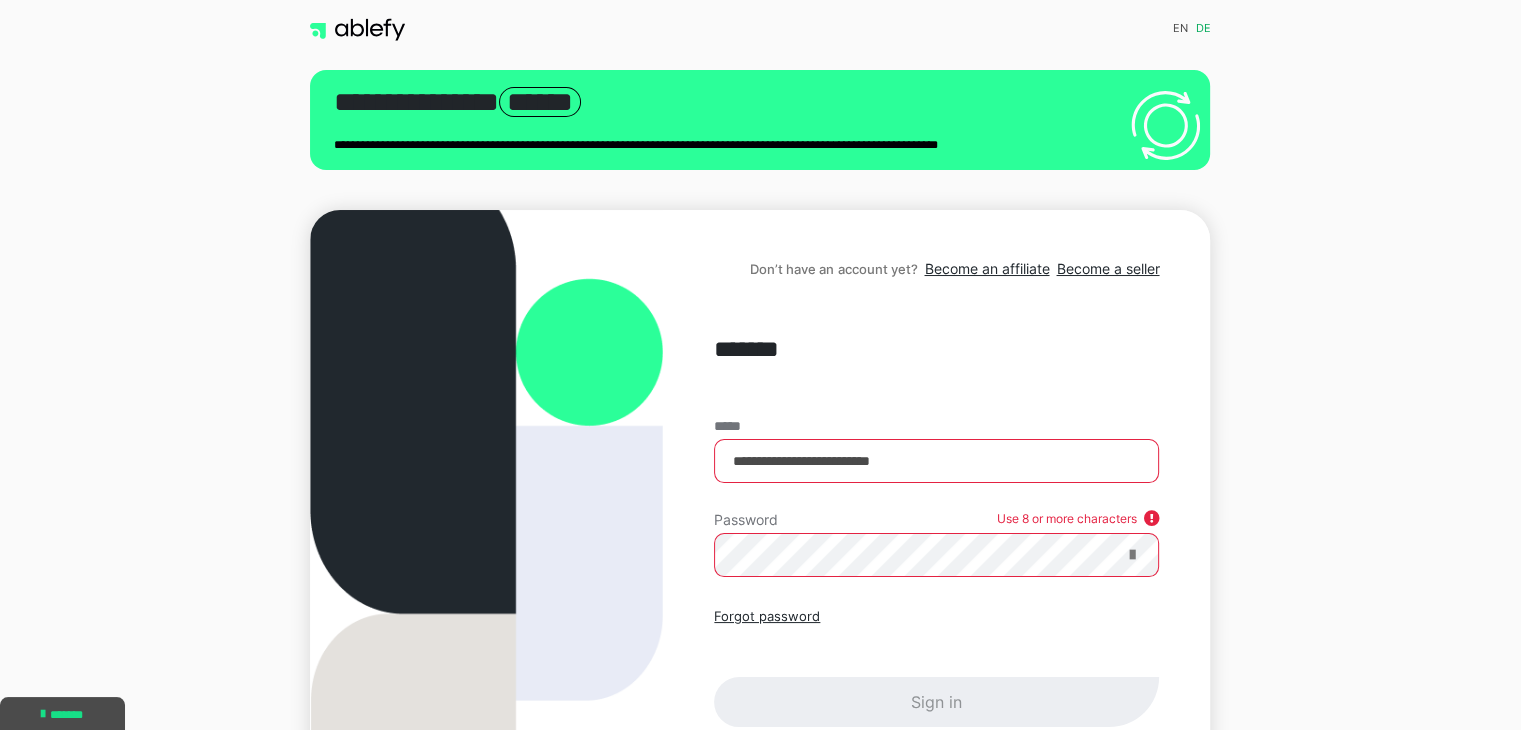 click at bounding box center (1131, 555) 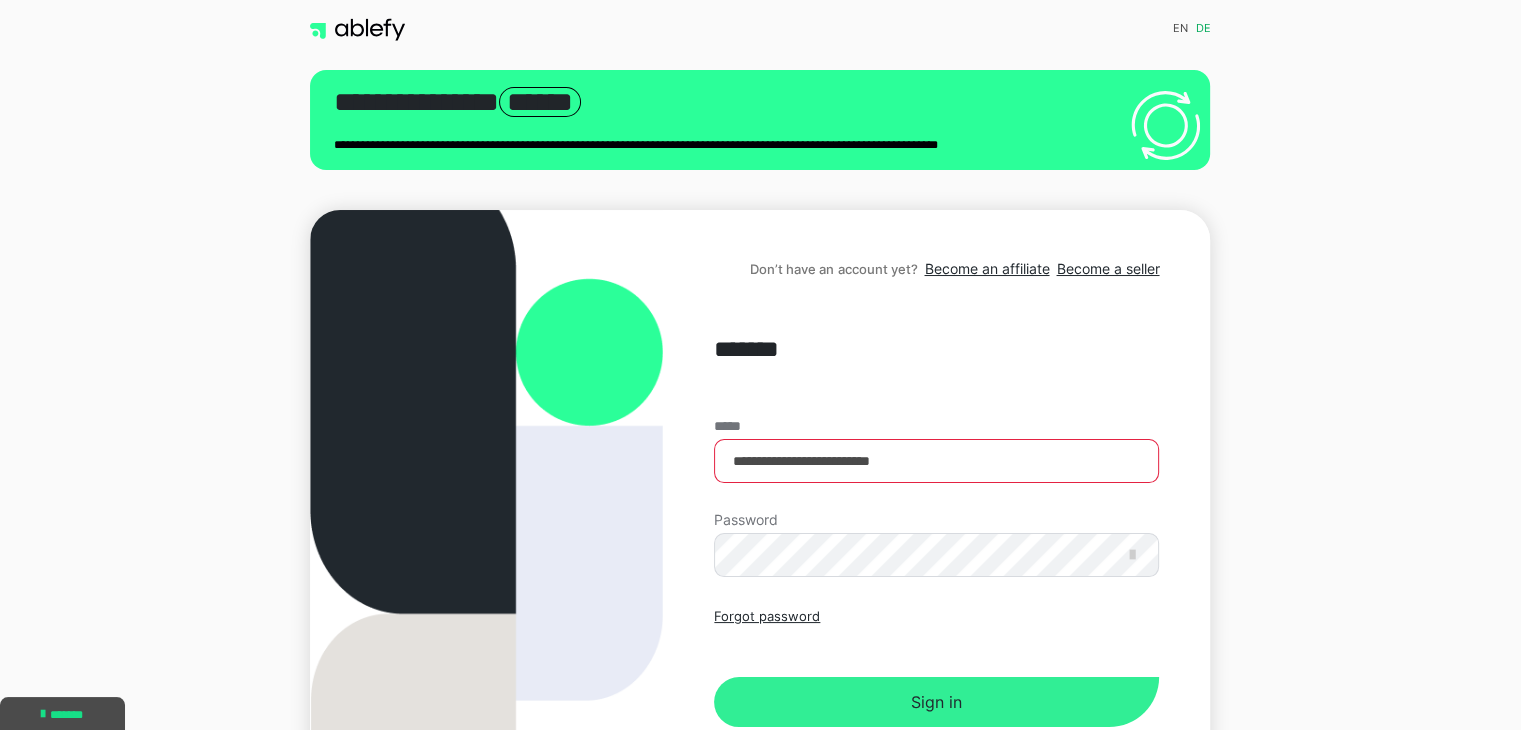click on "Sign in" at bounding box center (936, 702) 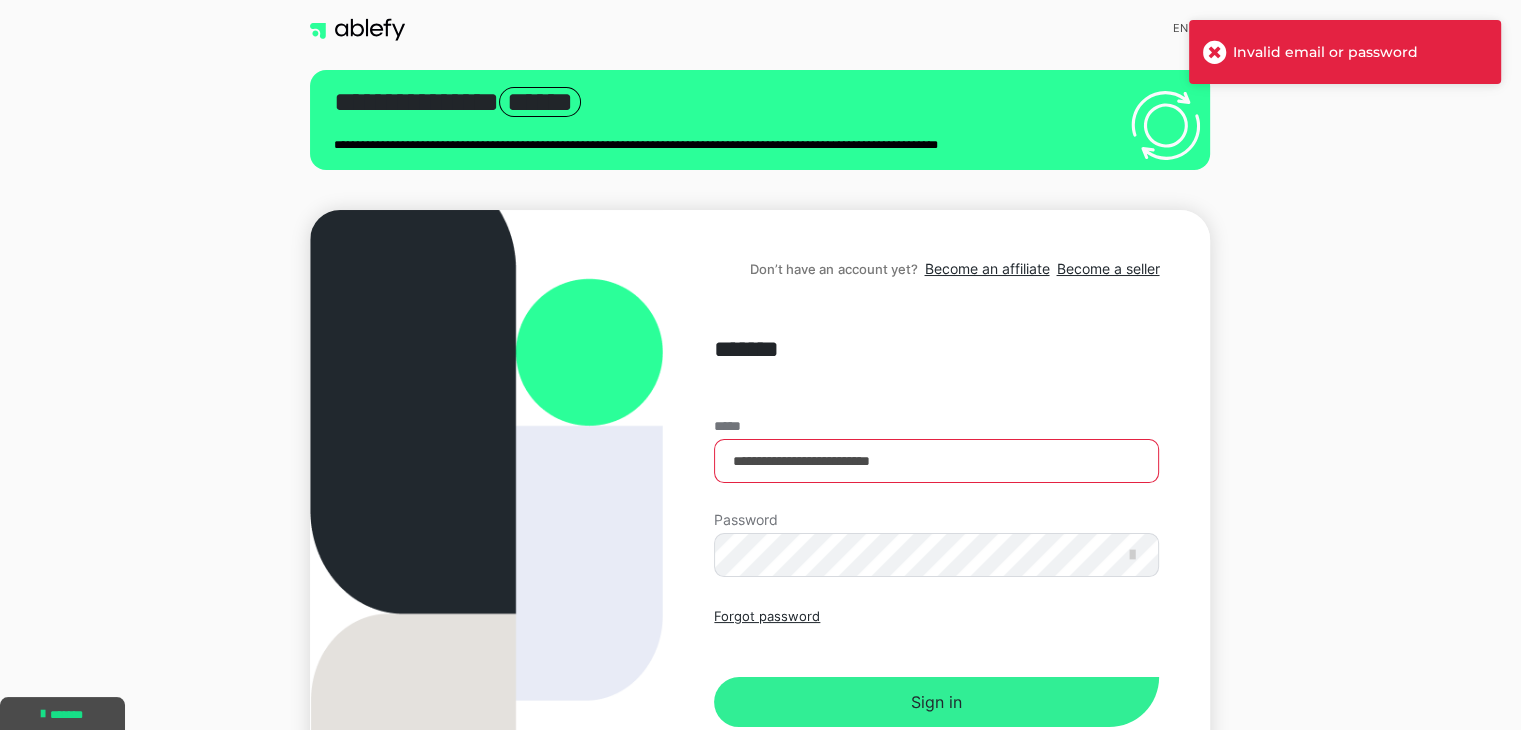 click on "Sign in" at bounding box center [936, 702] 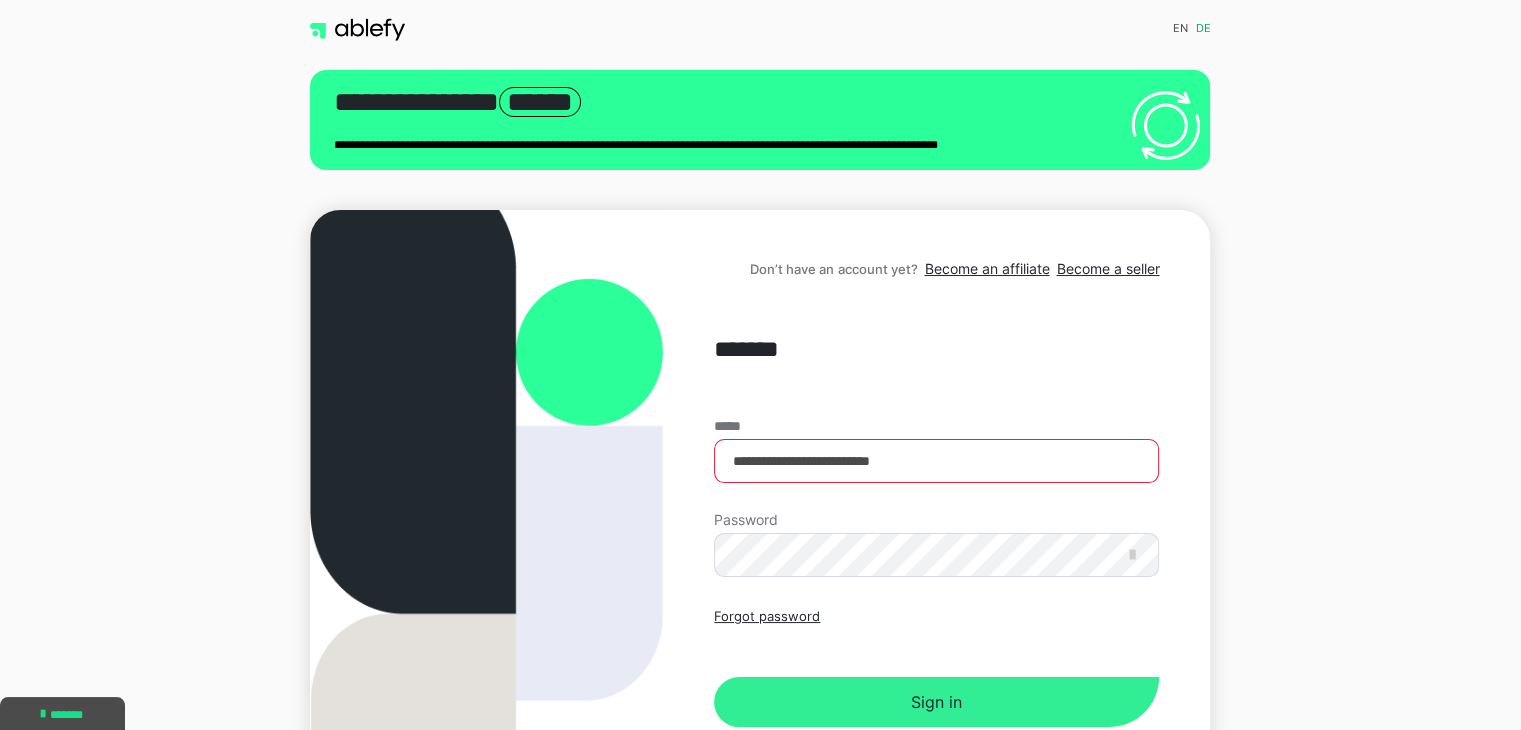click on "Sign in" at bounding box center (936, 702) 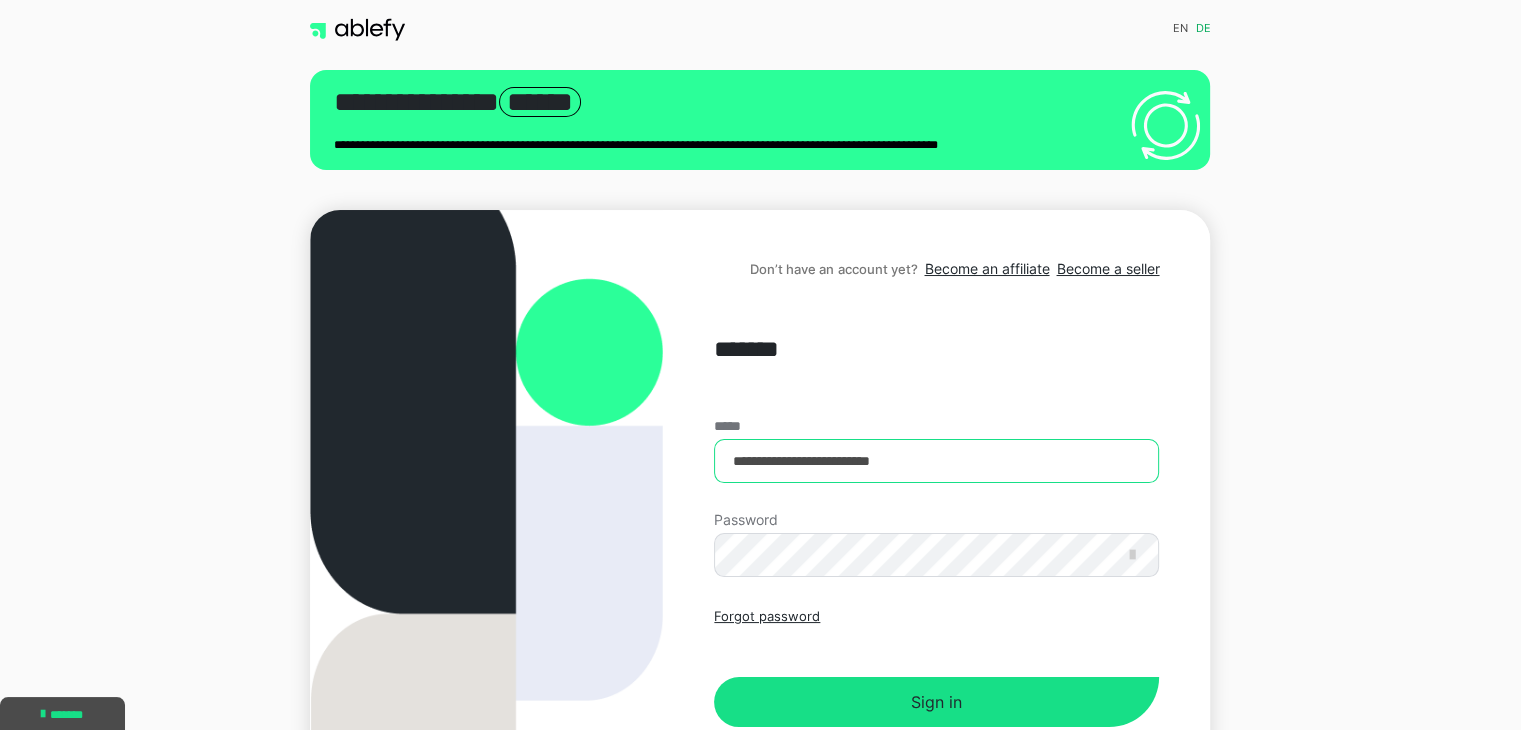 click on "**********" at bounding box center [936, 461] 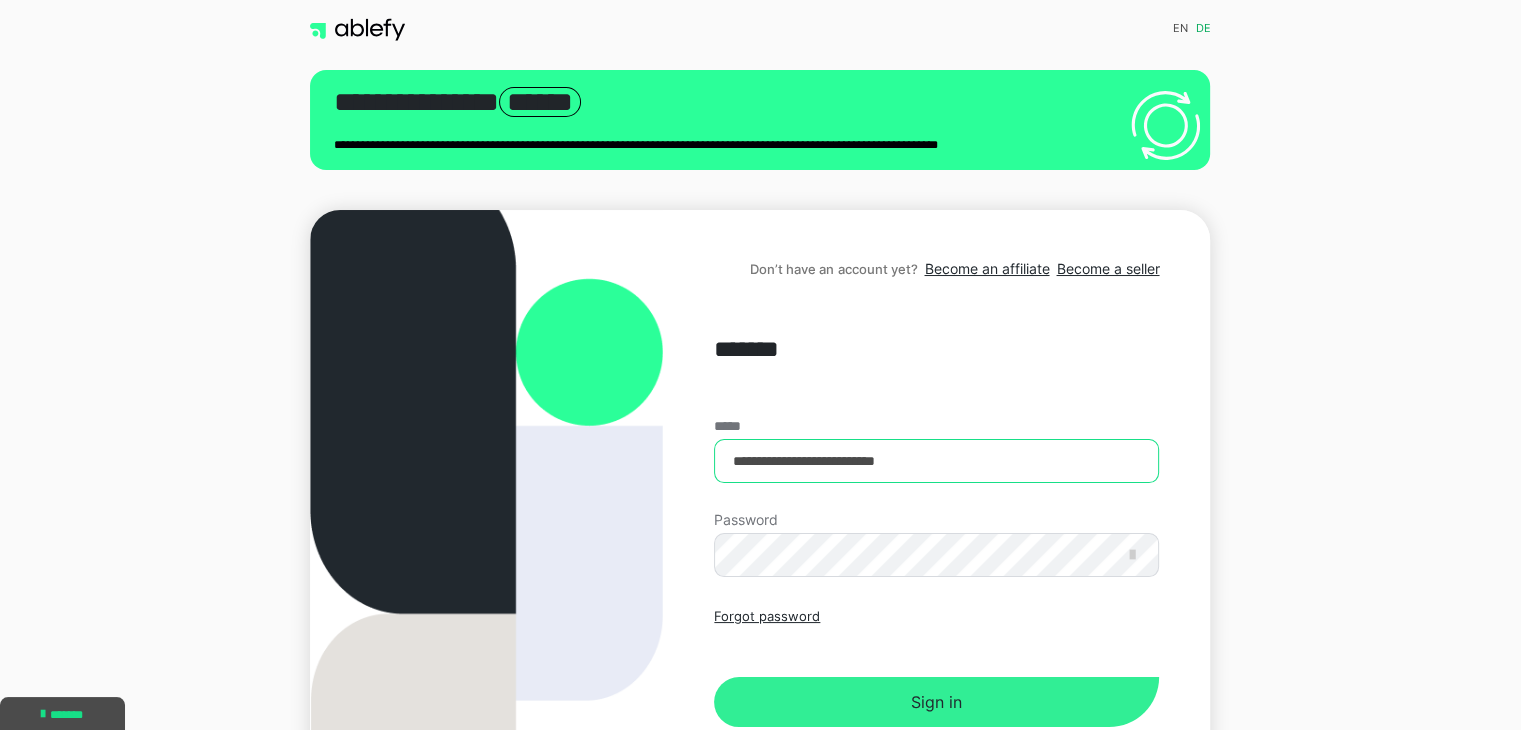 type on "**********" 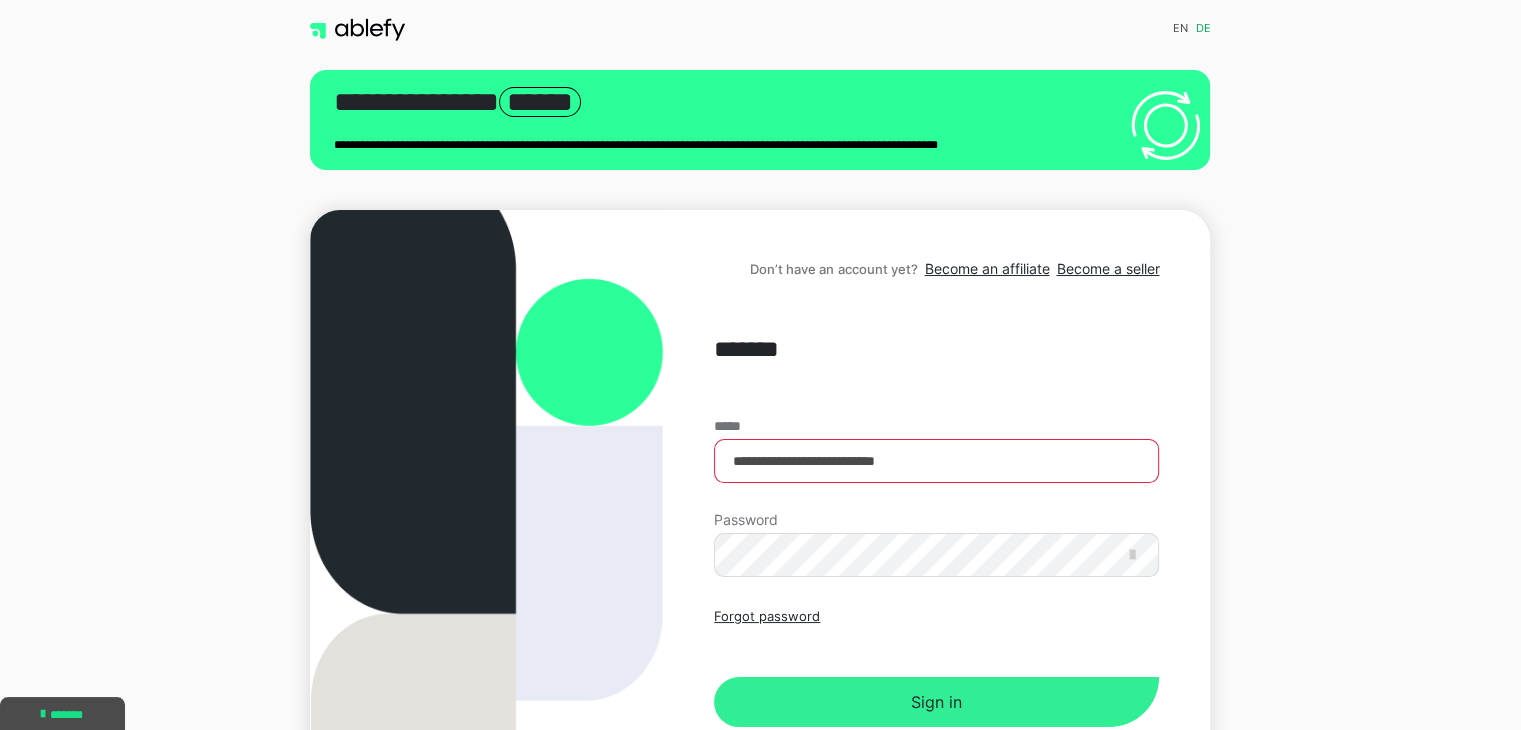 click on "Sign in" at bounding box center [936, 702] 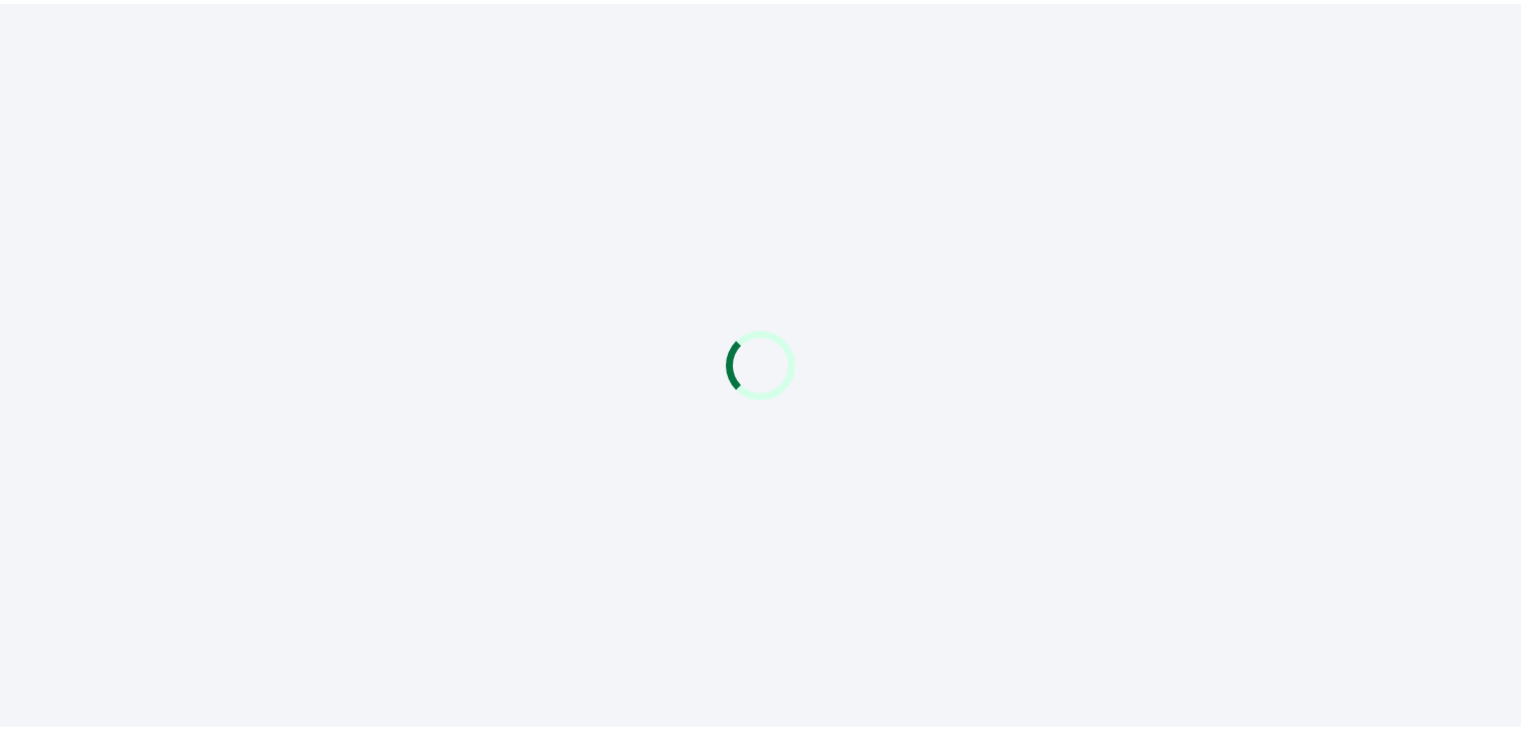 scroll, scrollTop: 0, scrollLeft: 0, axis: both 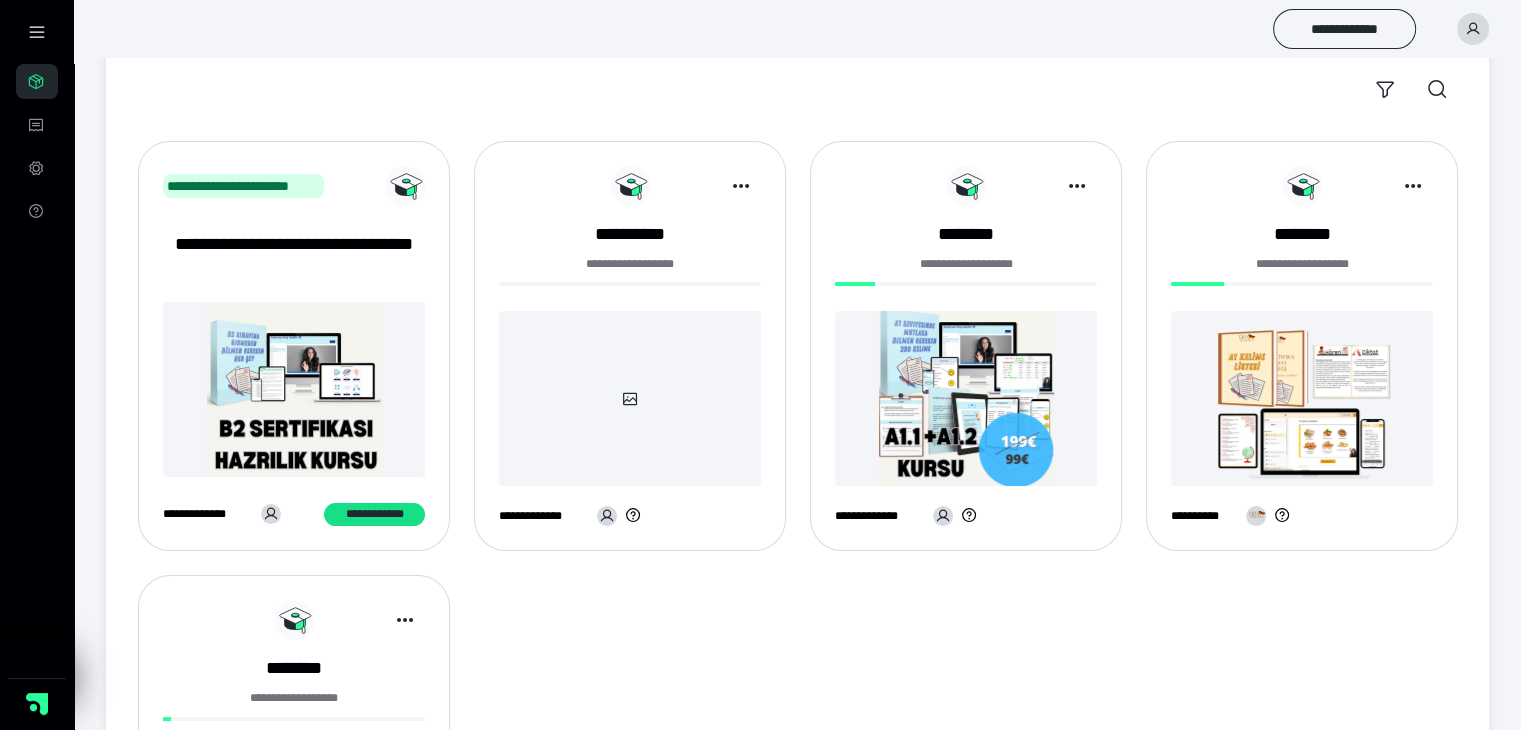 click at bounding box center (630, 398) 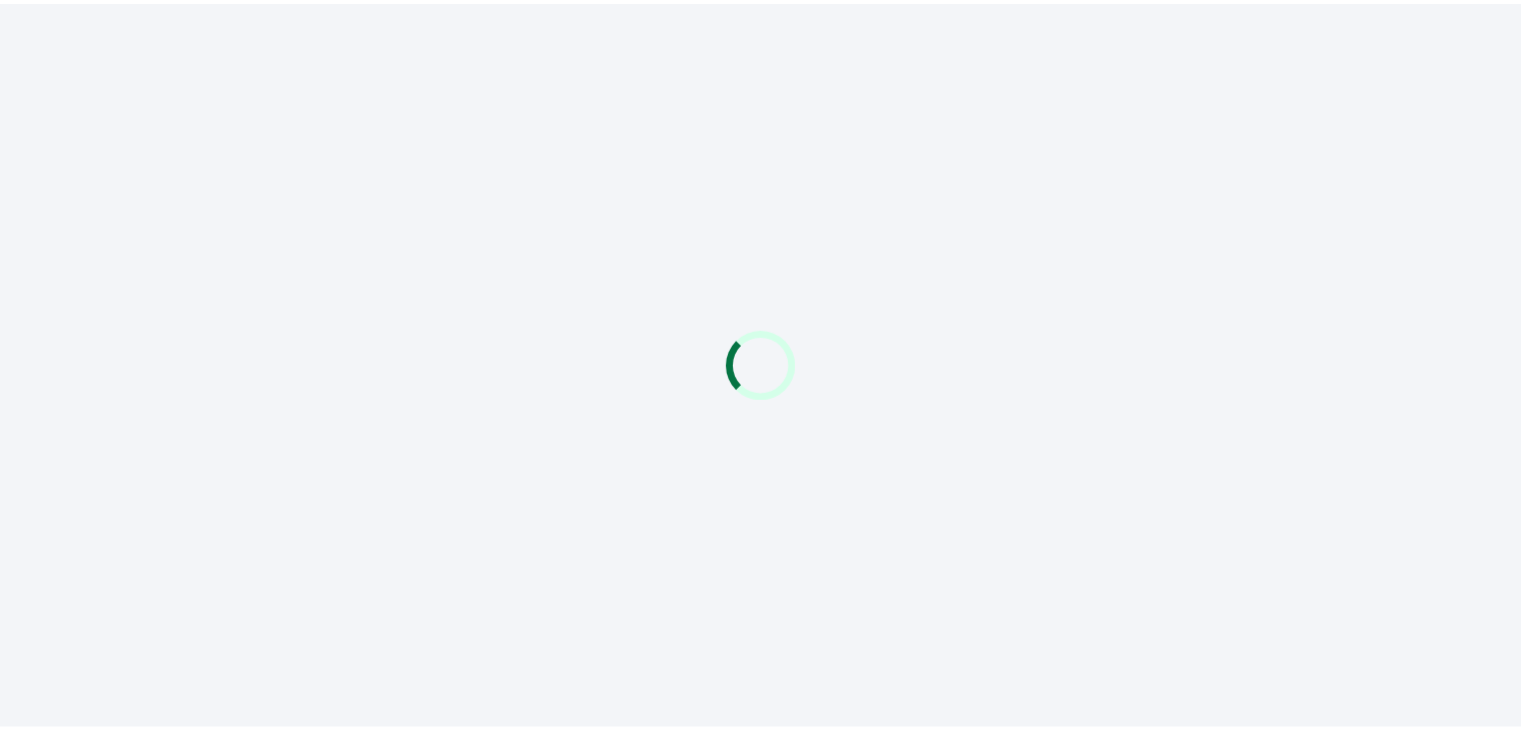scroll, scrollTop: 0, scrollLeft: 0, axis: both 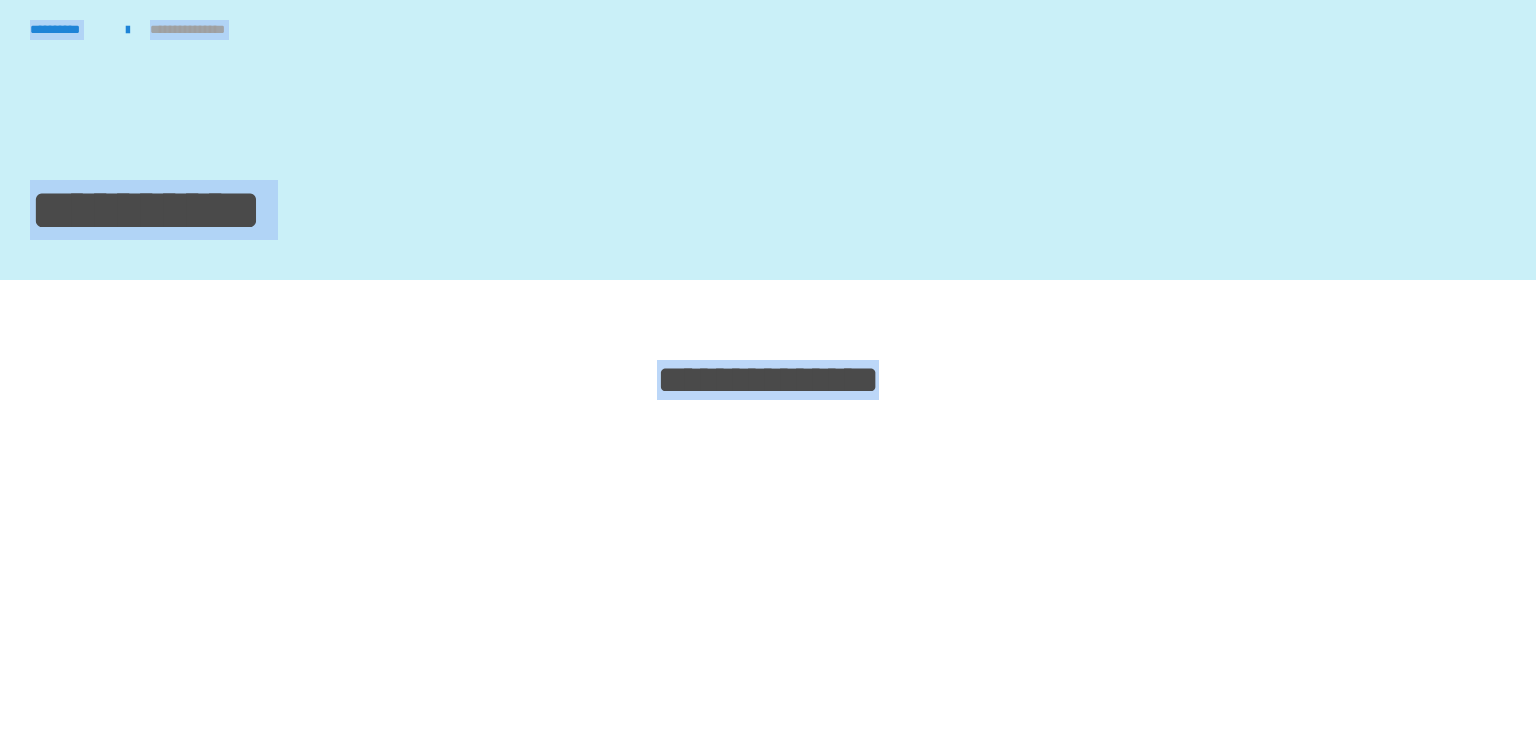 drag, startPoint x: 1522, startPoint y: 160, endPoint x: 1460, endPoint y: 546, distance: 390.94757 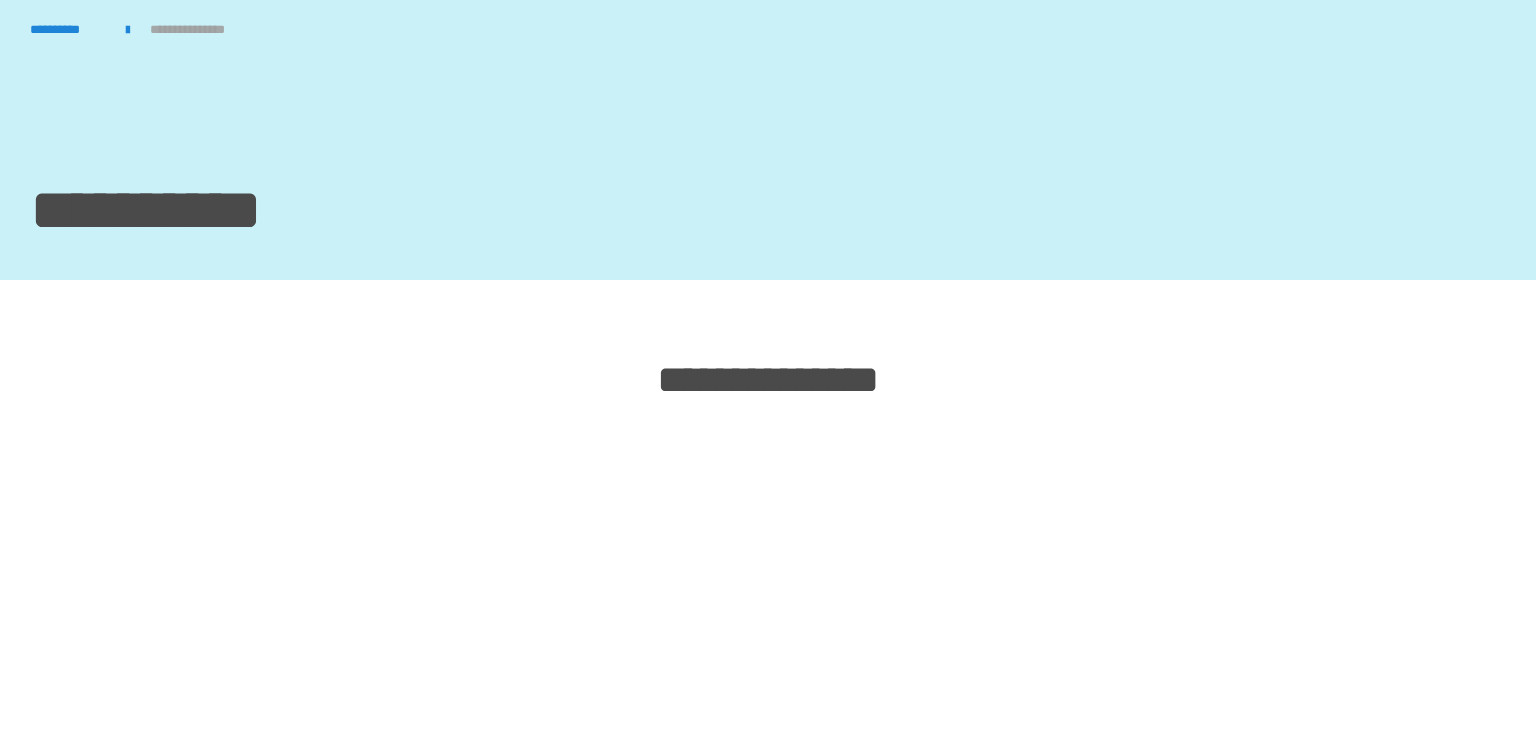 click on "**********" at bounding box center [768, 365] 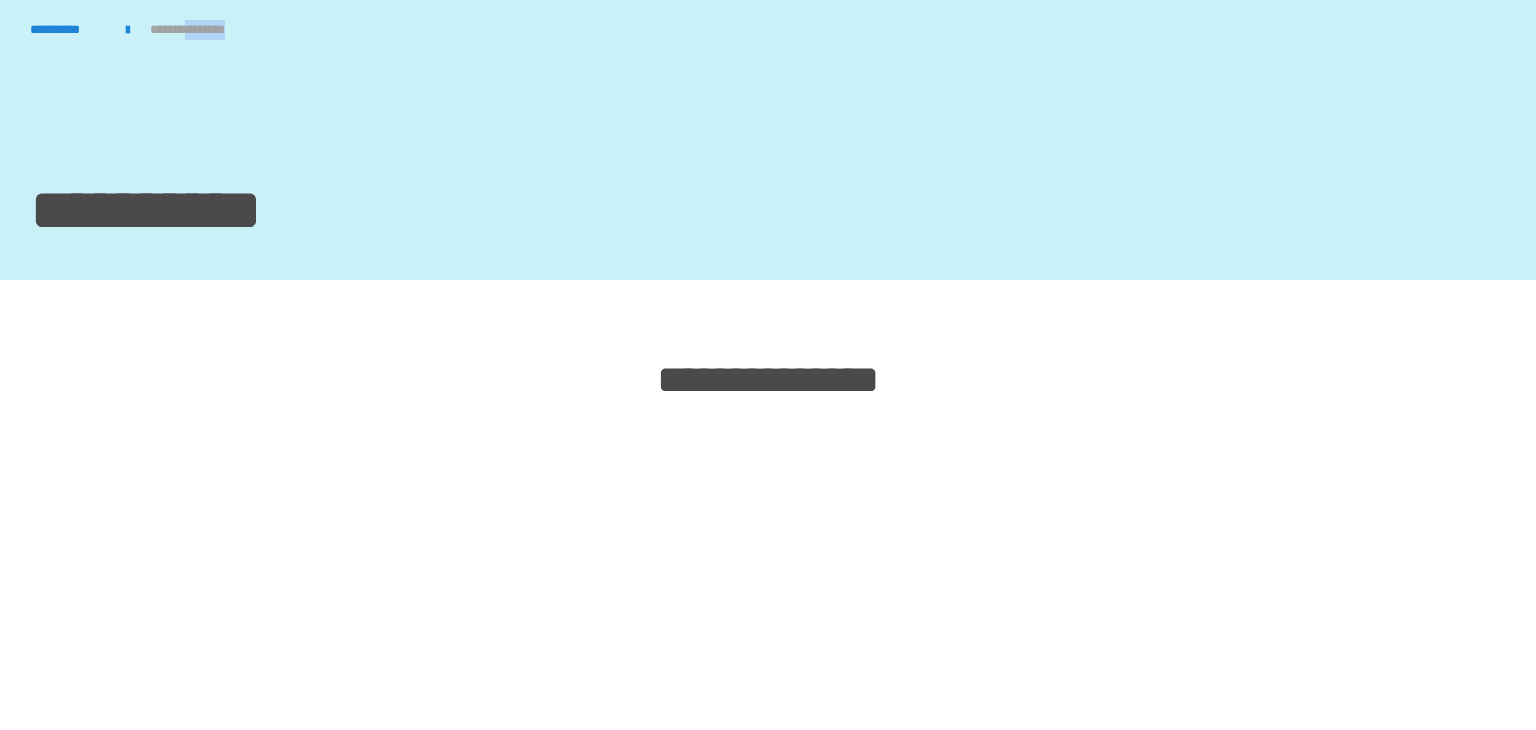 click on "**********" at bounding box center (203, 30) 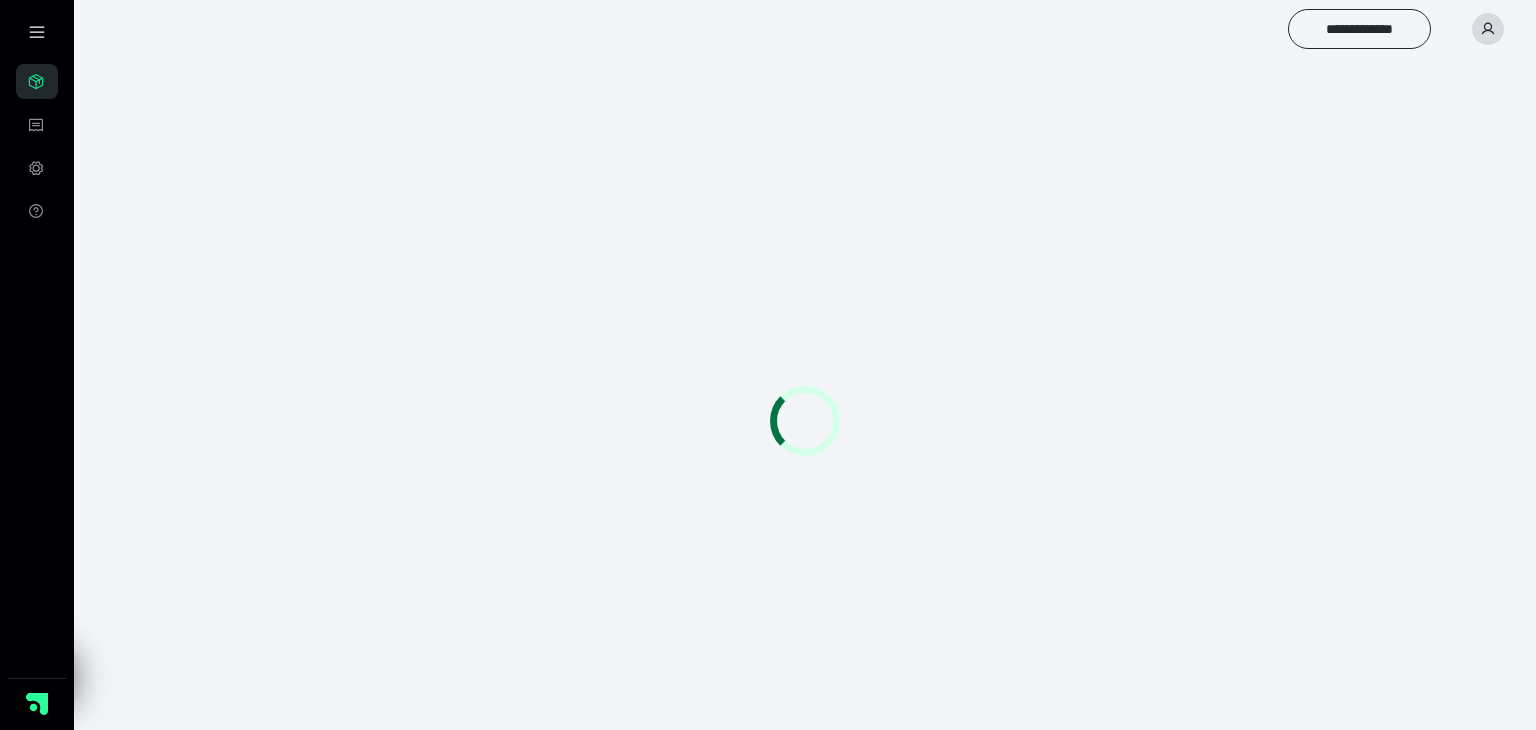 scroll, scrollTop: 0, scrollLeft: 0, axis: both 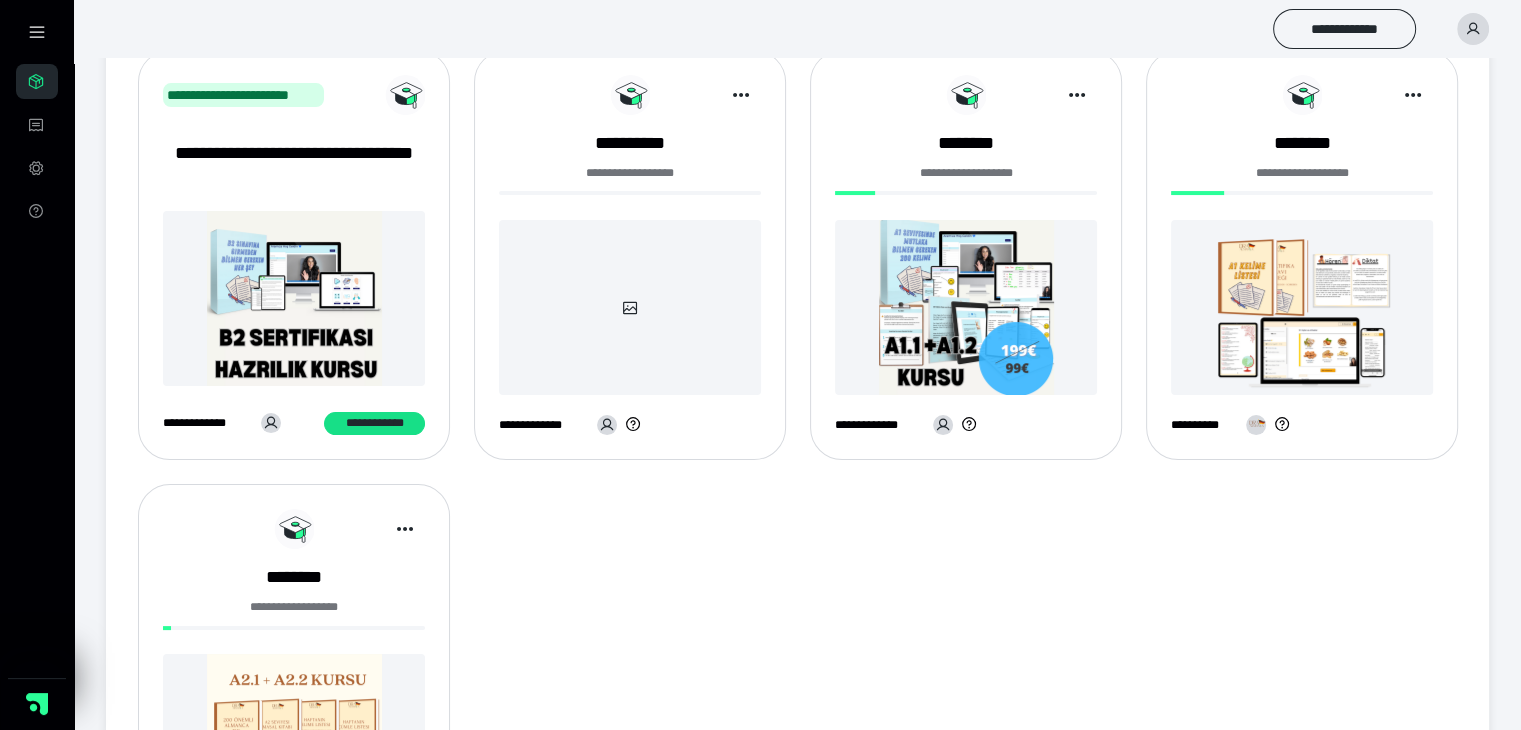click at bounding box center [966, 307] 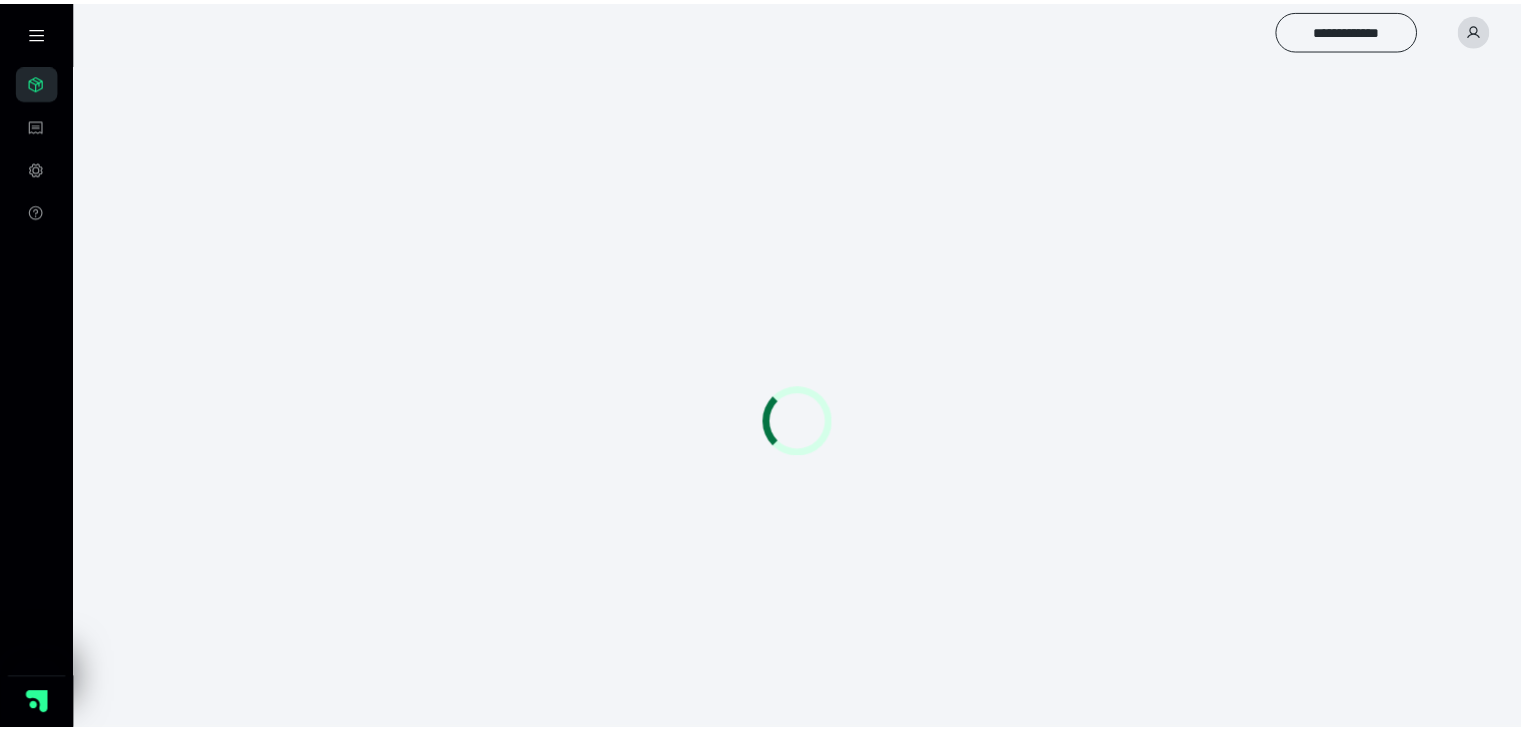 scroll, scrollTop: 0, scrollLeft: 0, axis: both 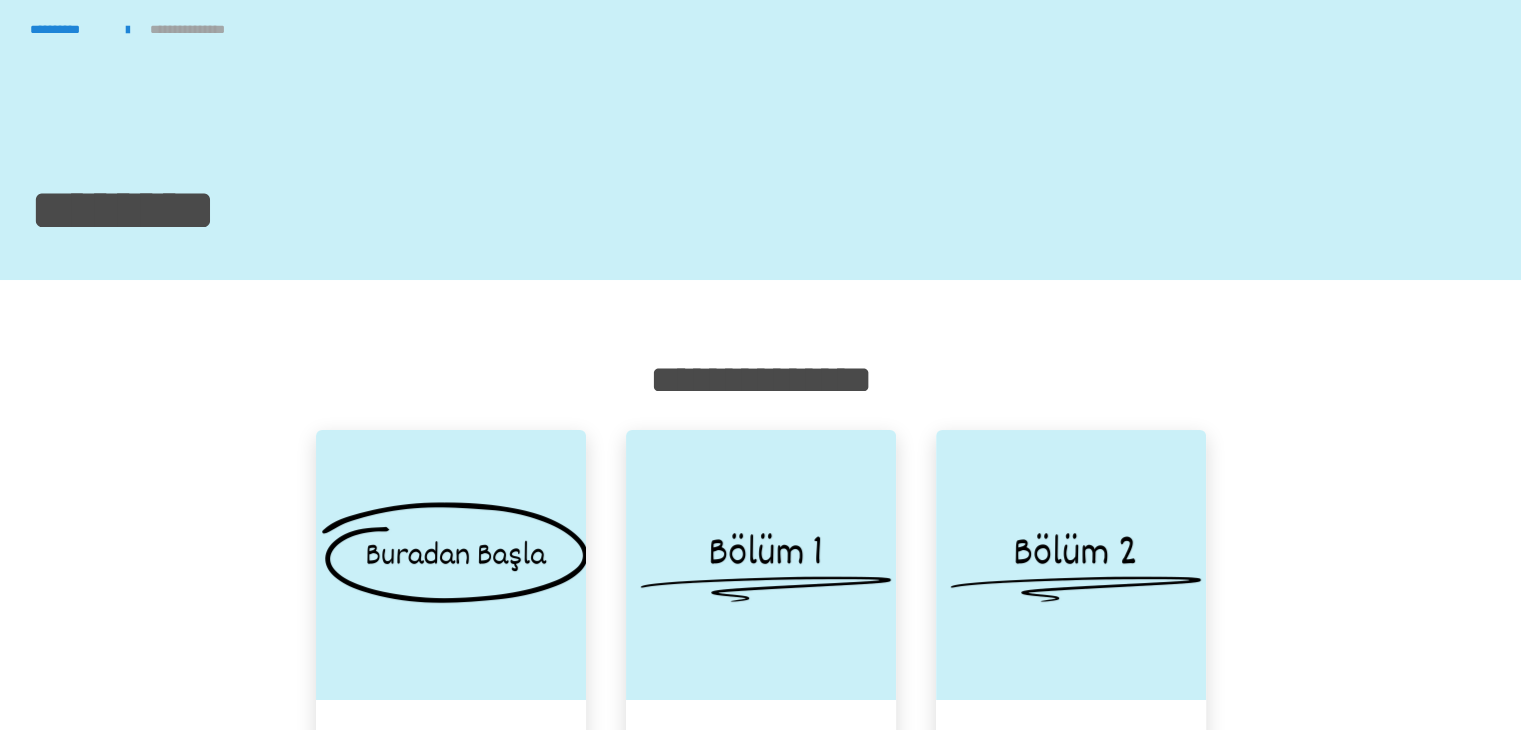 click on "**********" at bounding box center [760, 1361] 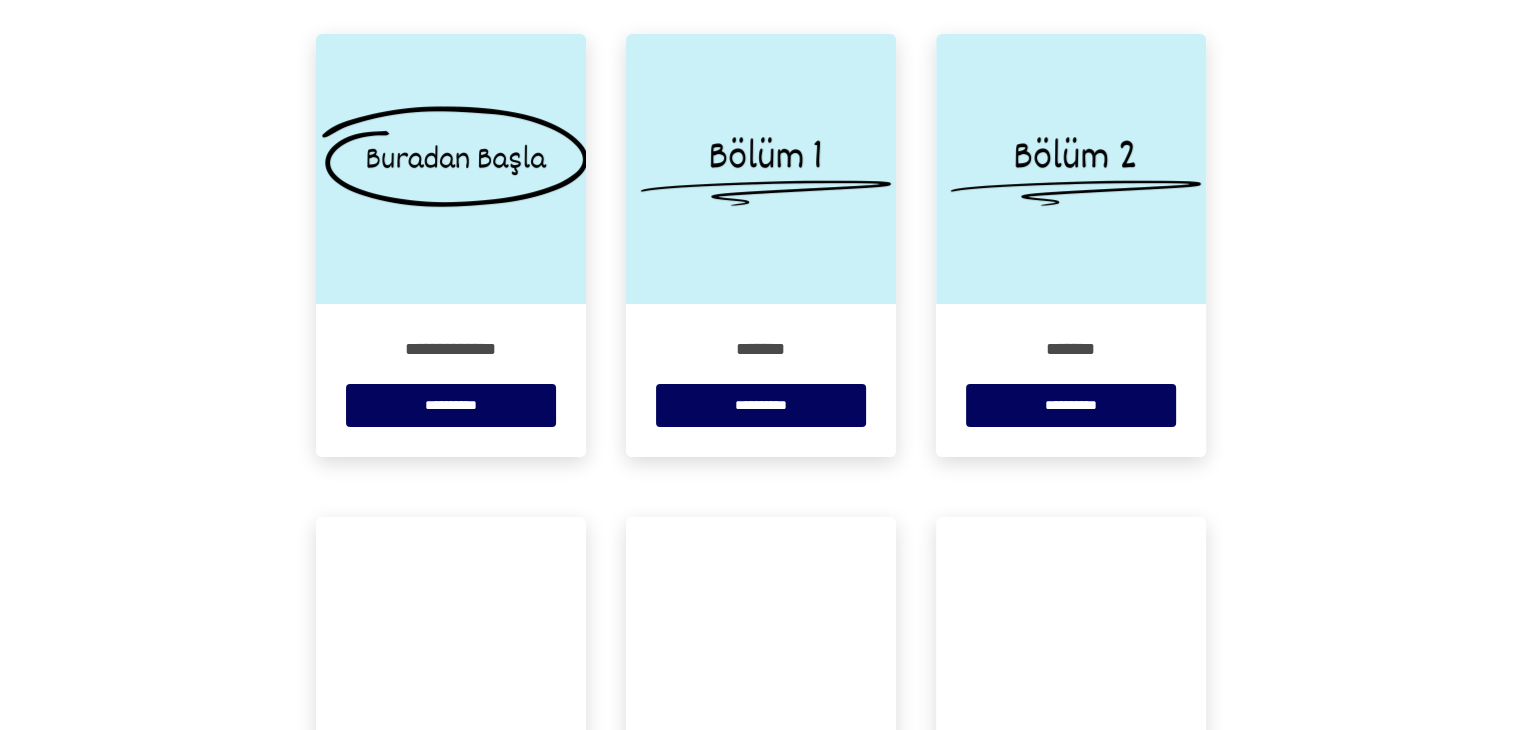scroll, scrollTop: 320, scrollLeft: 0, axis: vertical 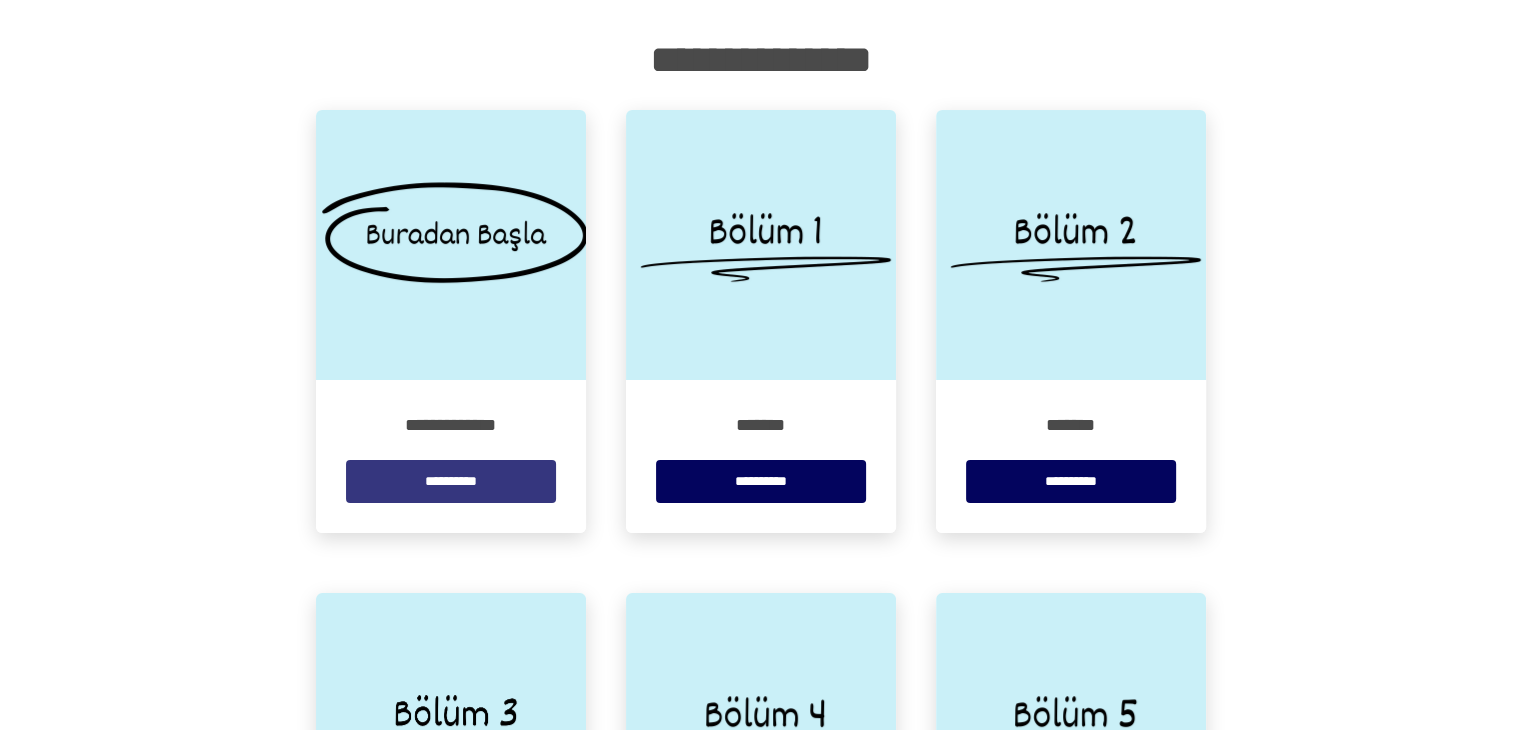 click on "**********" at bounding box center [451, 481] 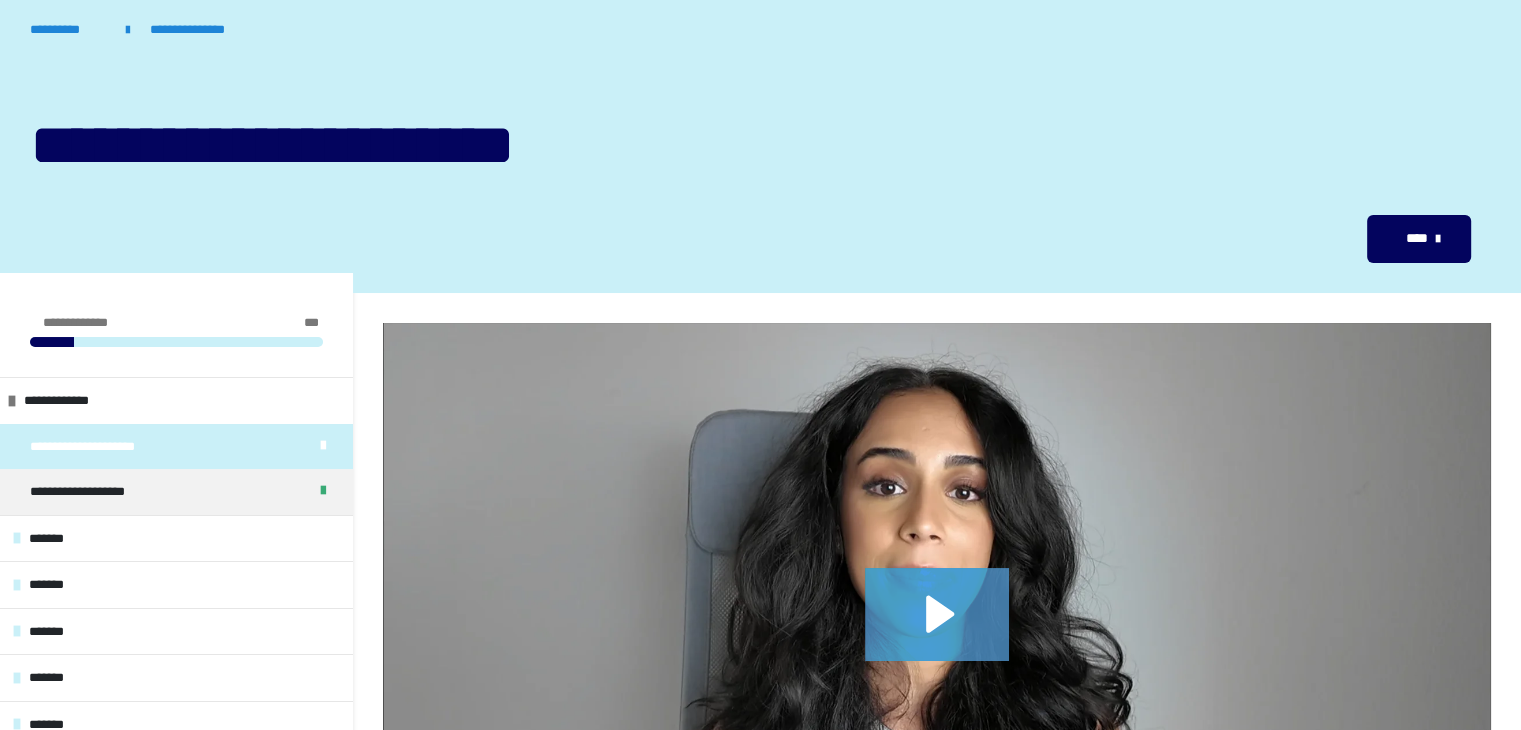 click 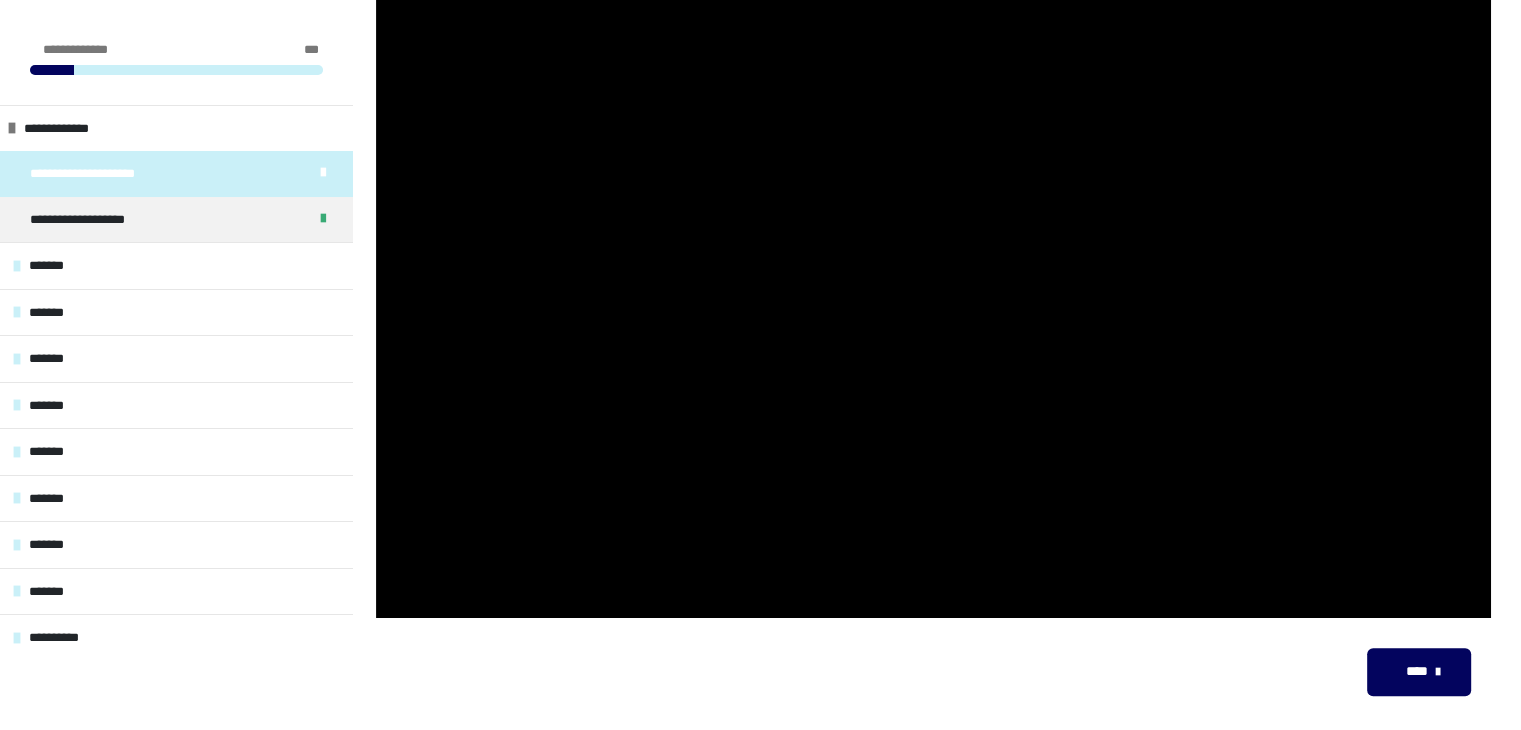 scroll, scrollTop: 358, scrollLeft: 0, axis: vertical 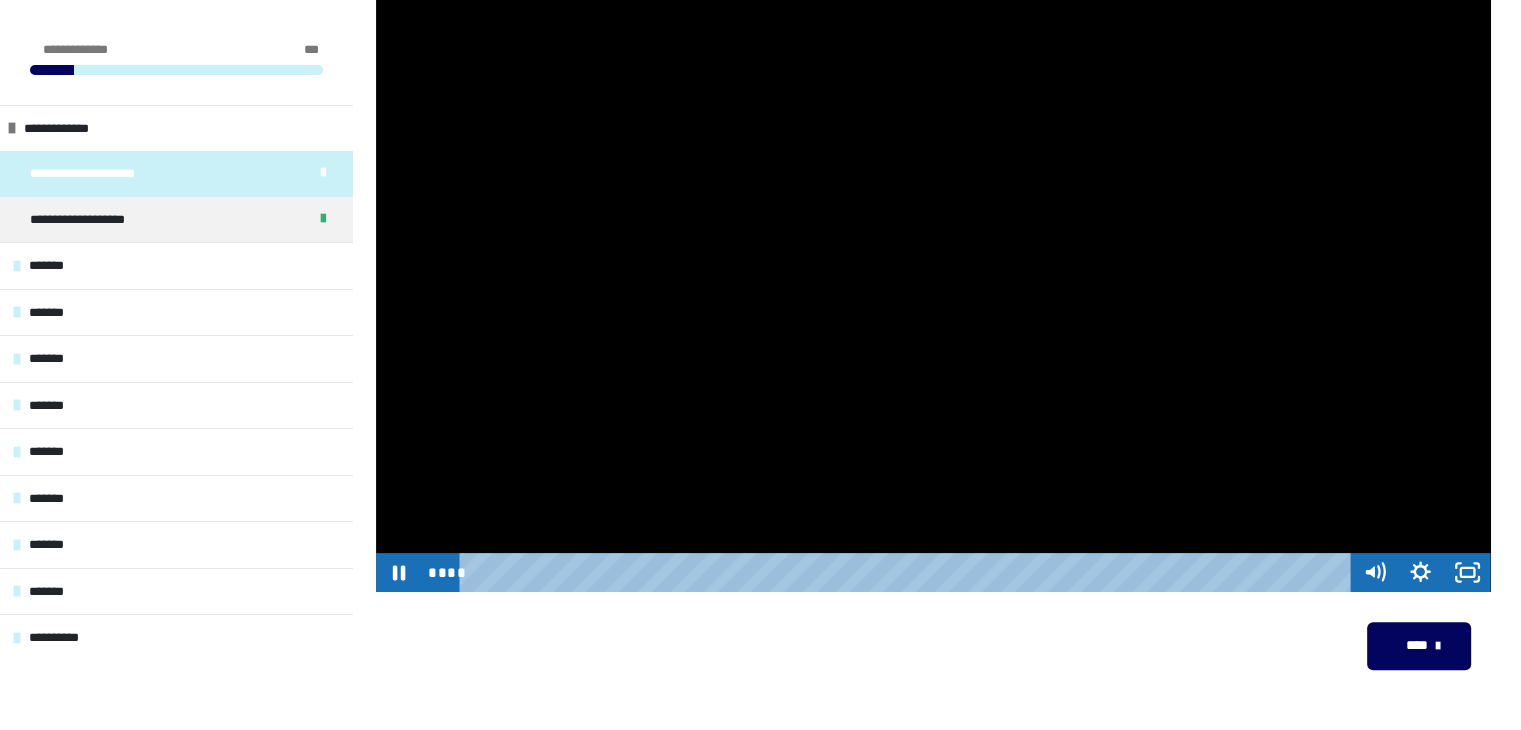 drag, startPoint x: 1475, startPoint y: 2, endPoint x: 1176, endPoint y: 377, distance: 479.61026 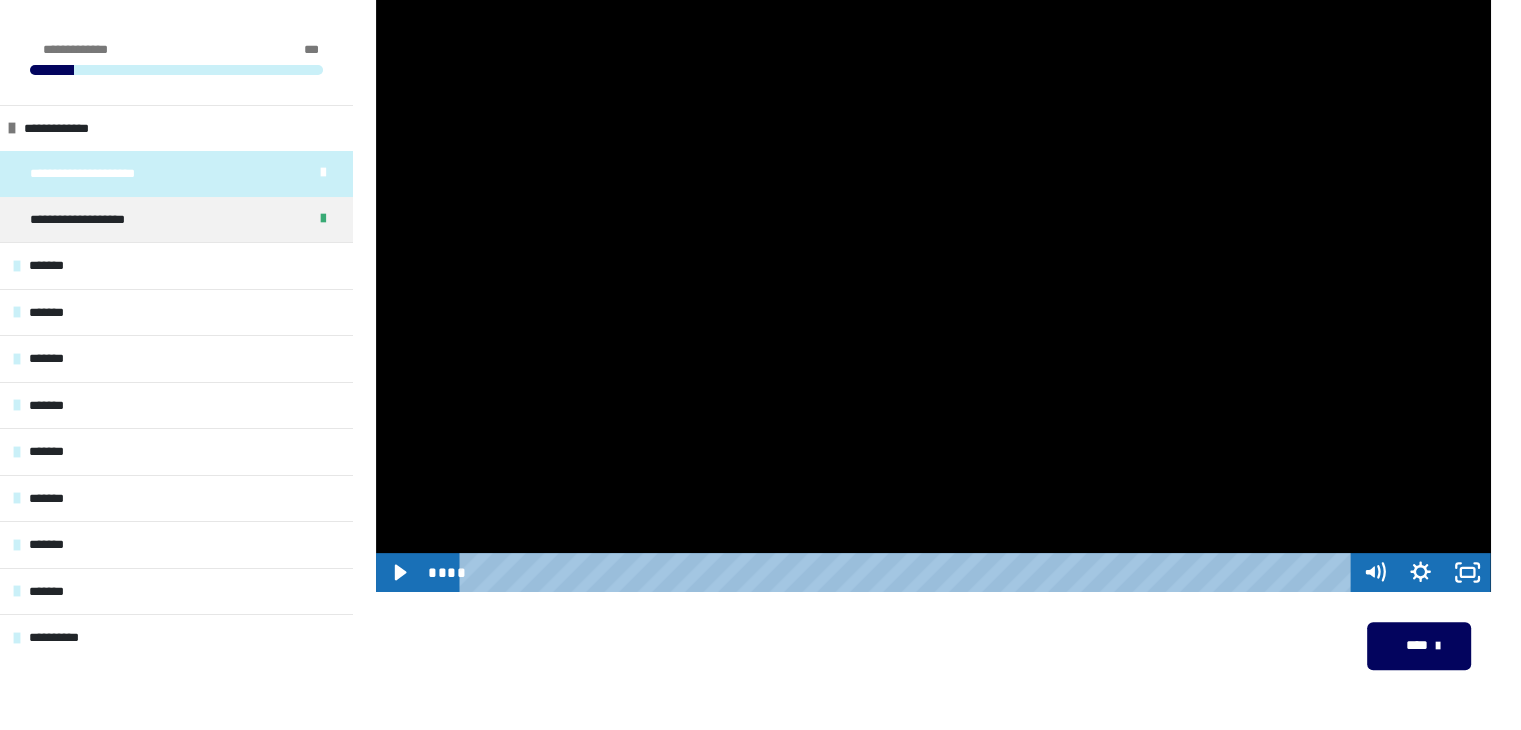 click at bounding box center [933, 278] 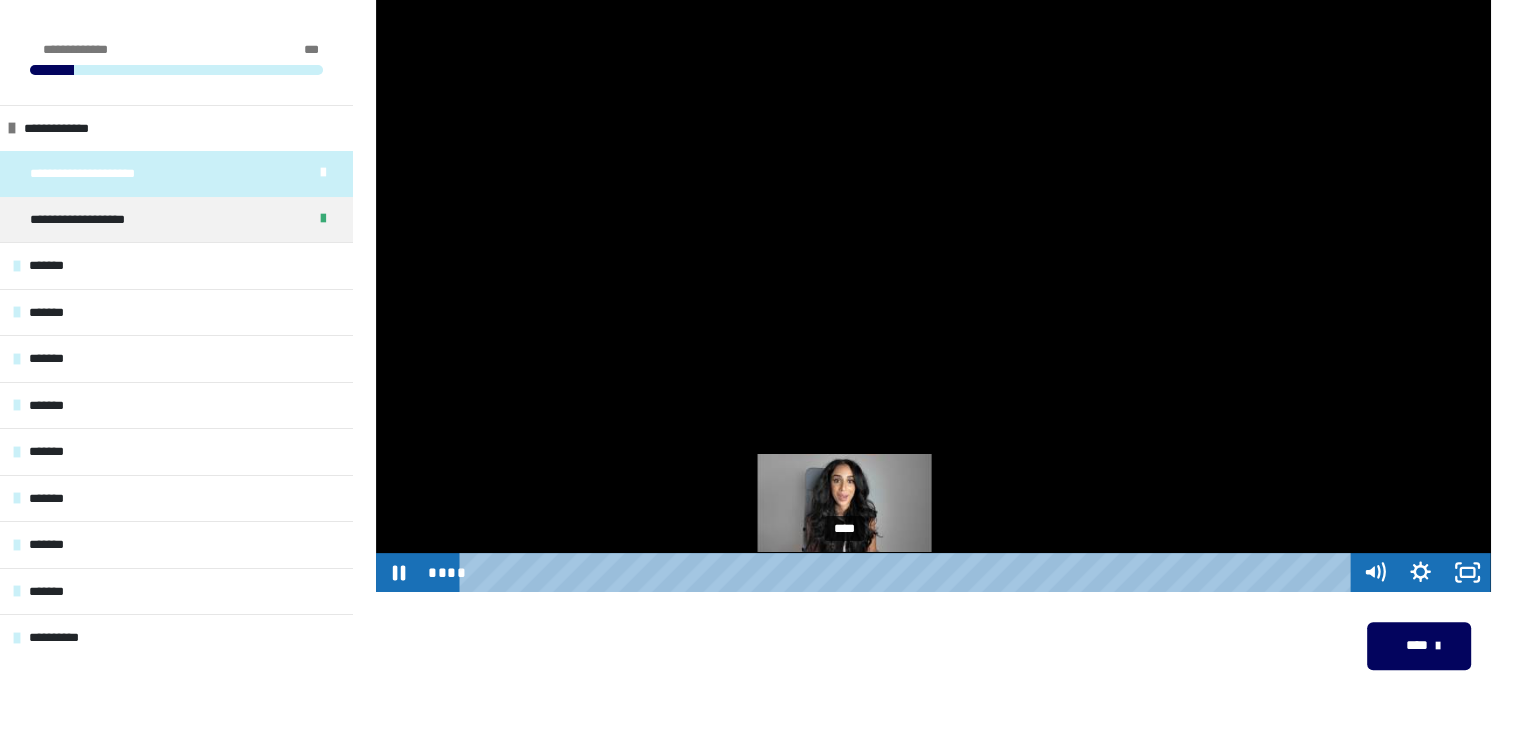 click on "****" at bounding box center (908, 572) 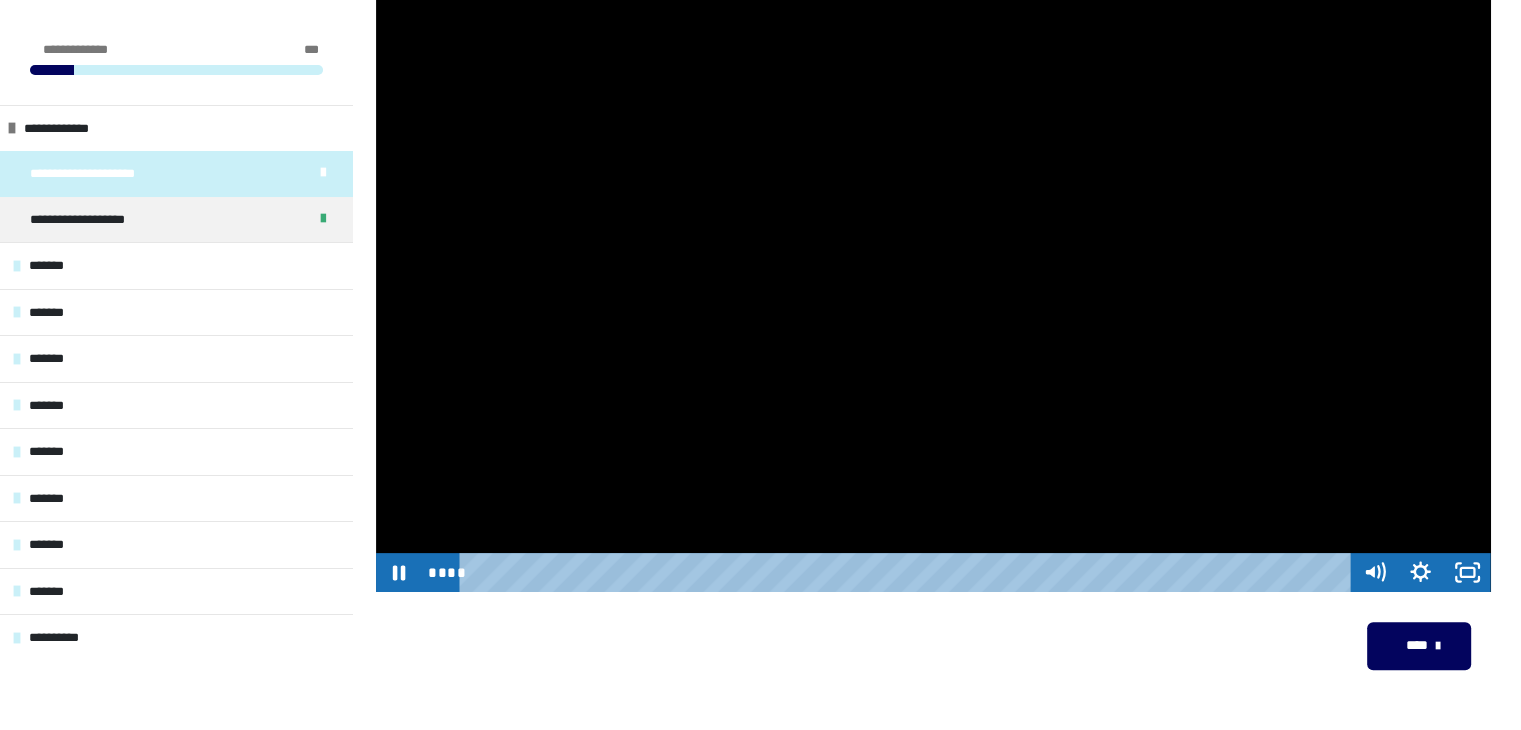 click at bounding box center (933, 278) 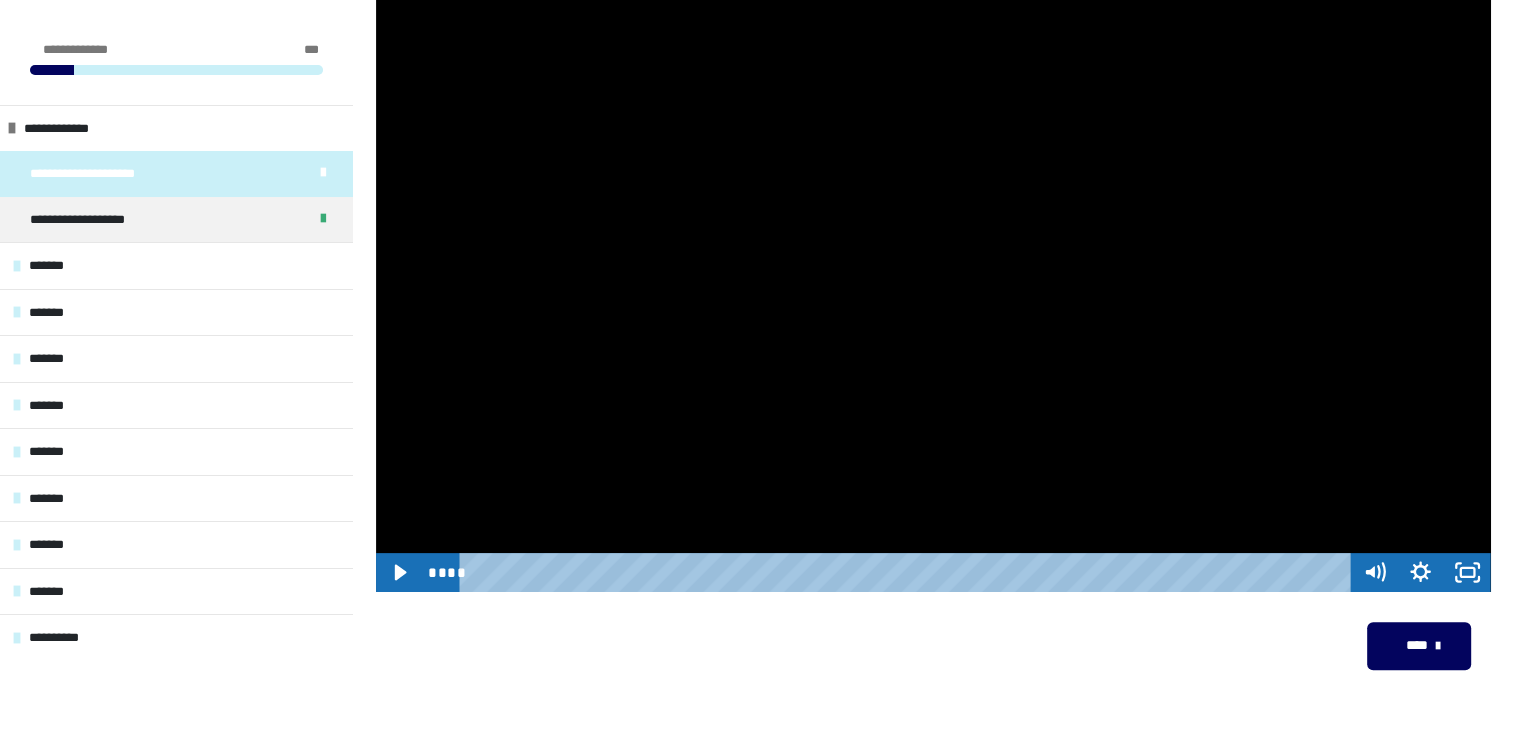 click at bounding box center (933, 278) 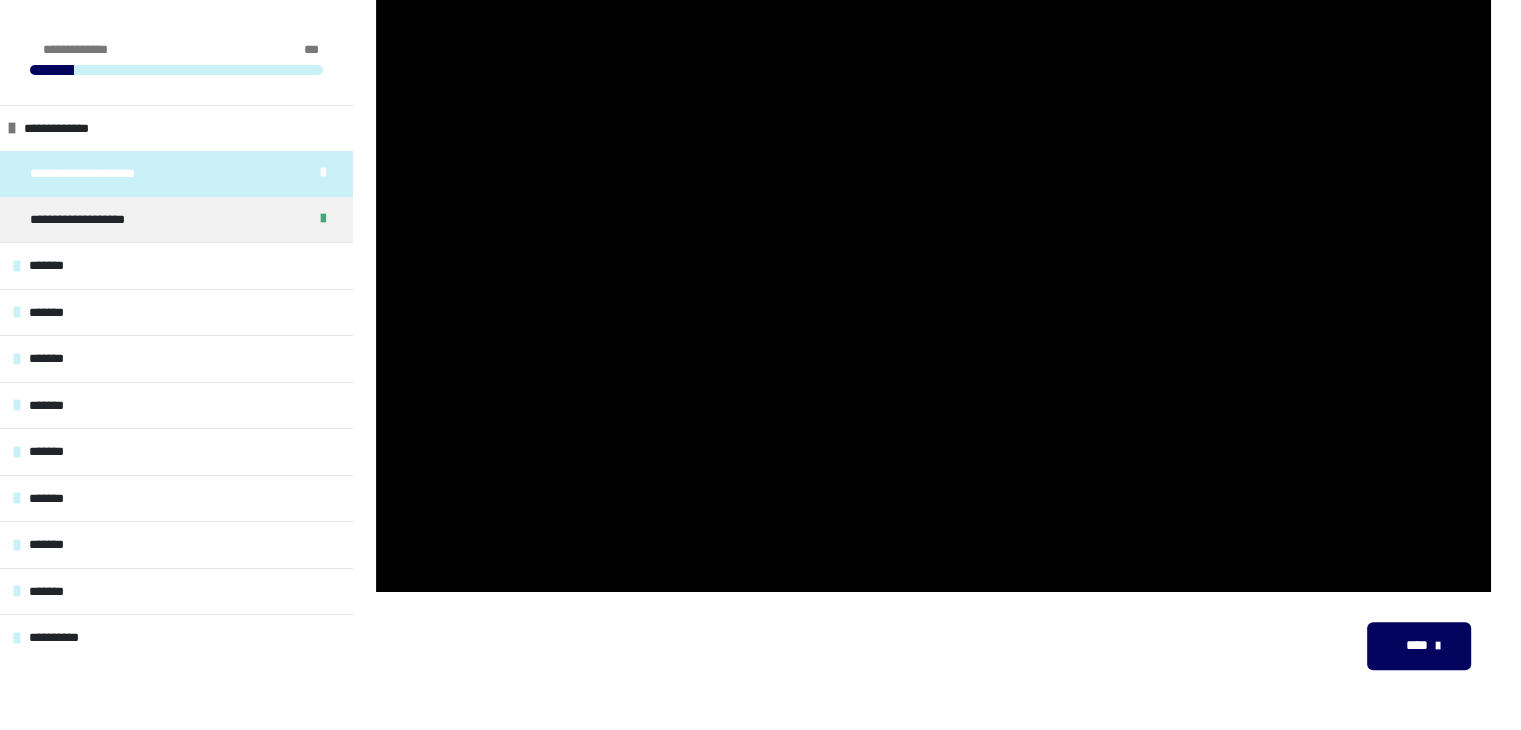 click at bounding box center (933, 278) 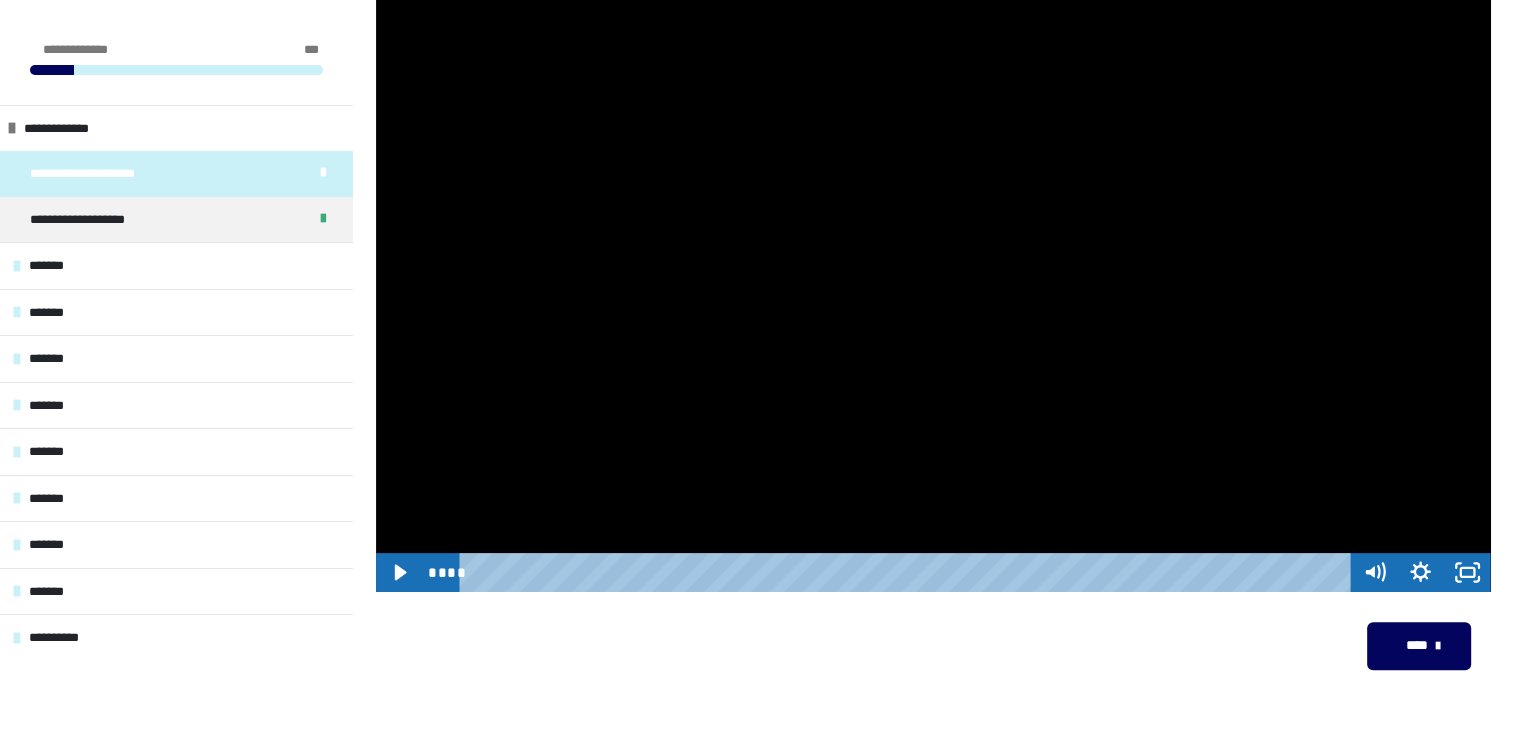 click at bounding box center [933, 278] 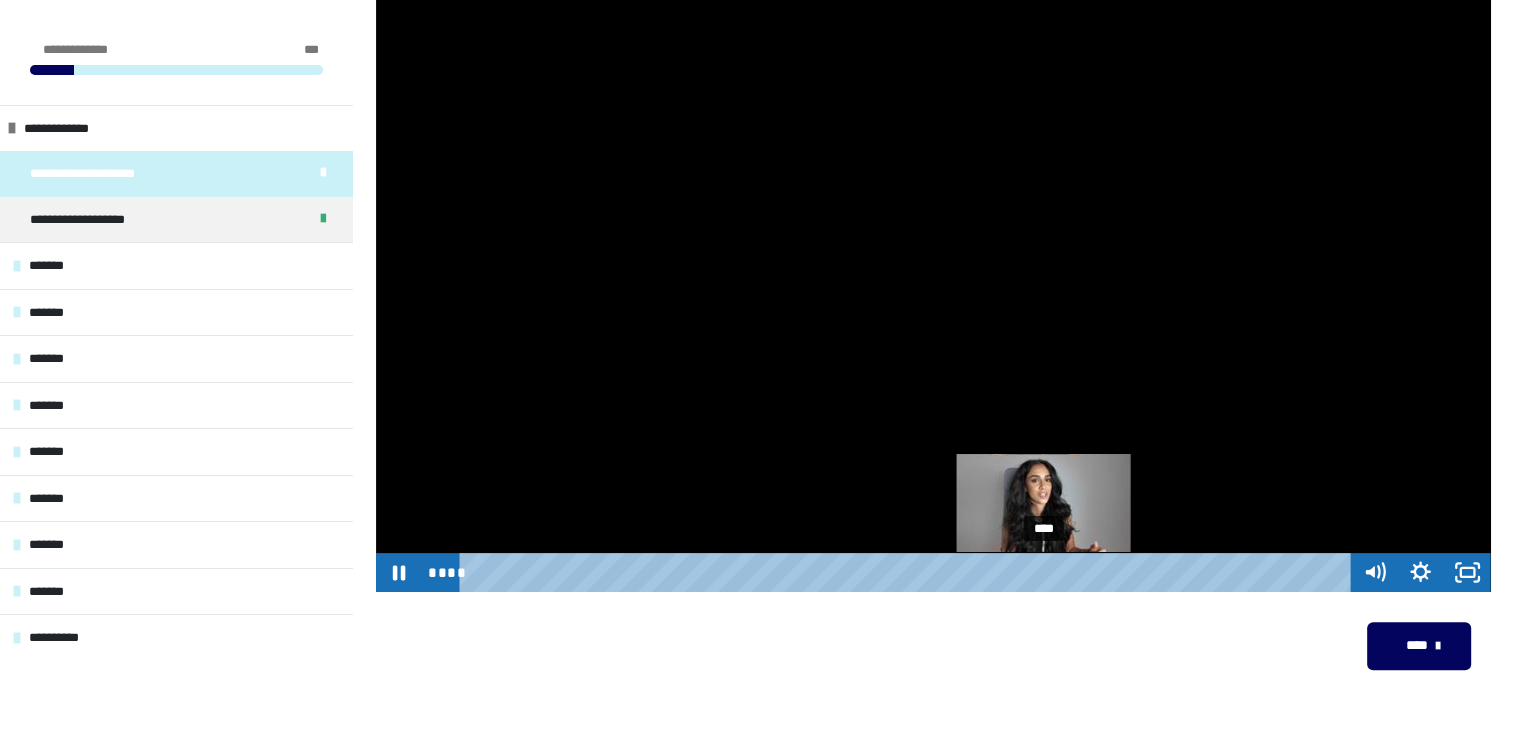 click on "****" at bounding box center [908, 572] 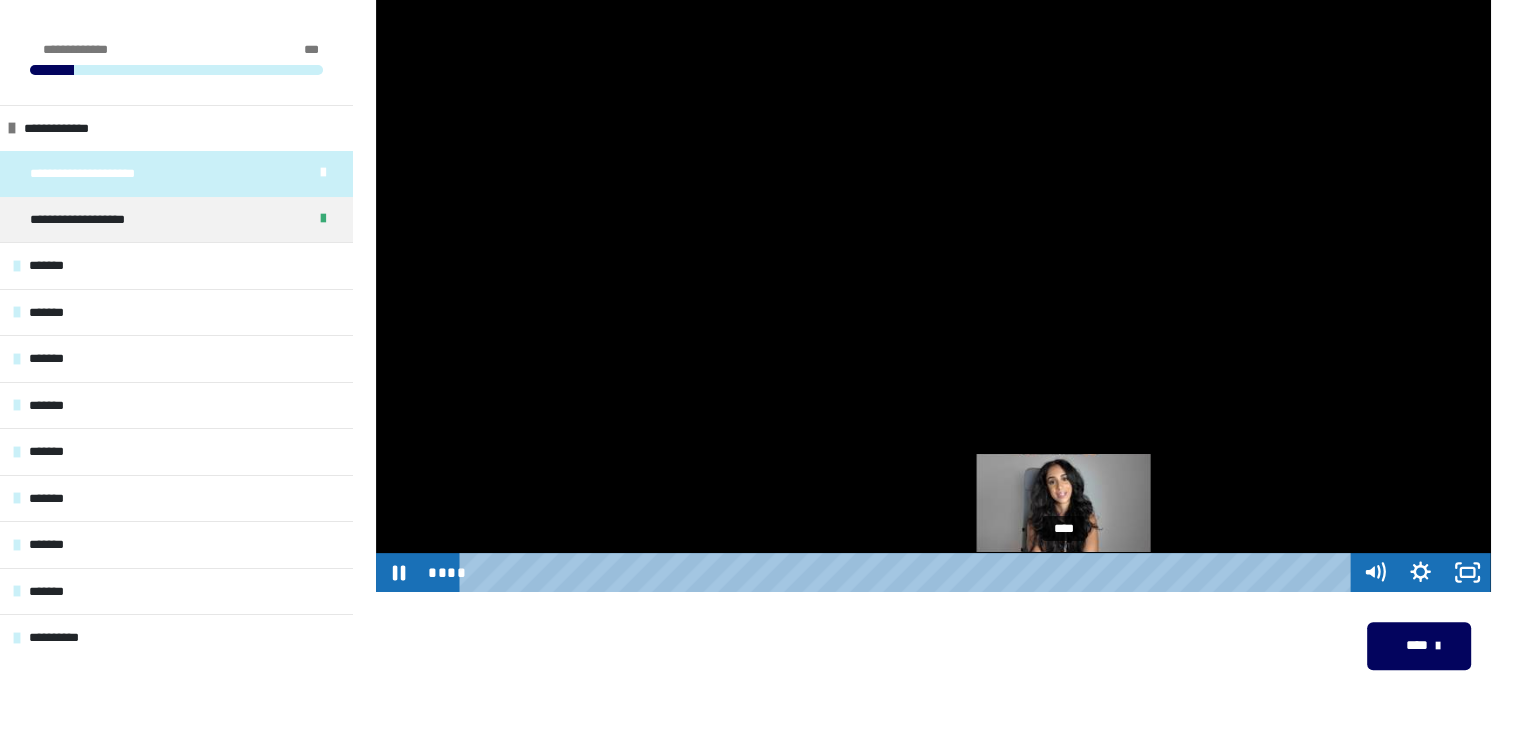 click on "****" at bounding box center [908, 572] 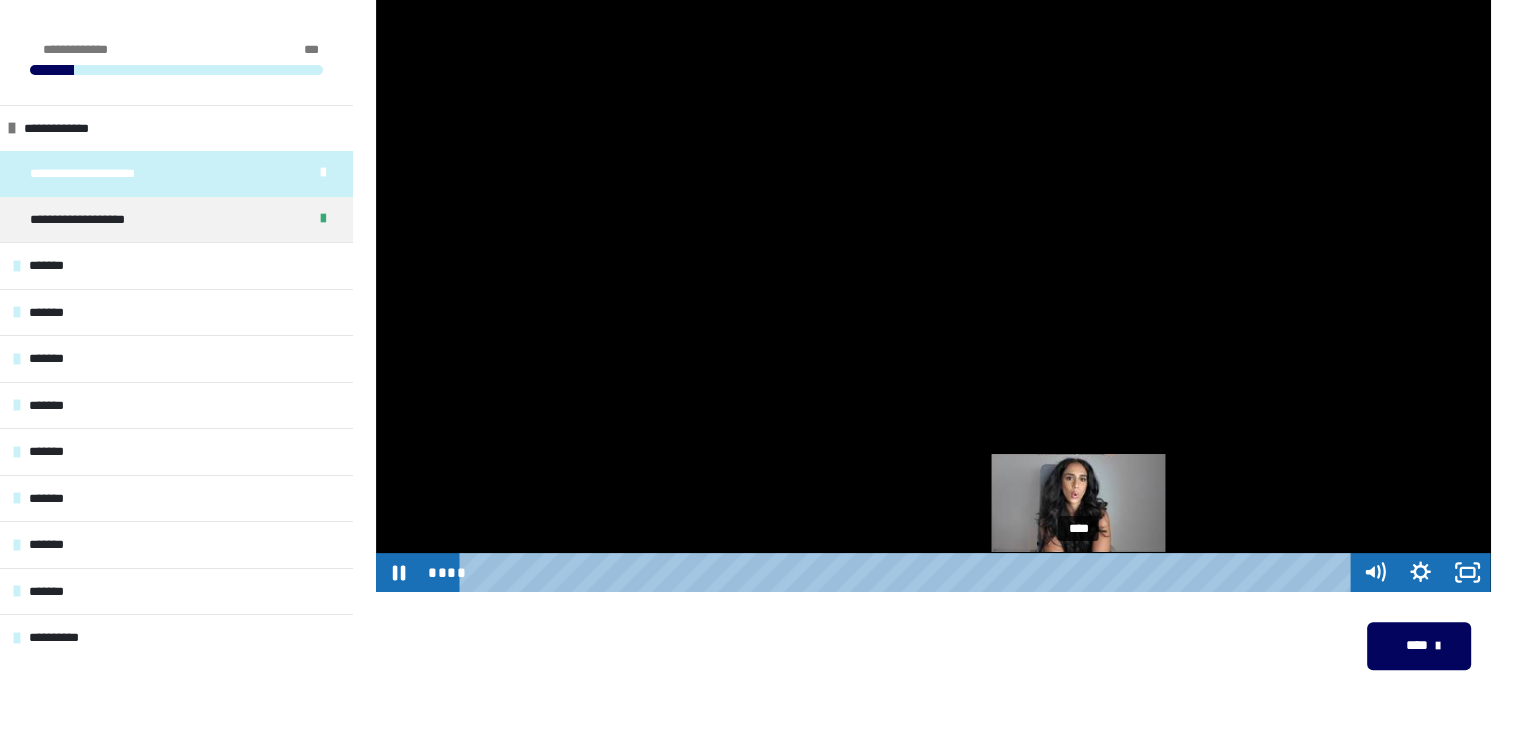 click on "****" at bounding box center [908, 572] 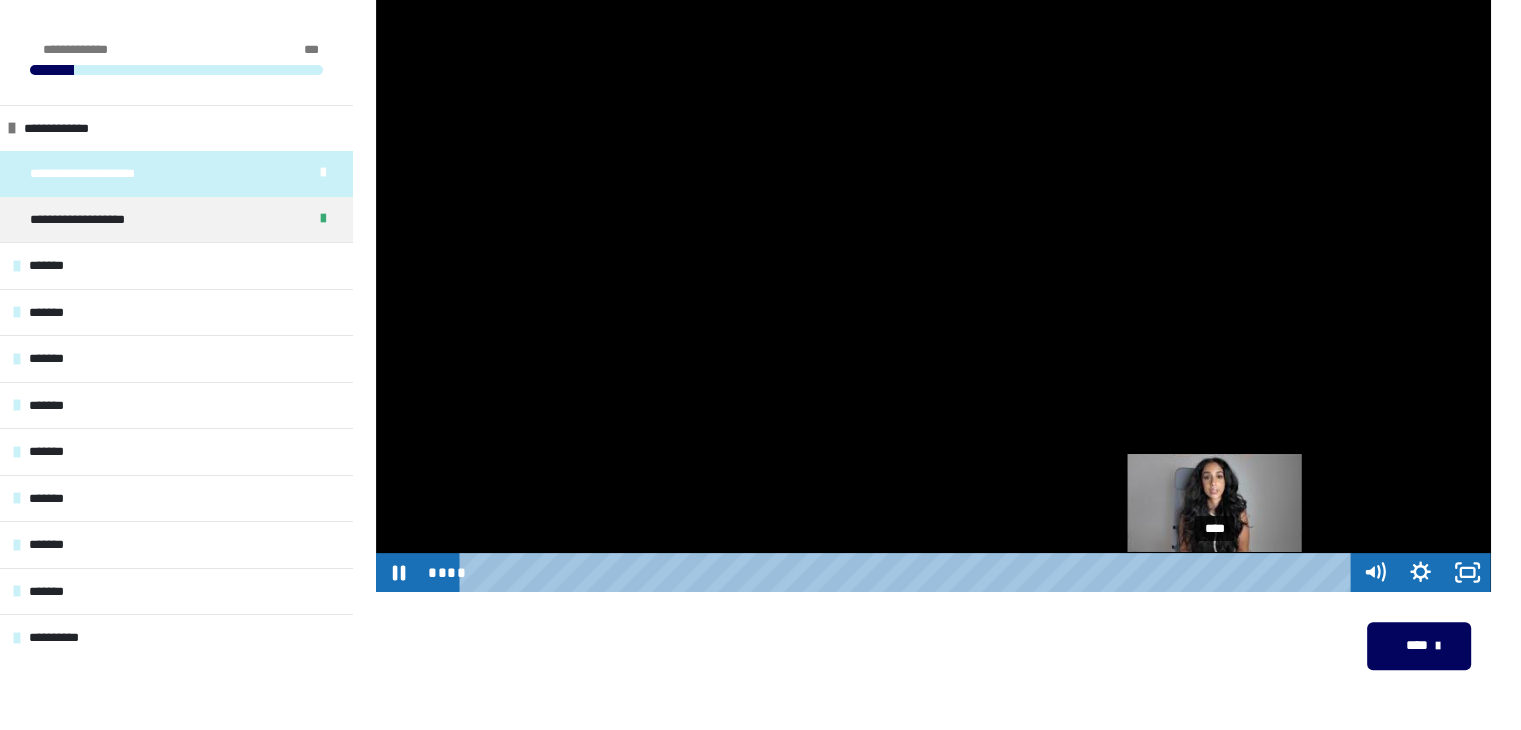 click at bounding box center (1214, 572) 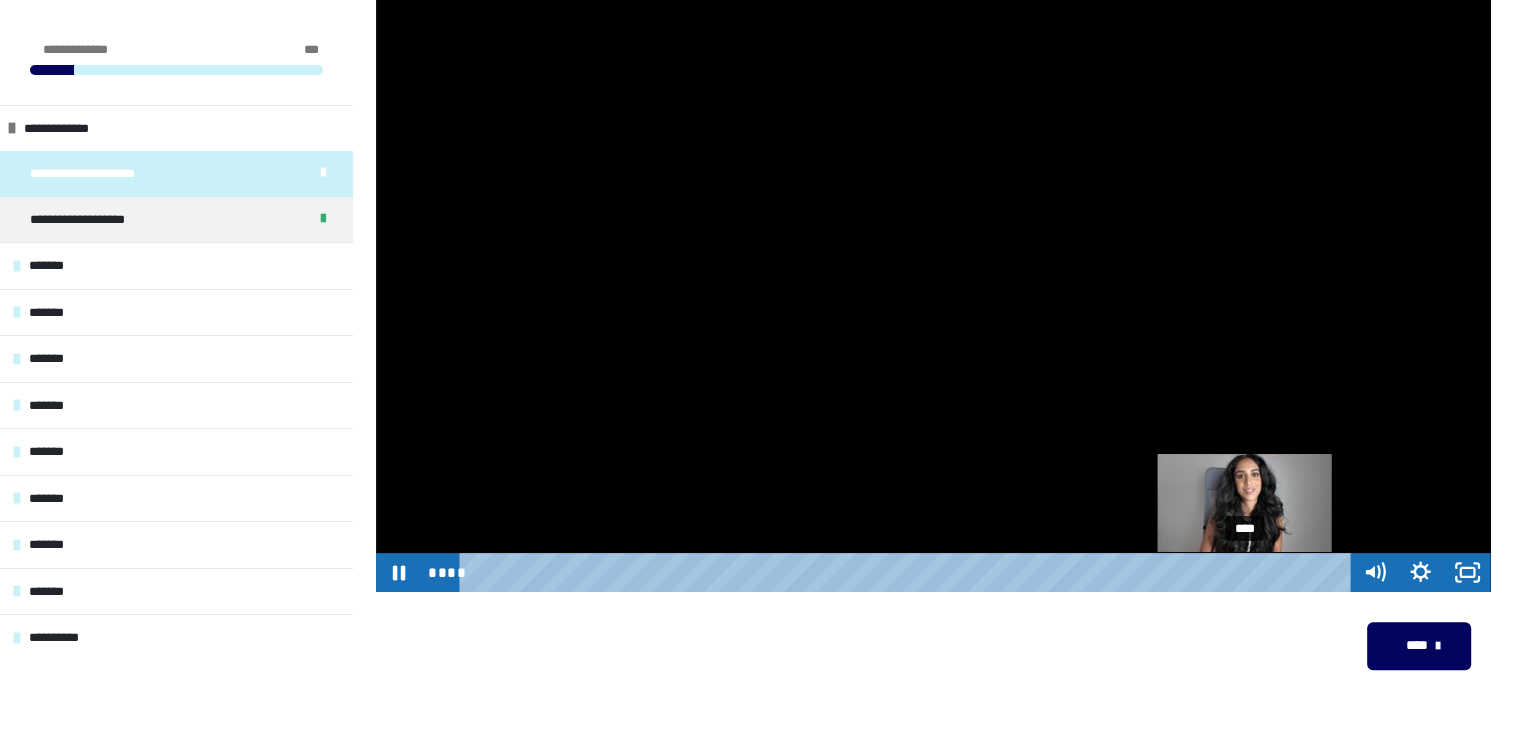 click on "****" at bounding box center (908, 572) 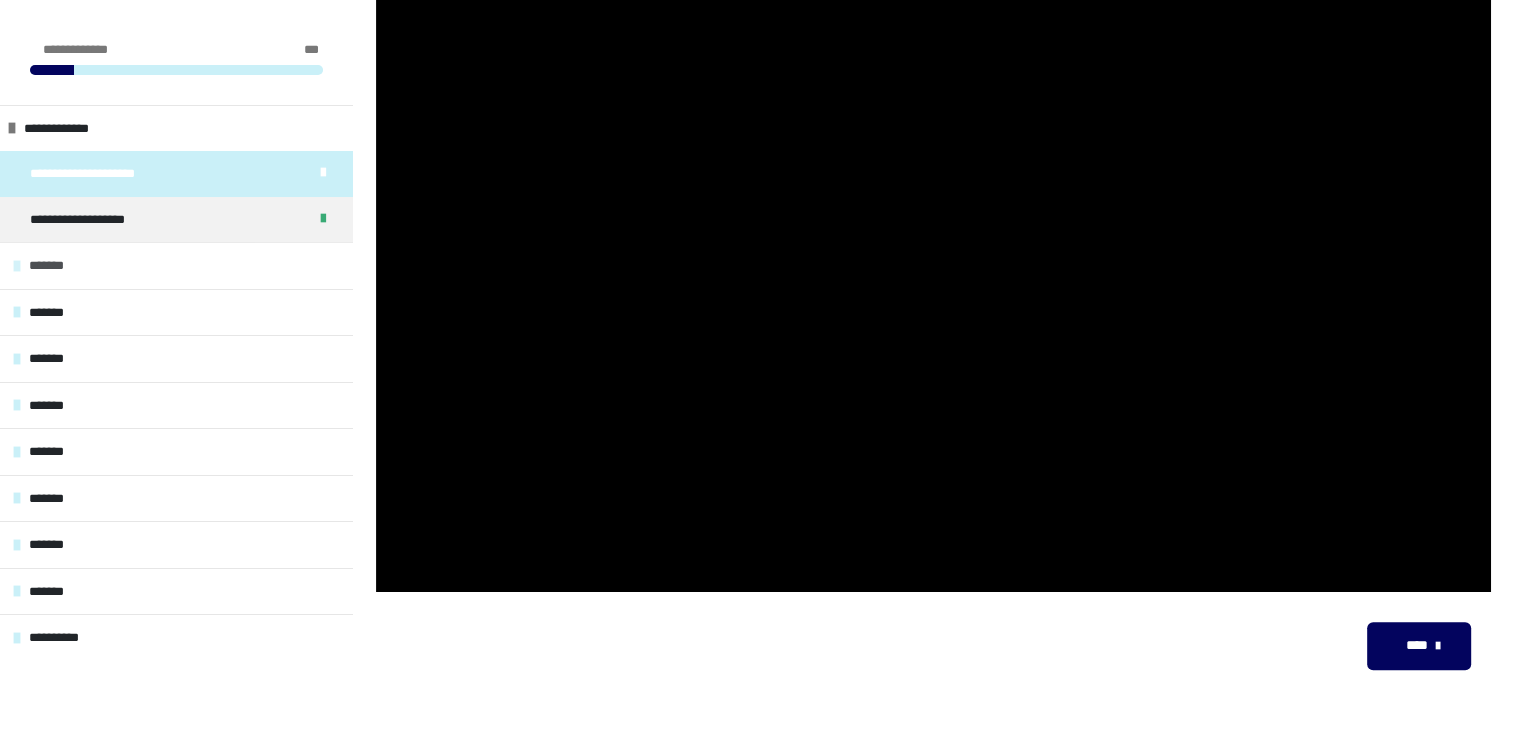 click on "*******" at bounding box center [176, 265] 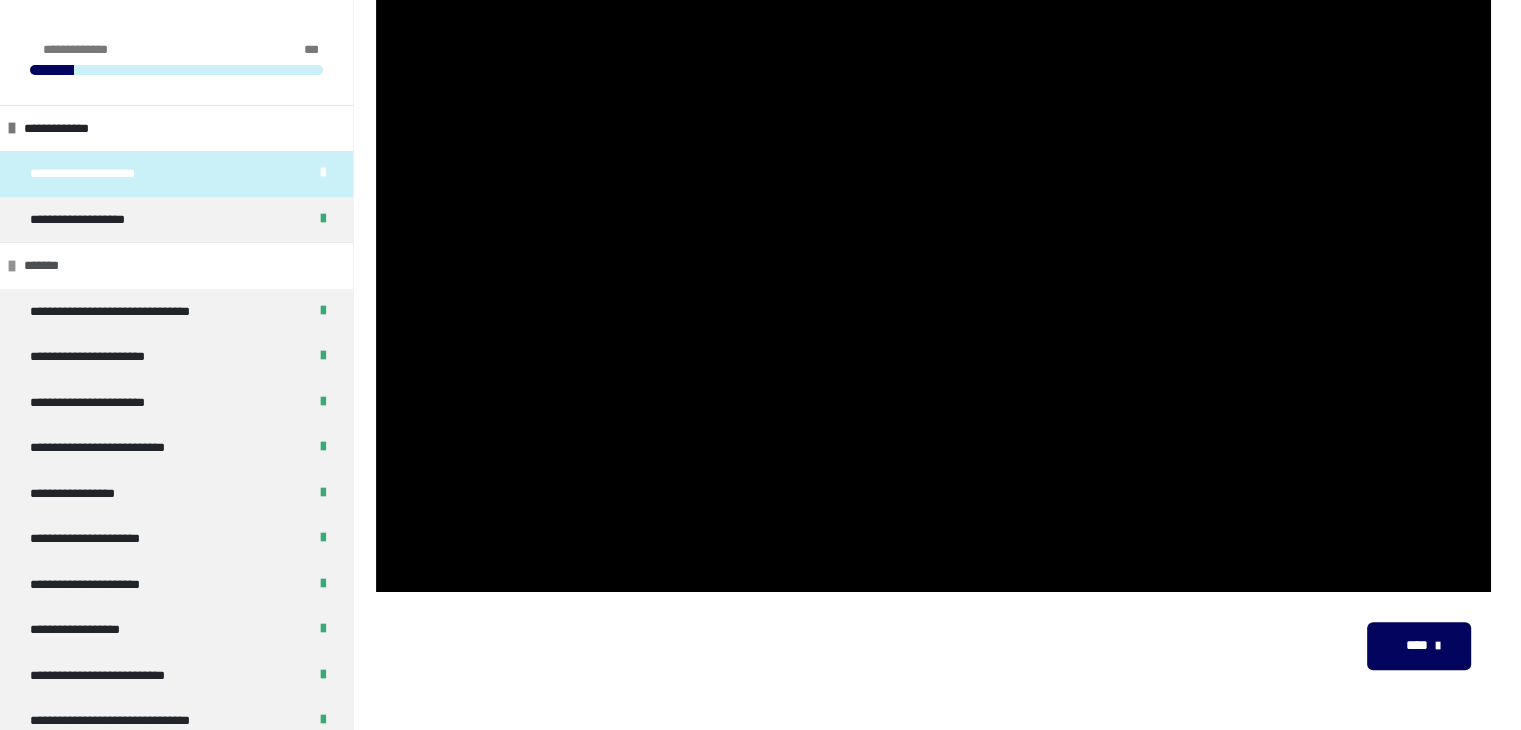 click on "*******" at bounding box center (176, 265) 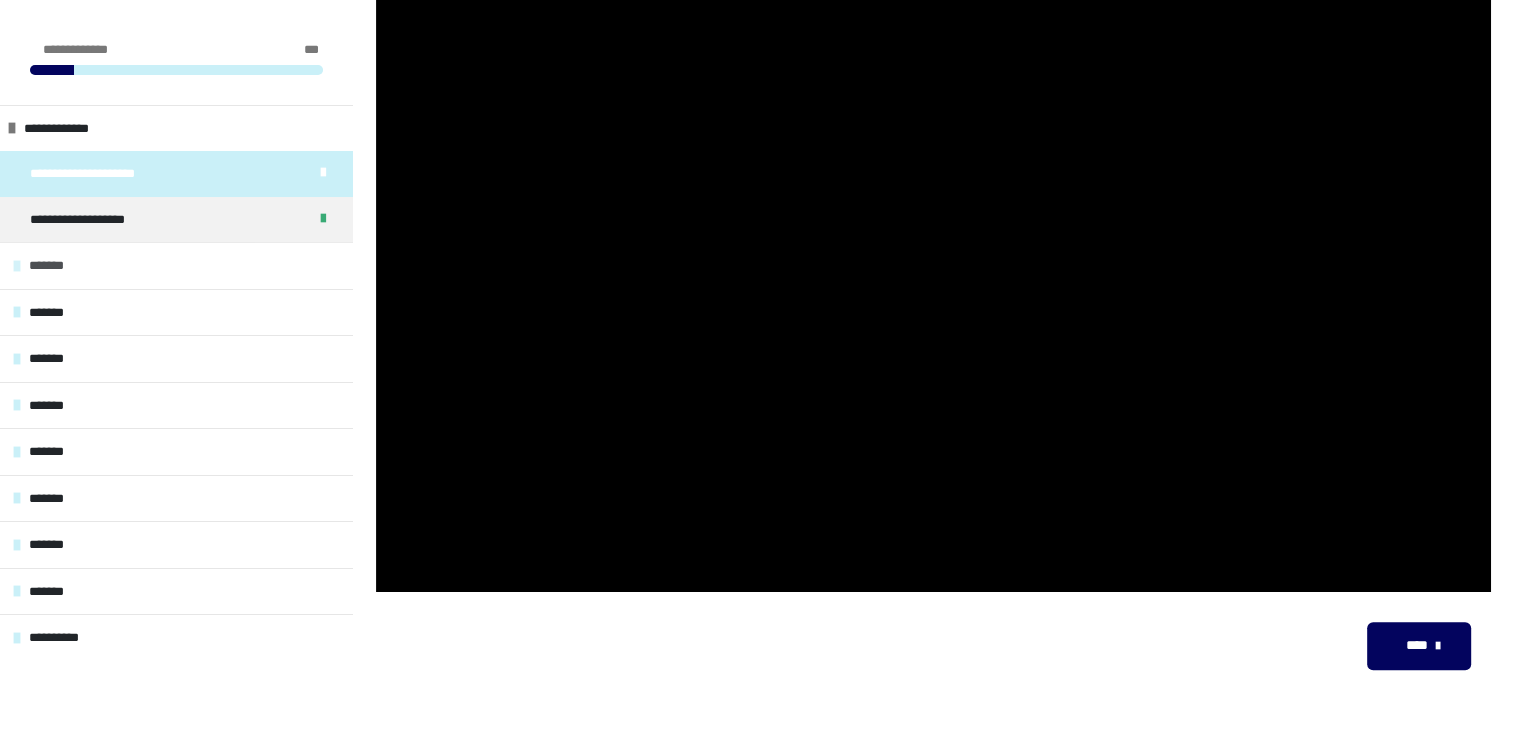 click on "*******" at bounding box center [176, 265] 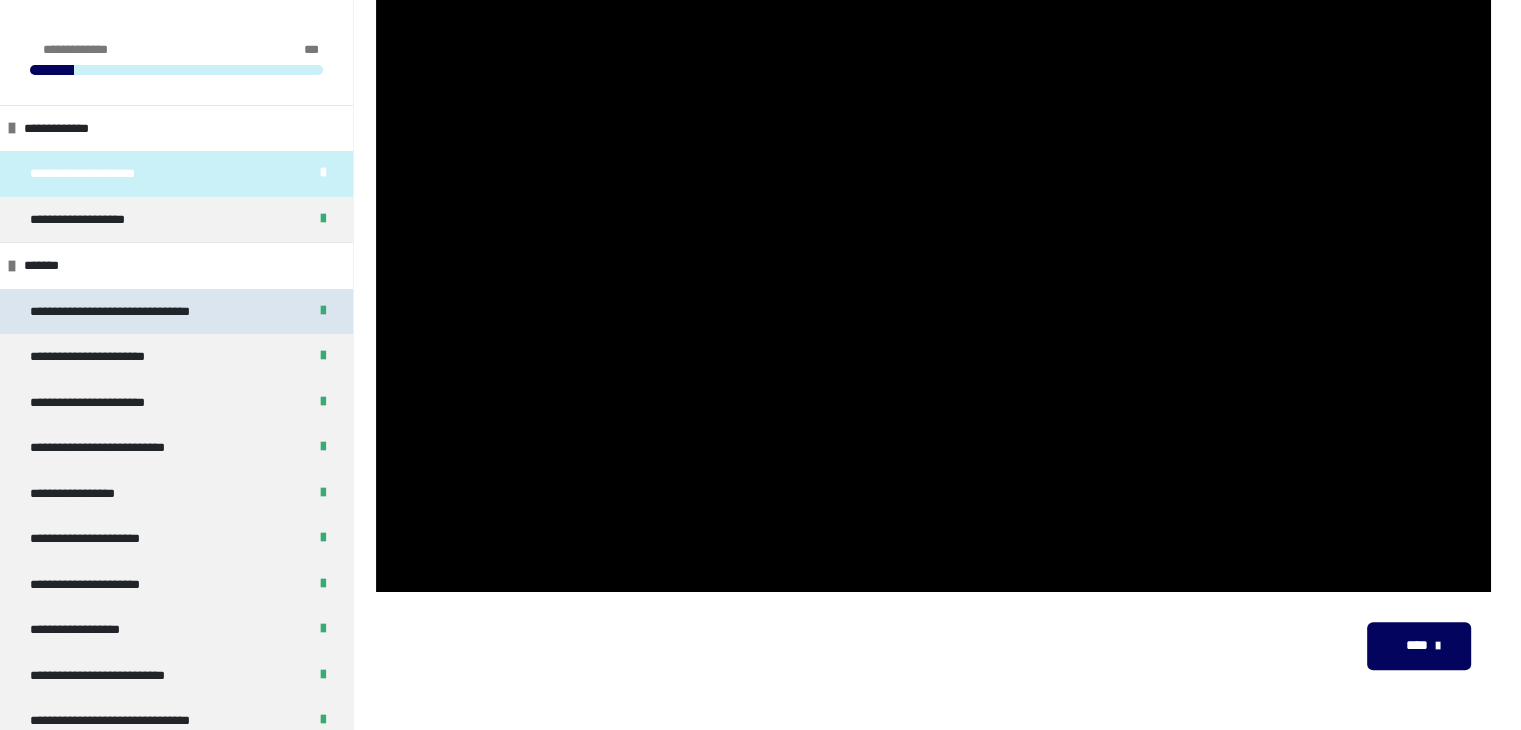 click on "**********" at bounding box center [134, 312] 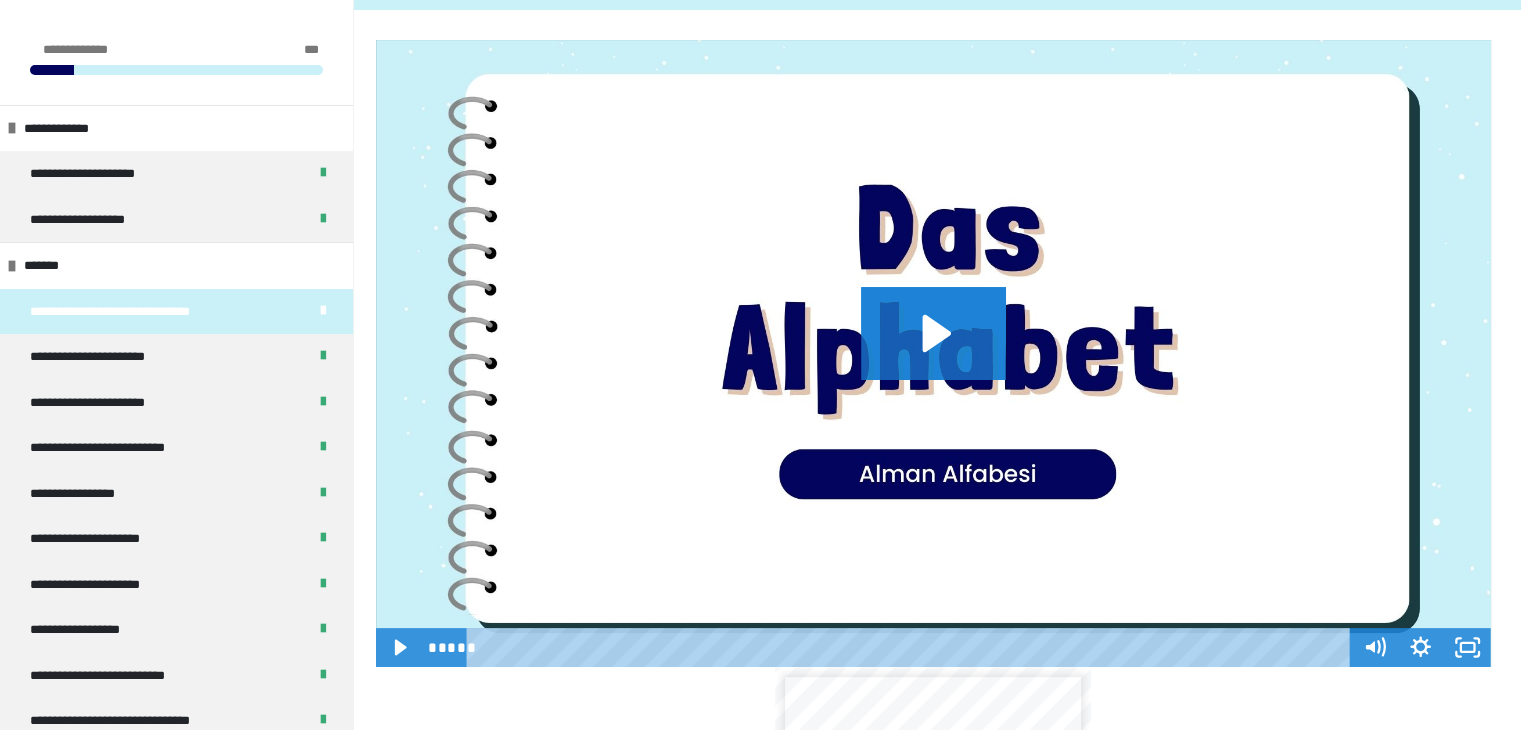 scroll, scrollTop: 0, scrollLeft: 0, axis: both 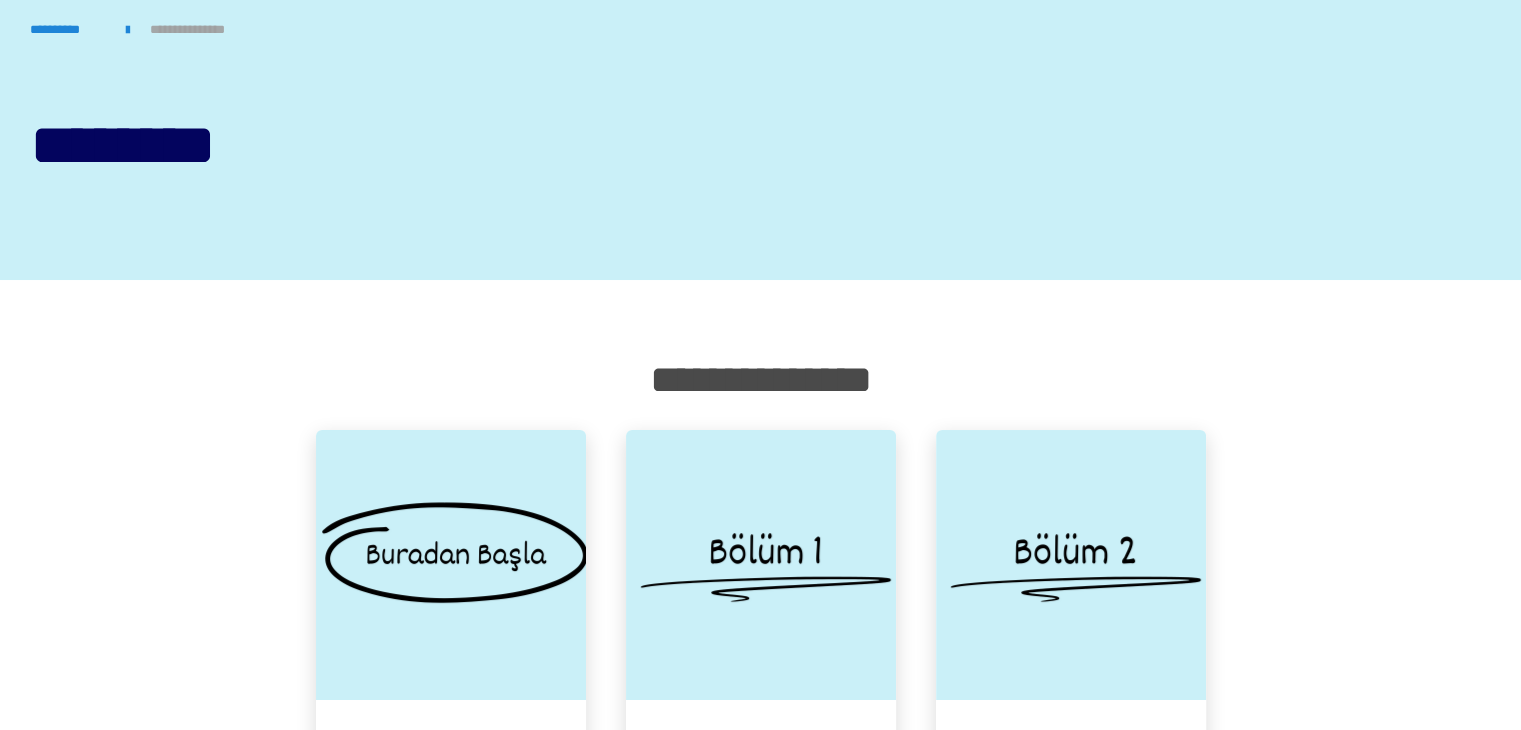 click at bounding box center [761, 565] 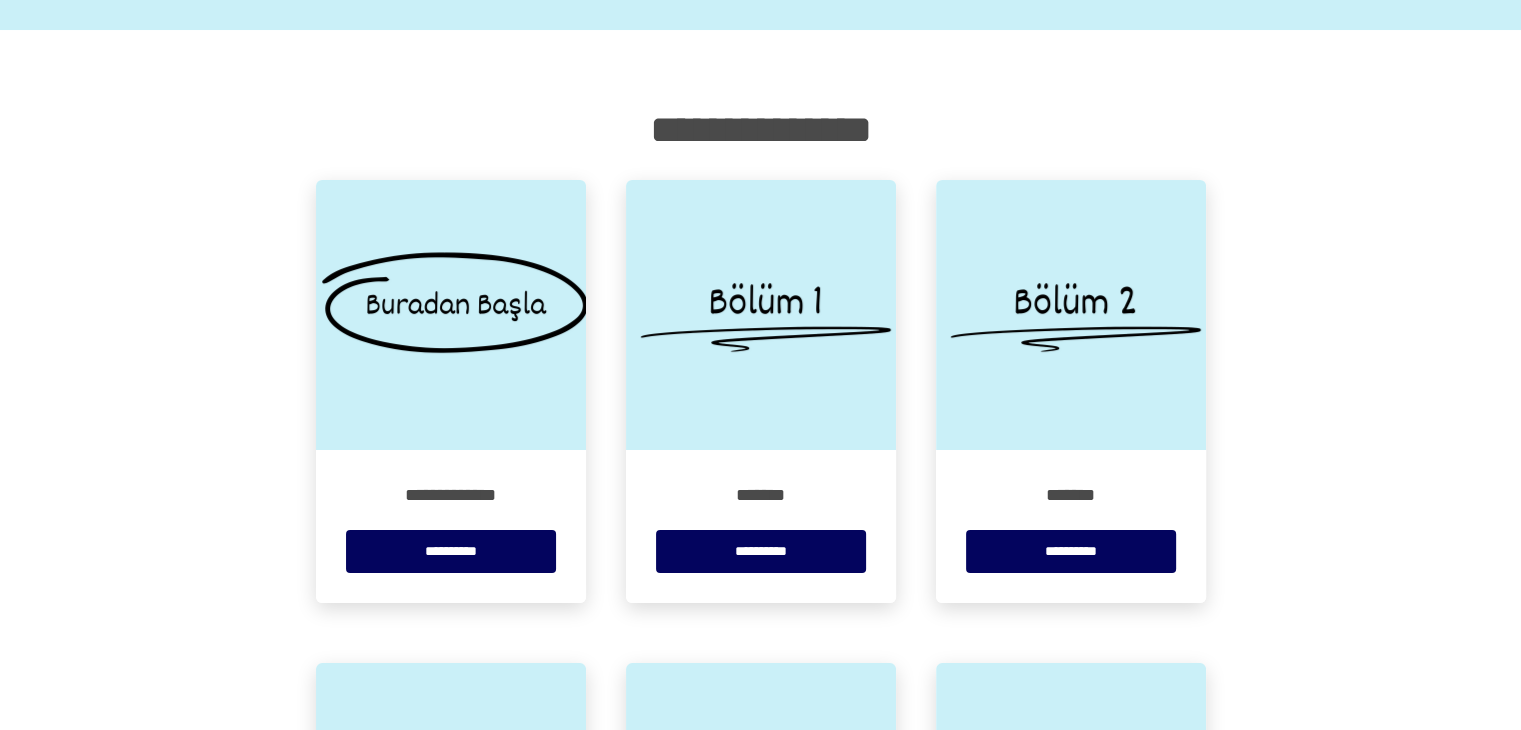 scroll, scrollTop: 252, scrollLeft: 0, axis: vertical 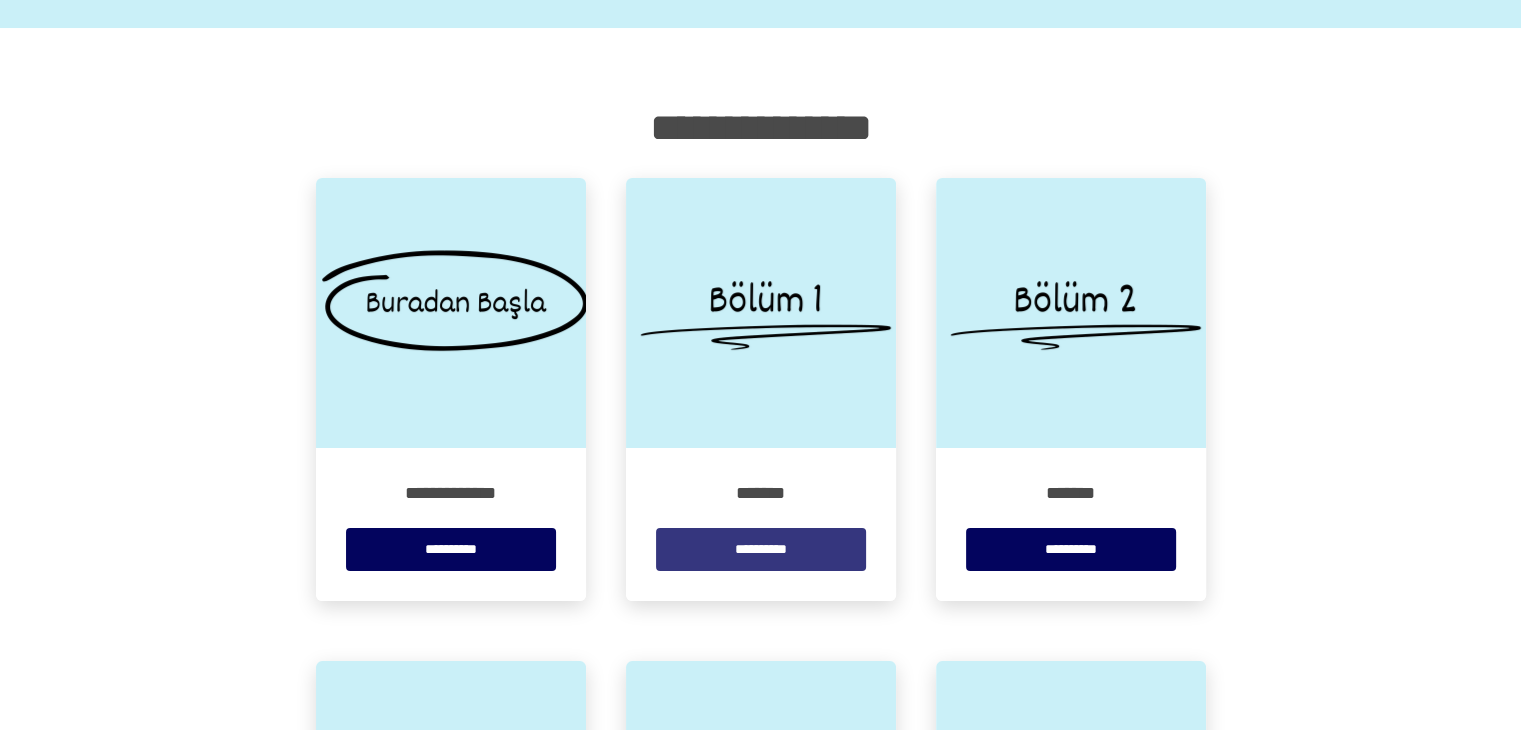 click on "**********" at bounding box center (761, 549) 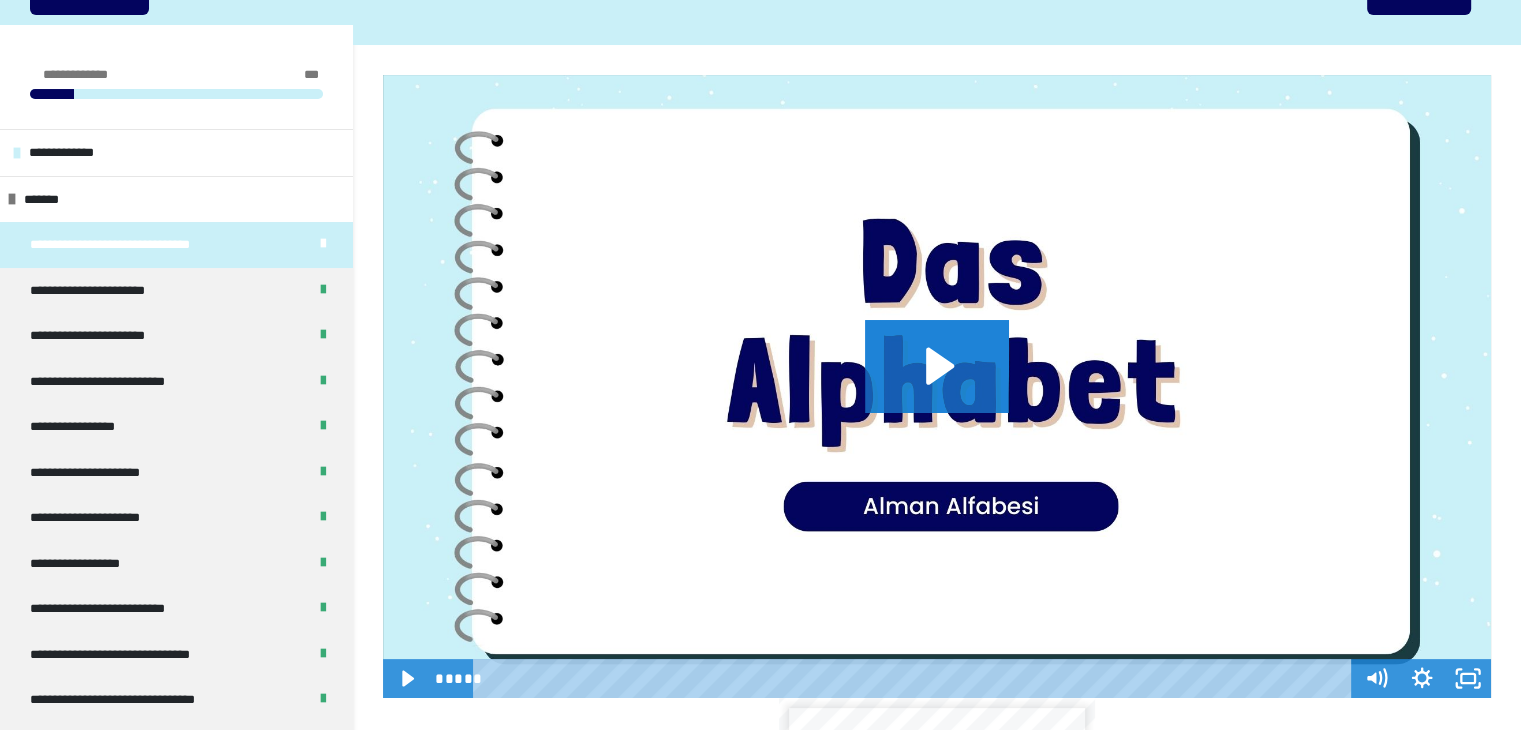 scroll, scrollTop: 252, scrollLeft: 0, axis: vertical 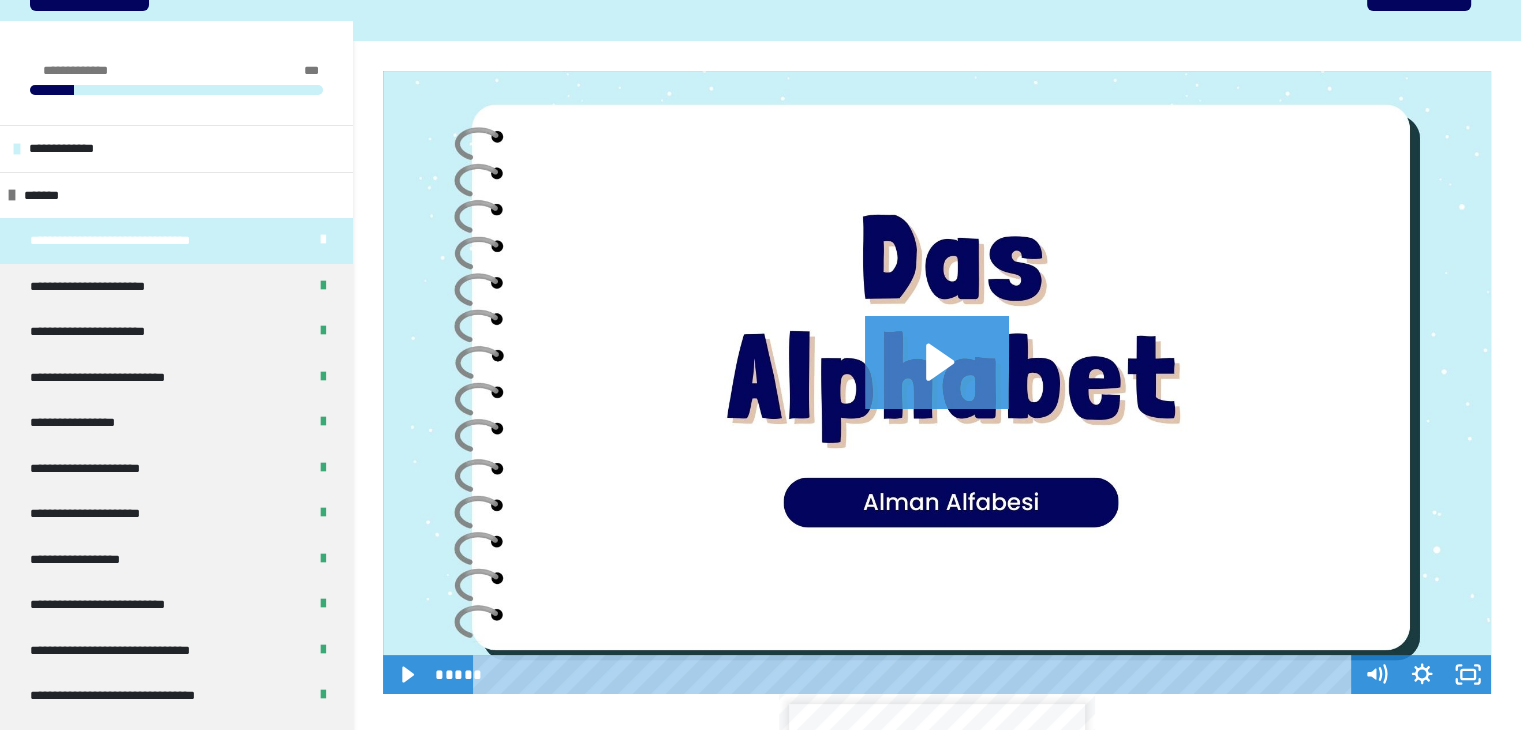 click 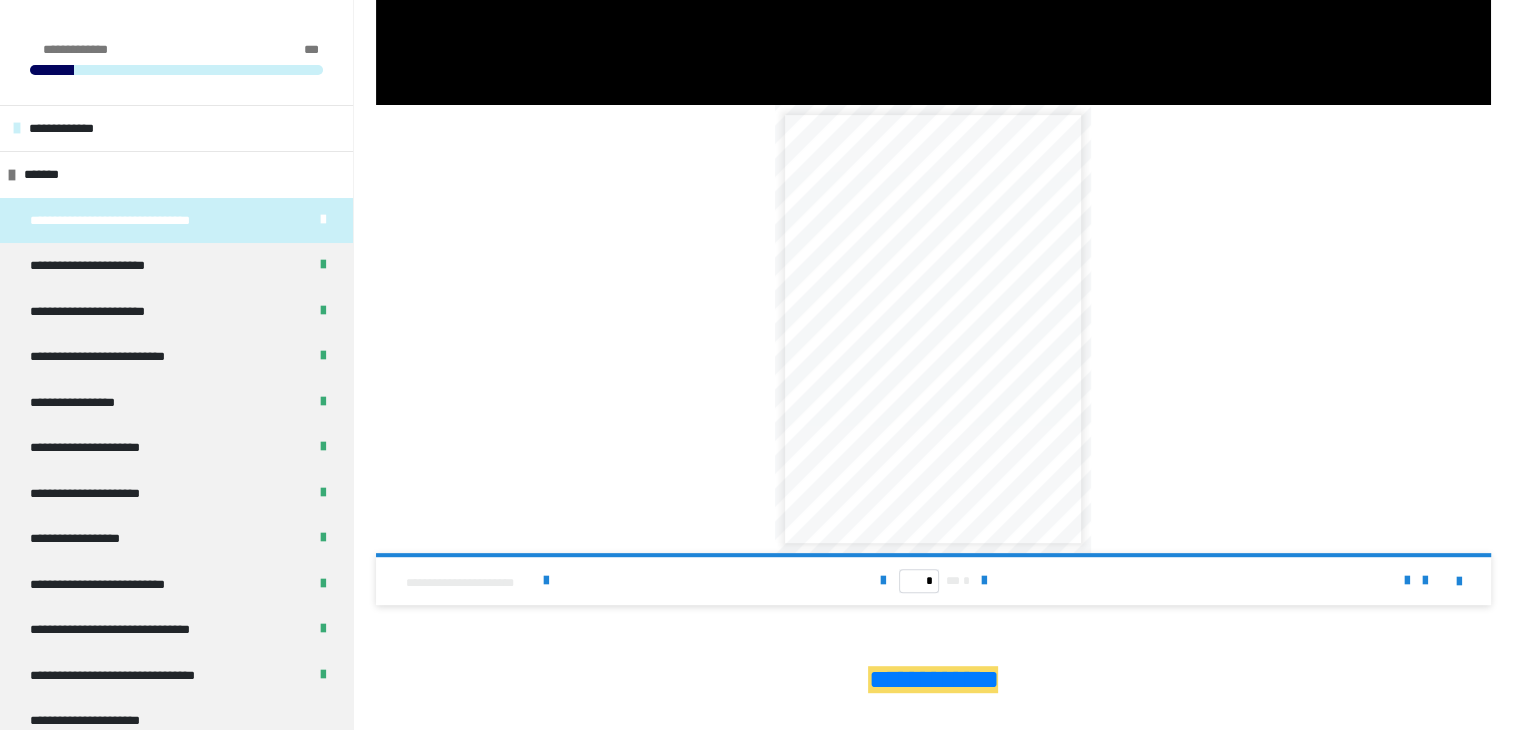 scroll, scrollTop: 886, scrollLeft: 0, axis: vertical 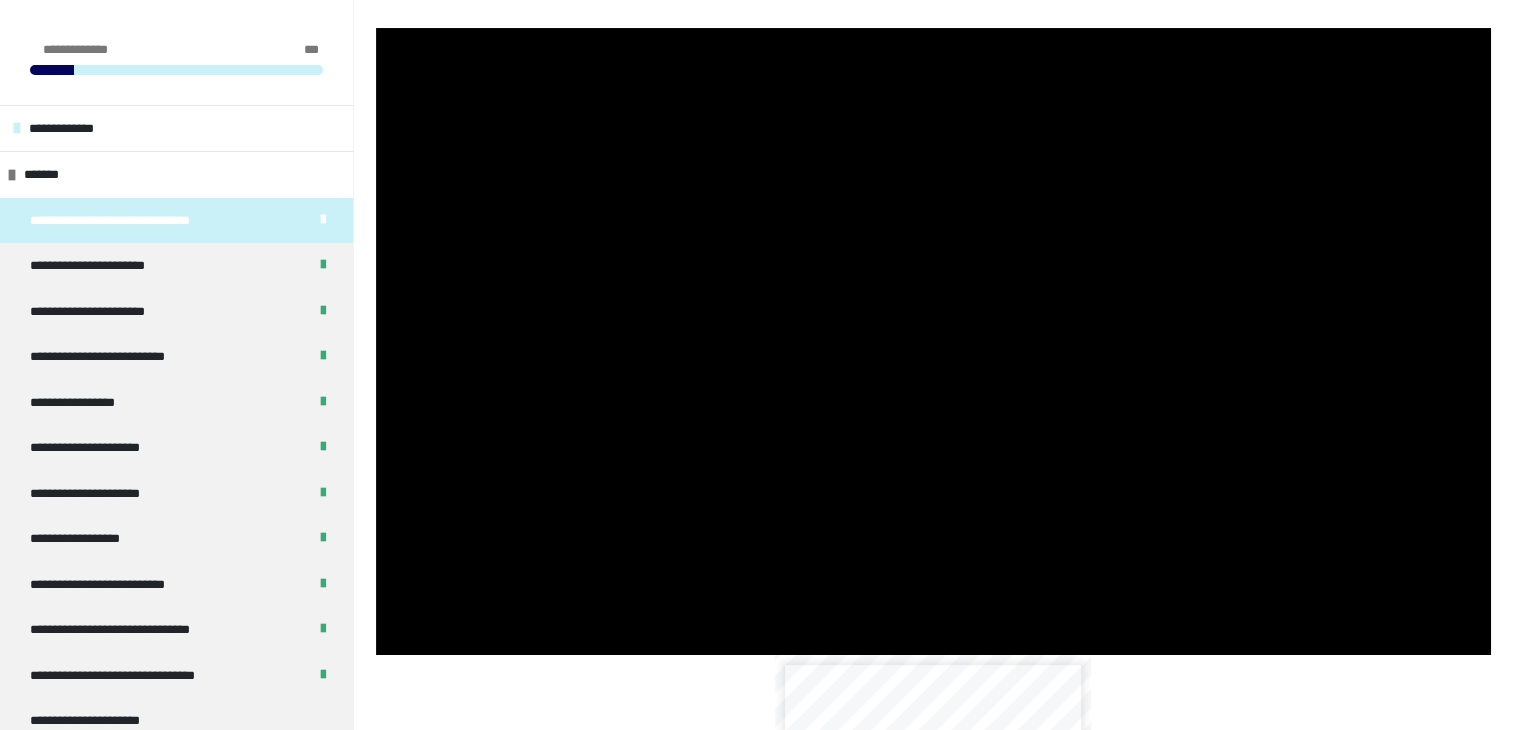 click at bounding box center [933, 341] 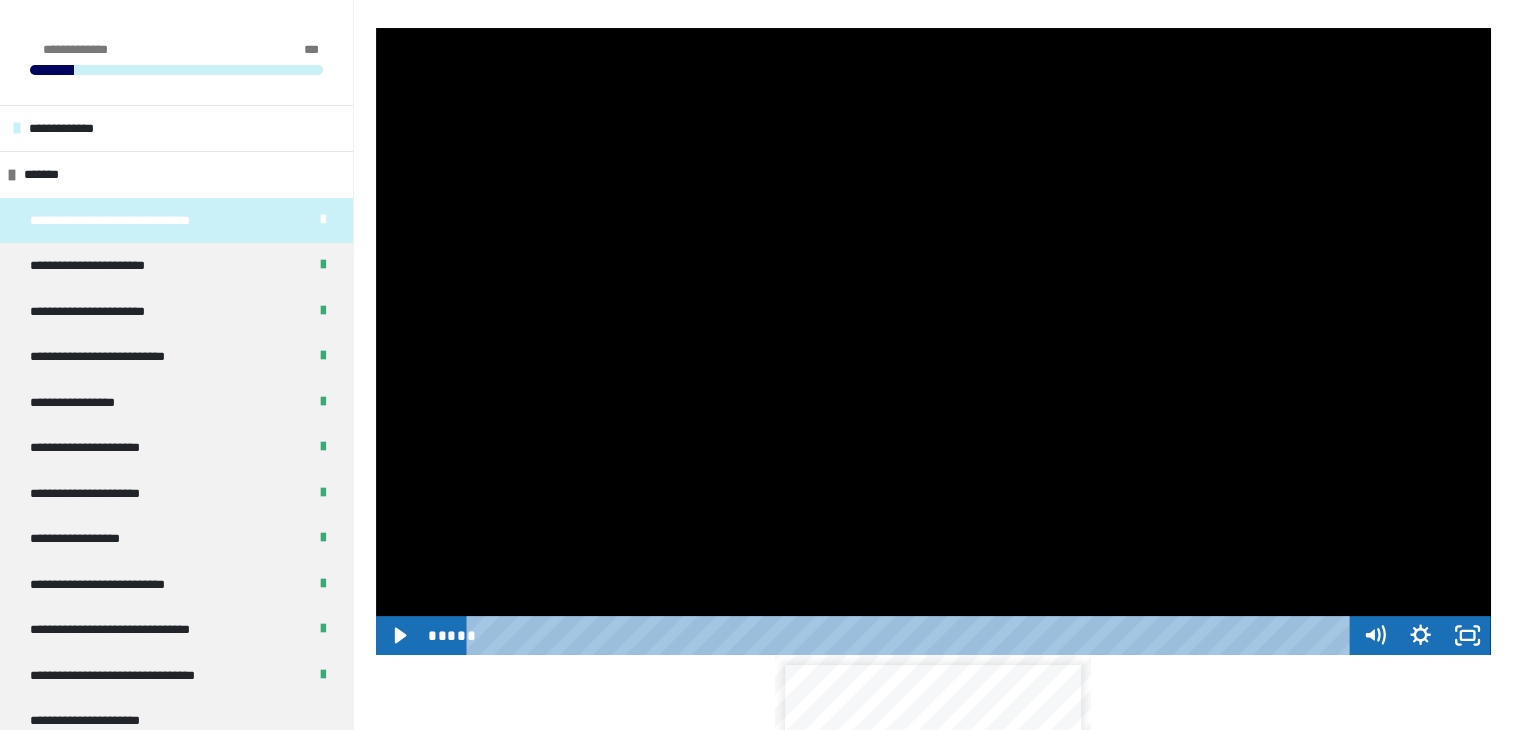 click at bounding box center [933, 341] 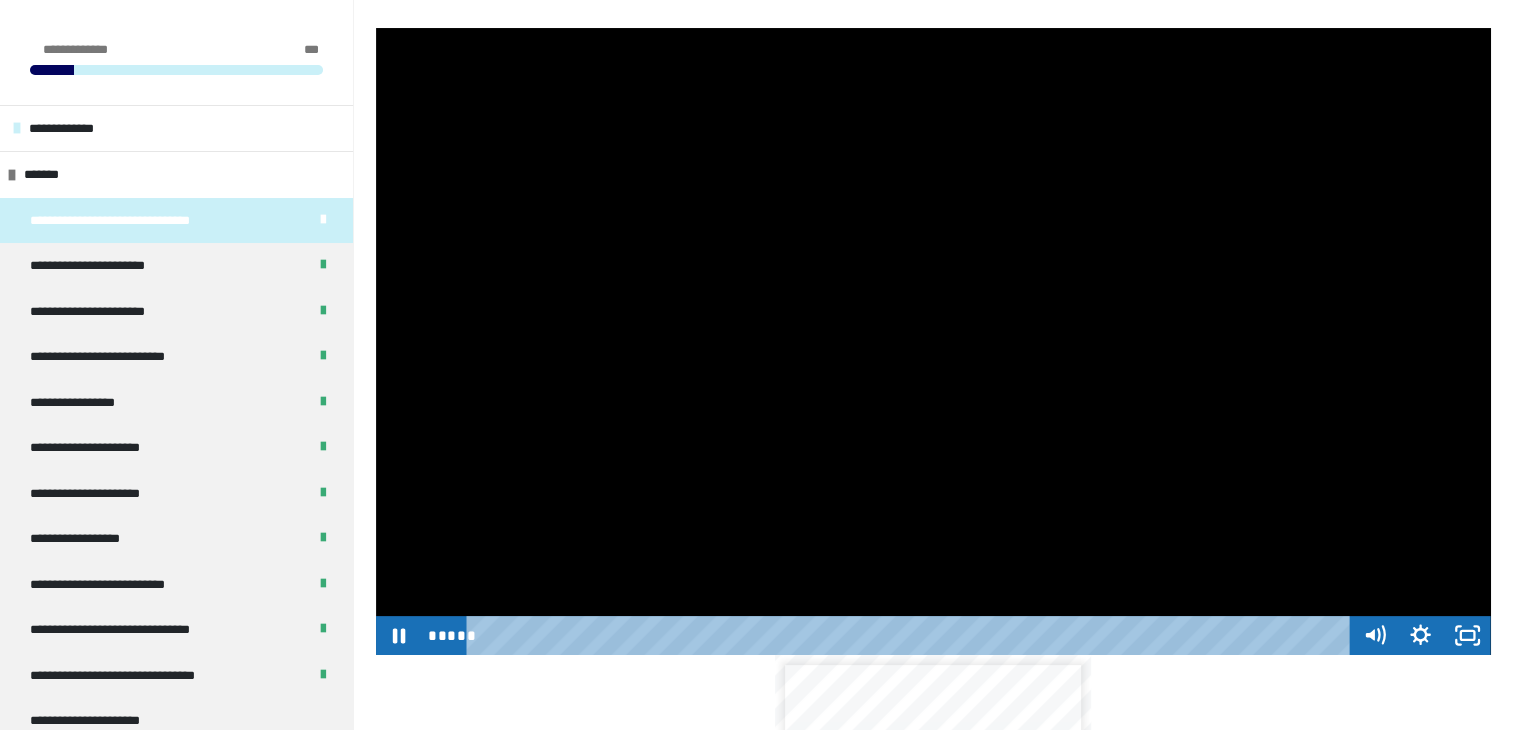 click at bounding box center [933, 341] 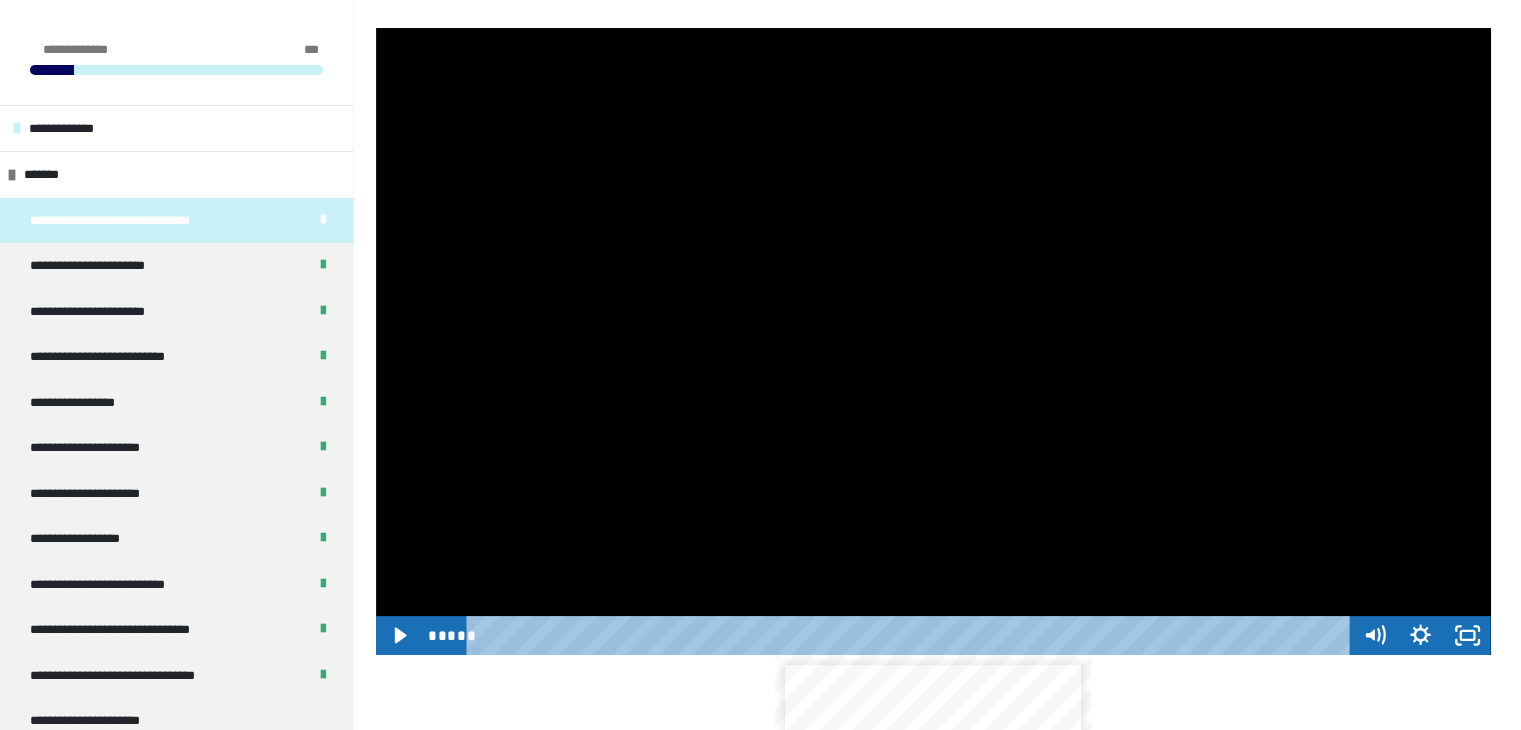 click at bounding box center (933, 341) 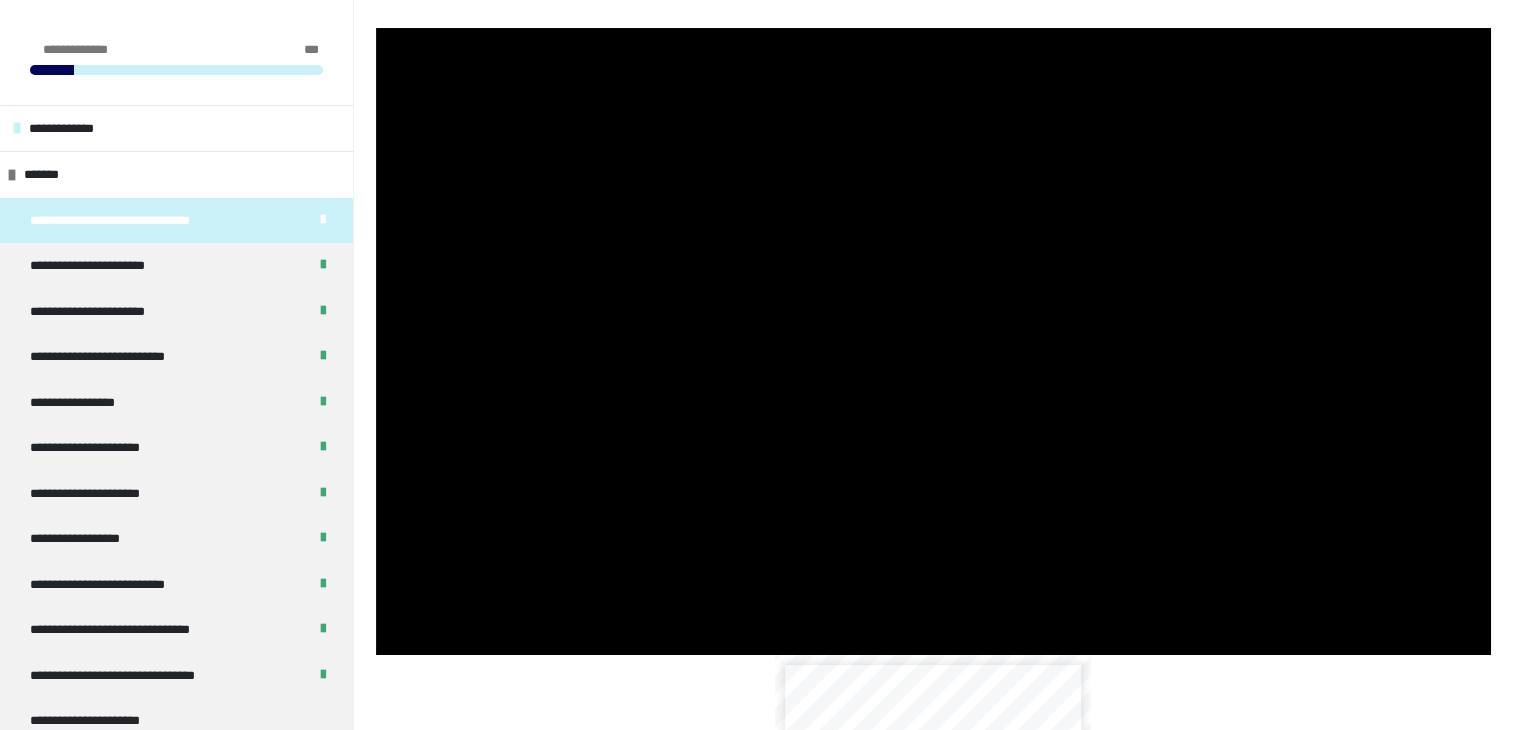 type 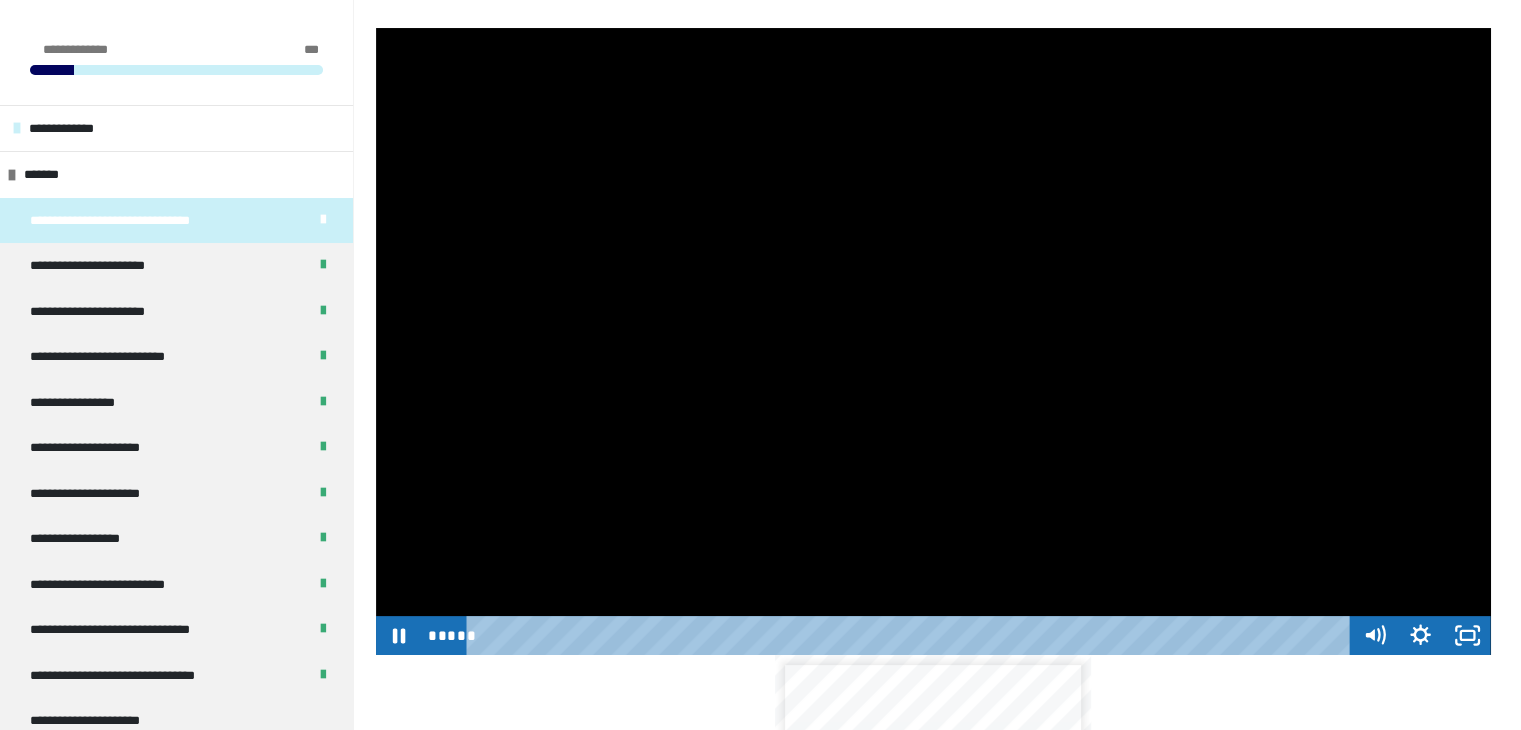 click at bounding box center [933, 341] 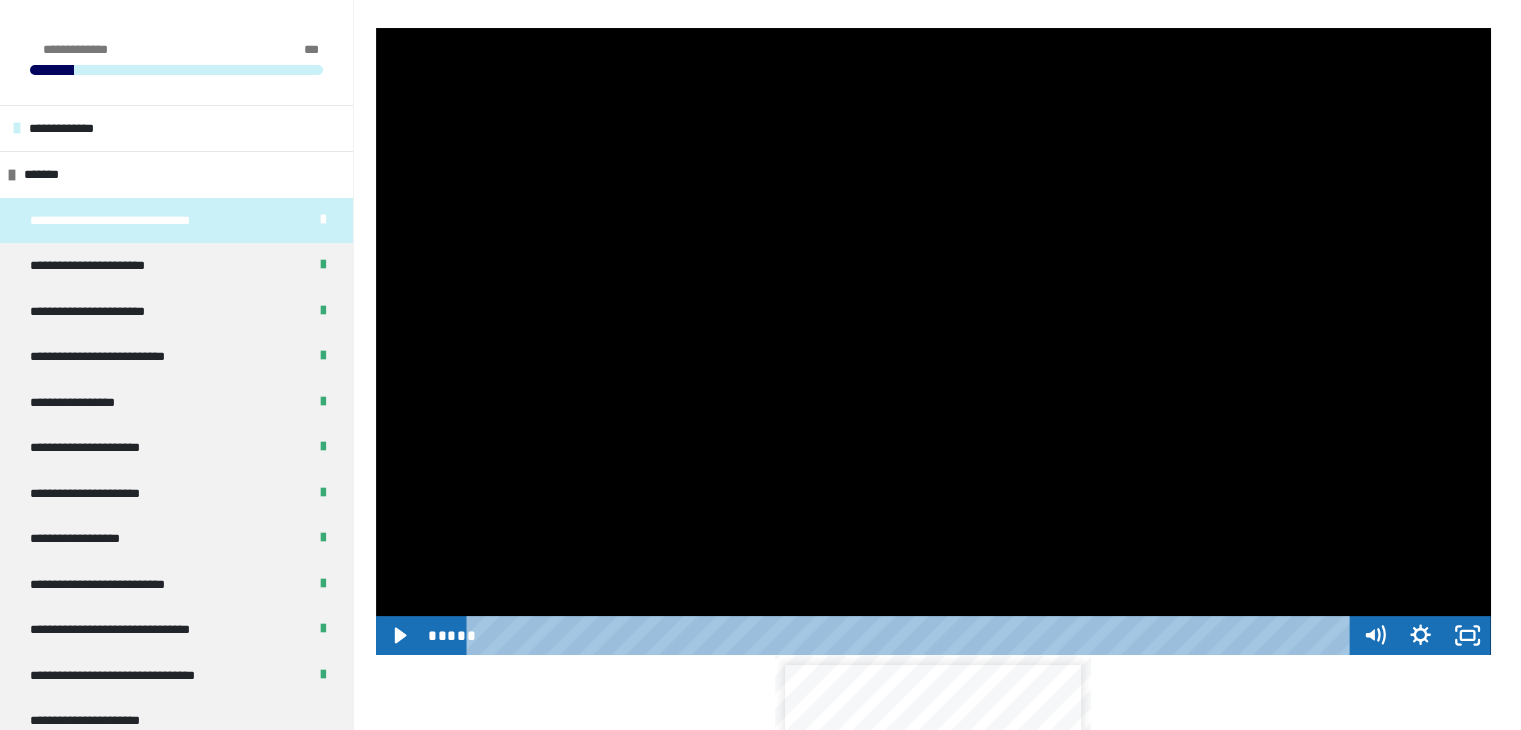 click at bounding box center (933, 341) 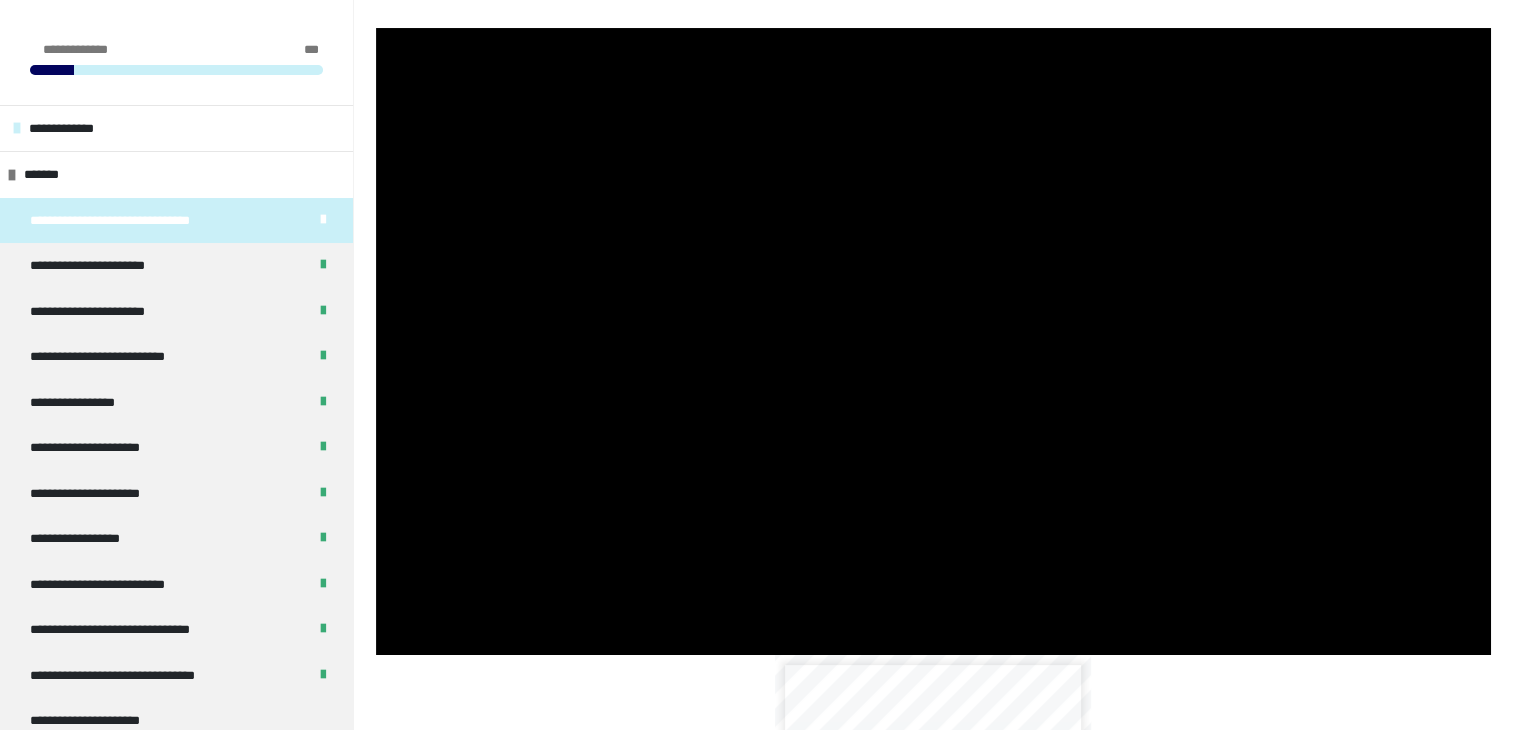 click at bounding box center [933, 341] 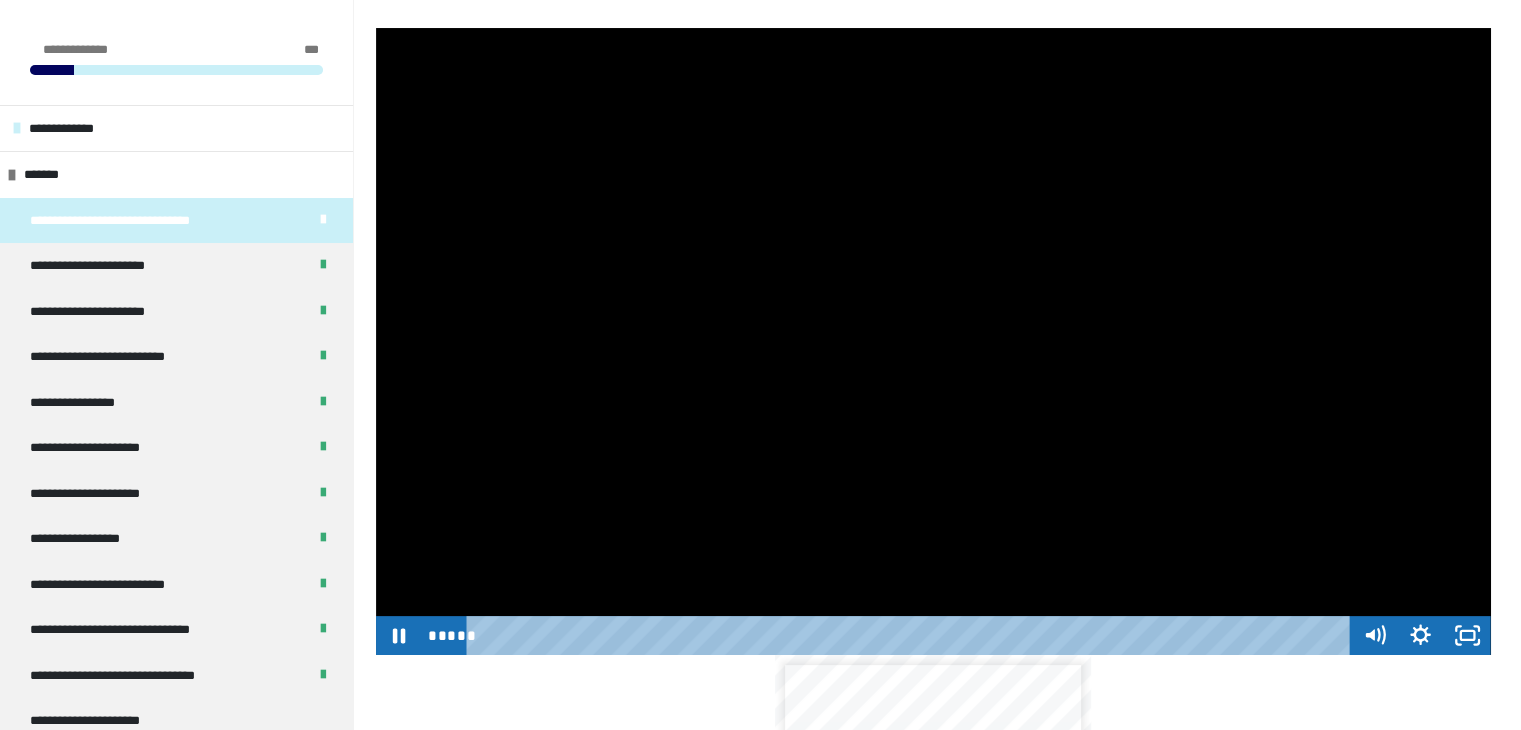 click at bounding box center (933, 341) 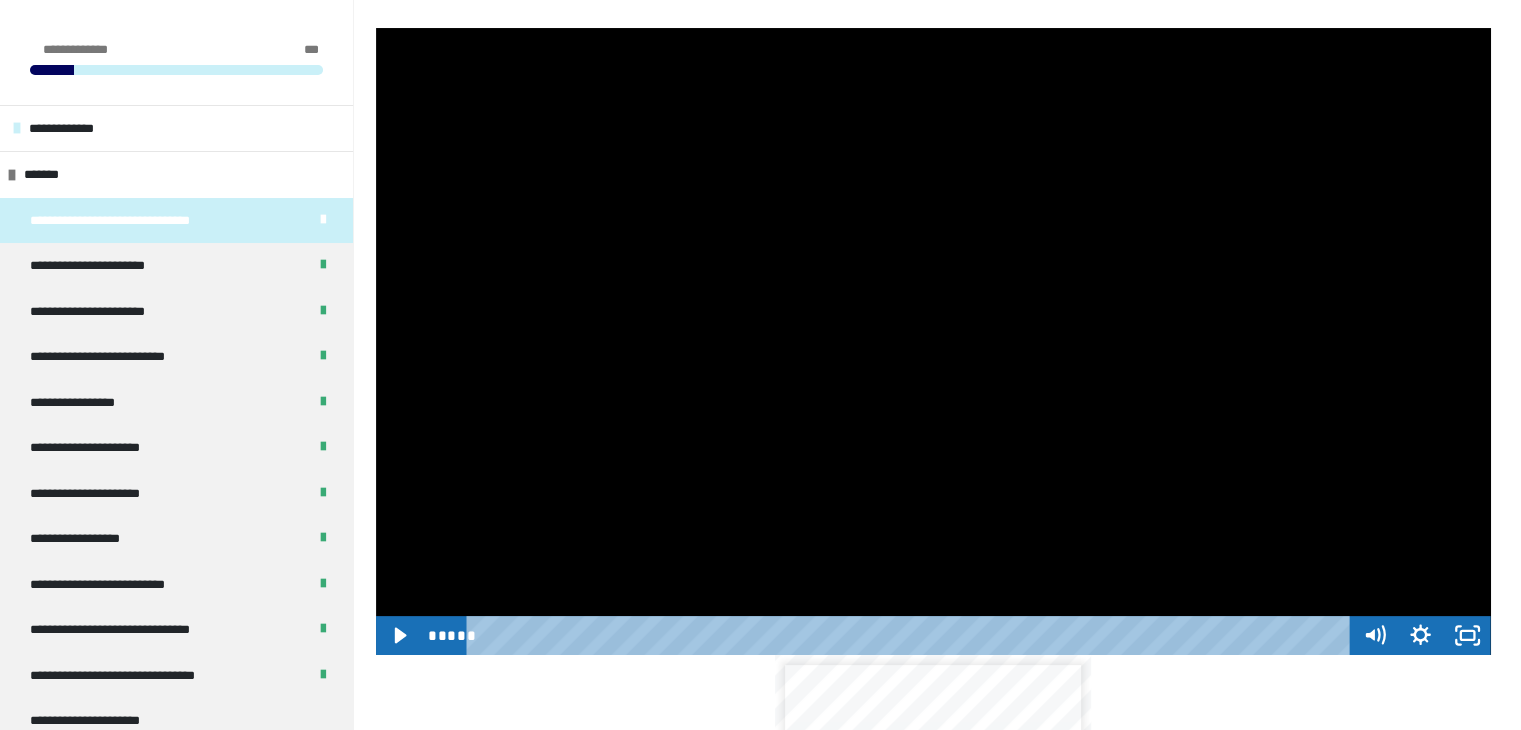click at bounding box center [933, 341] 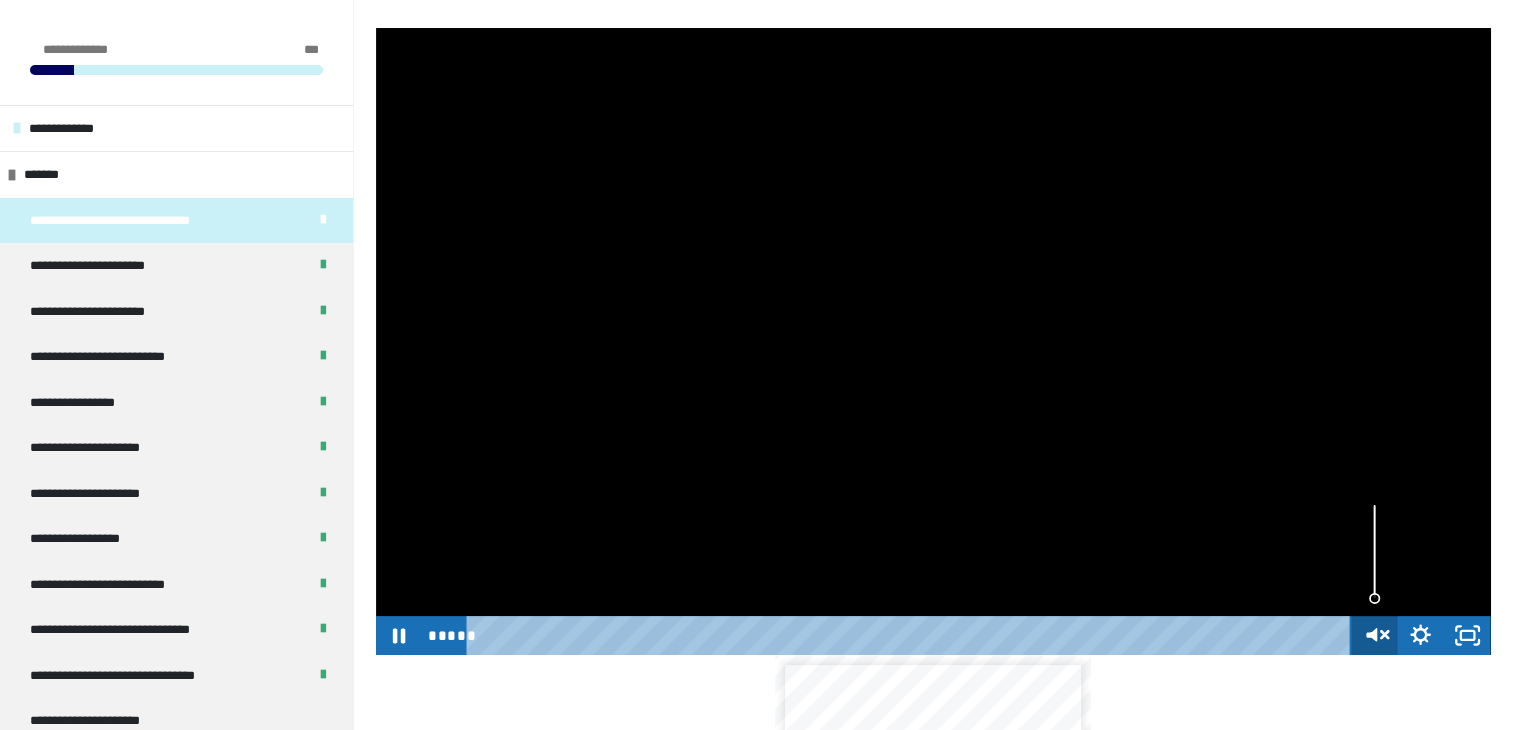 click 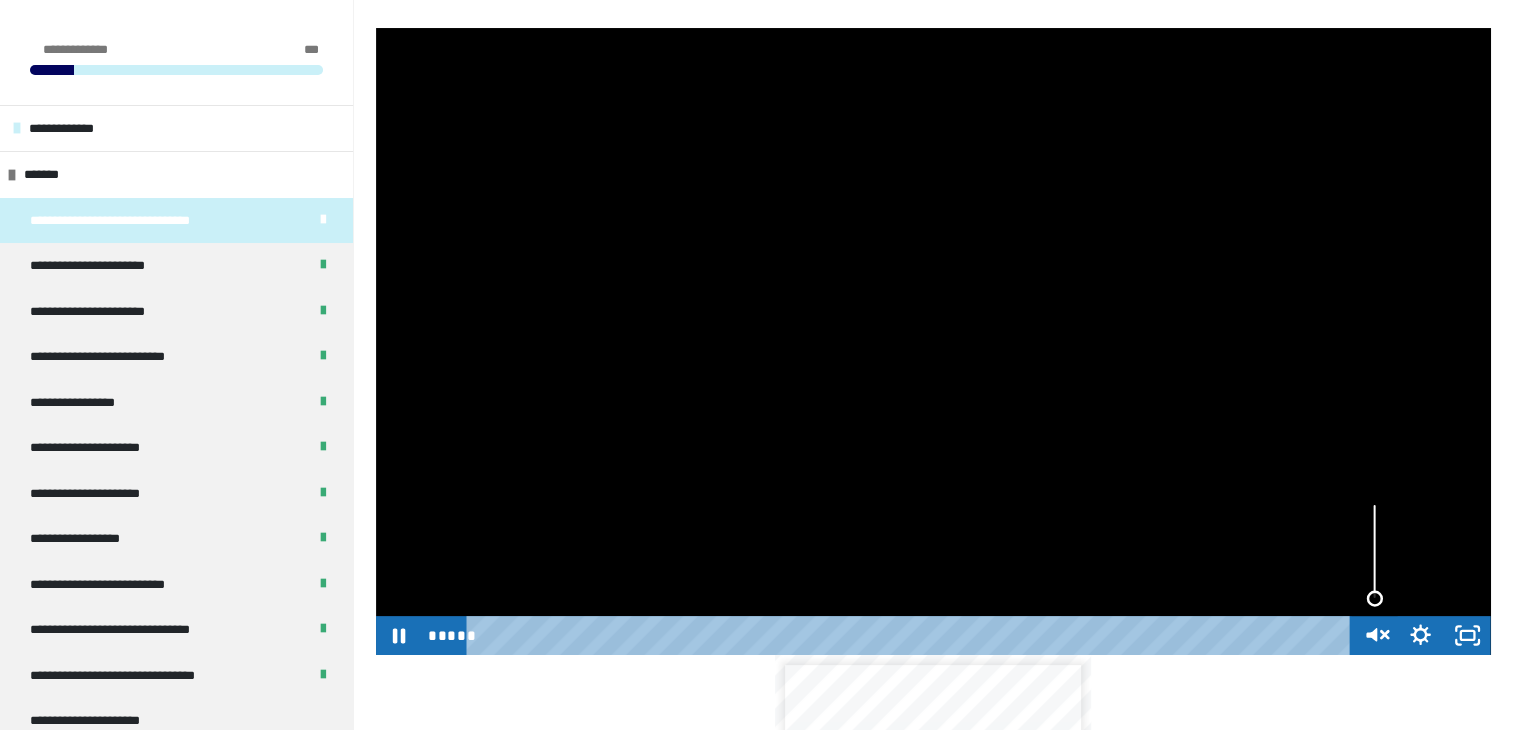 drag, startPoint x: 1380, startPoint y: 630, endPoint x: 1372, endPoint y: 593, distance: 37.85499 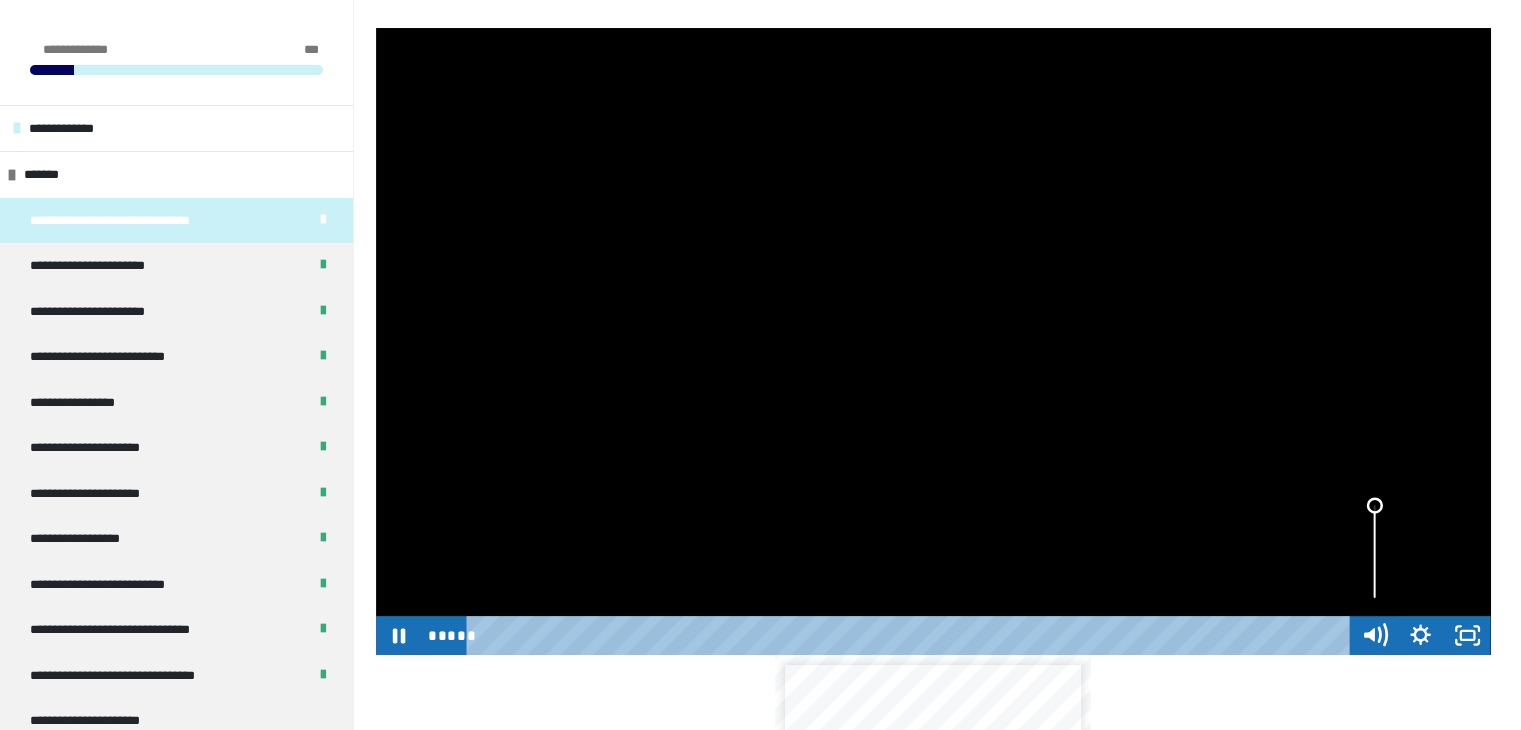 drag, startPoint x: 1372, startPoint y: 593, endPoint x: 1382, endPoint y: 452, distance: 141.35417 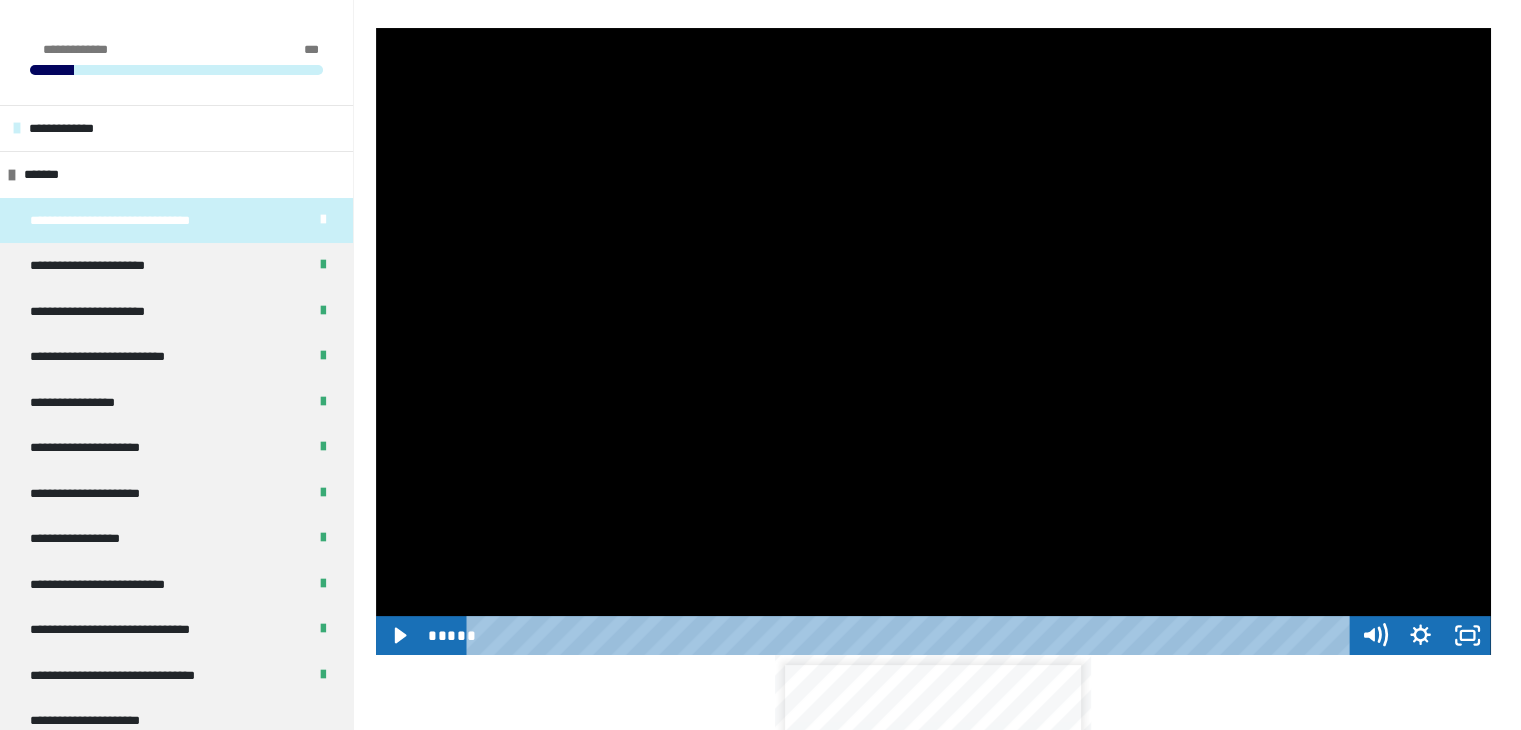 click at bounding box center [933, 341] 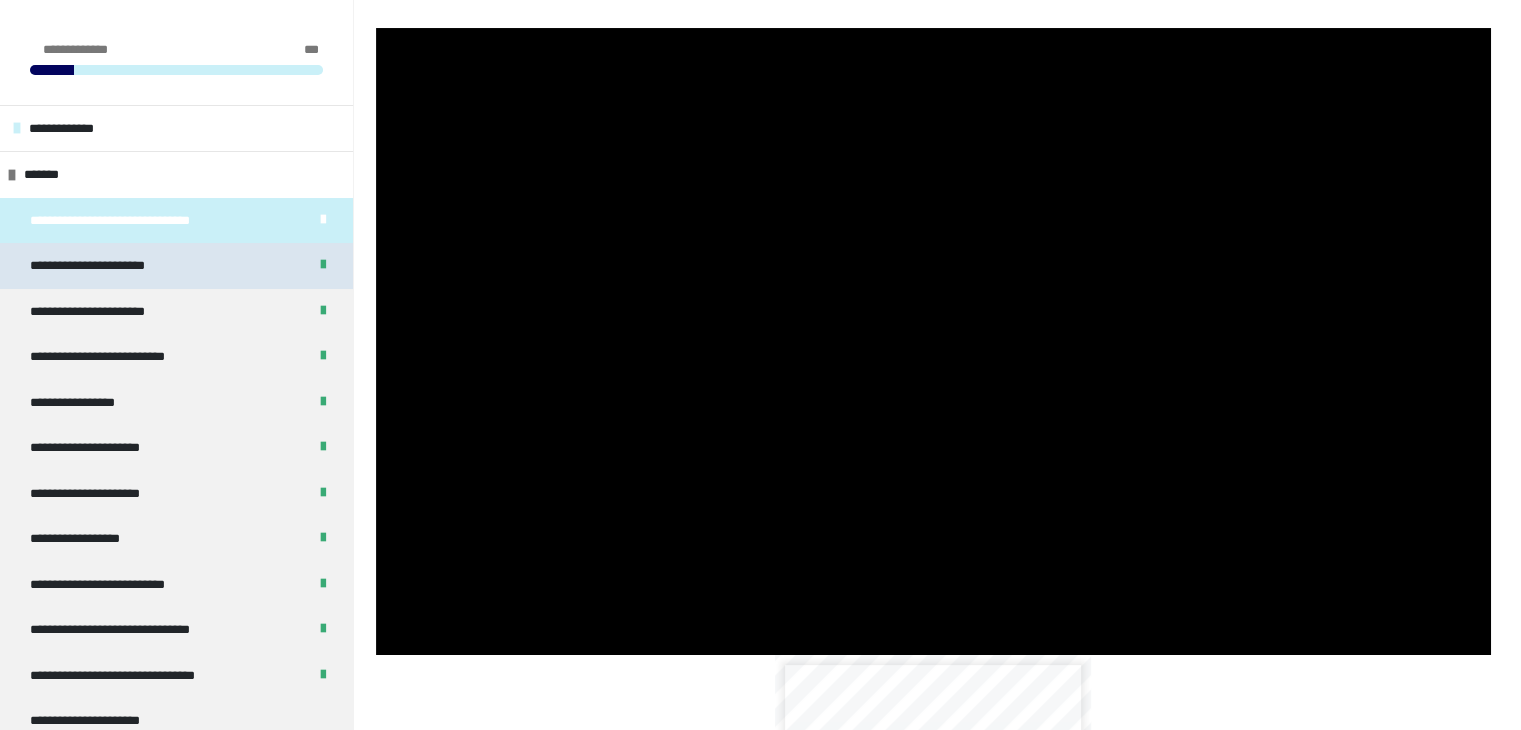 click on "**********" at bounding box center [101, 266] 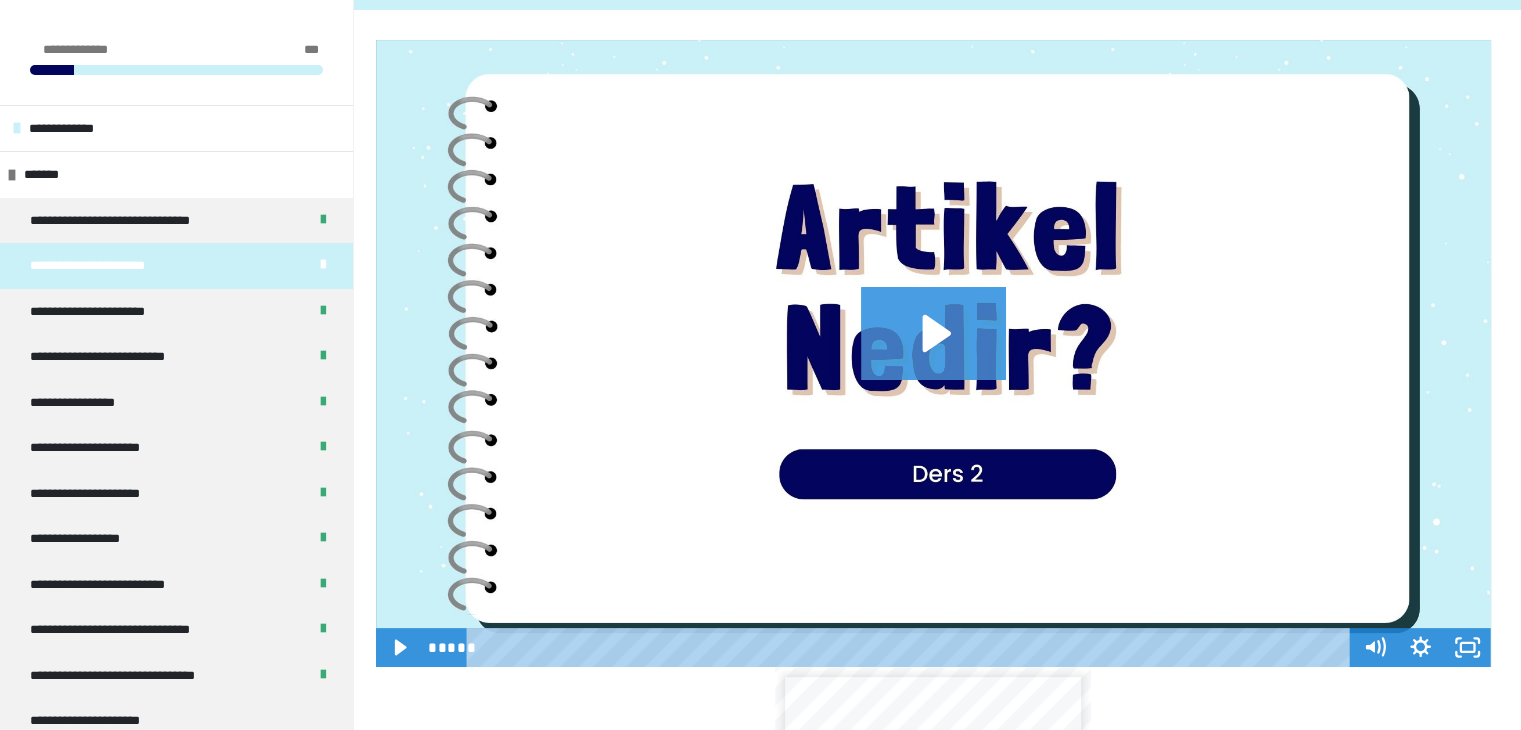 click 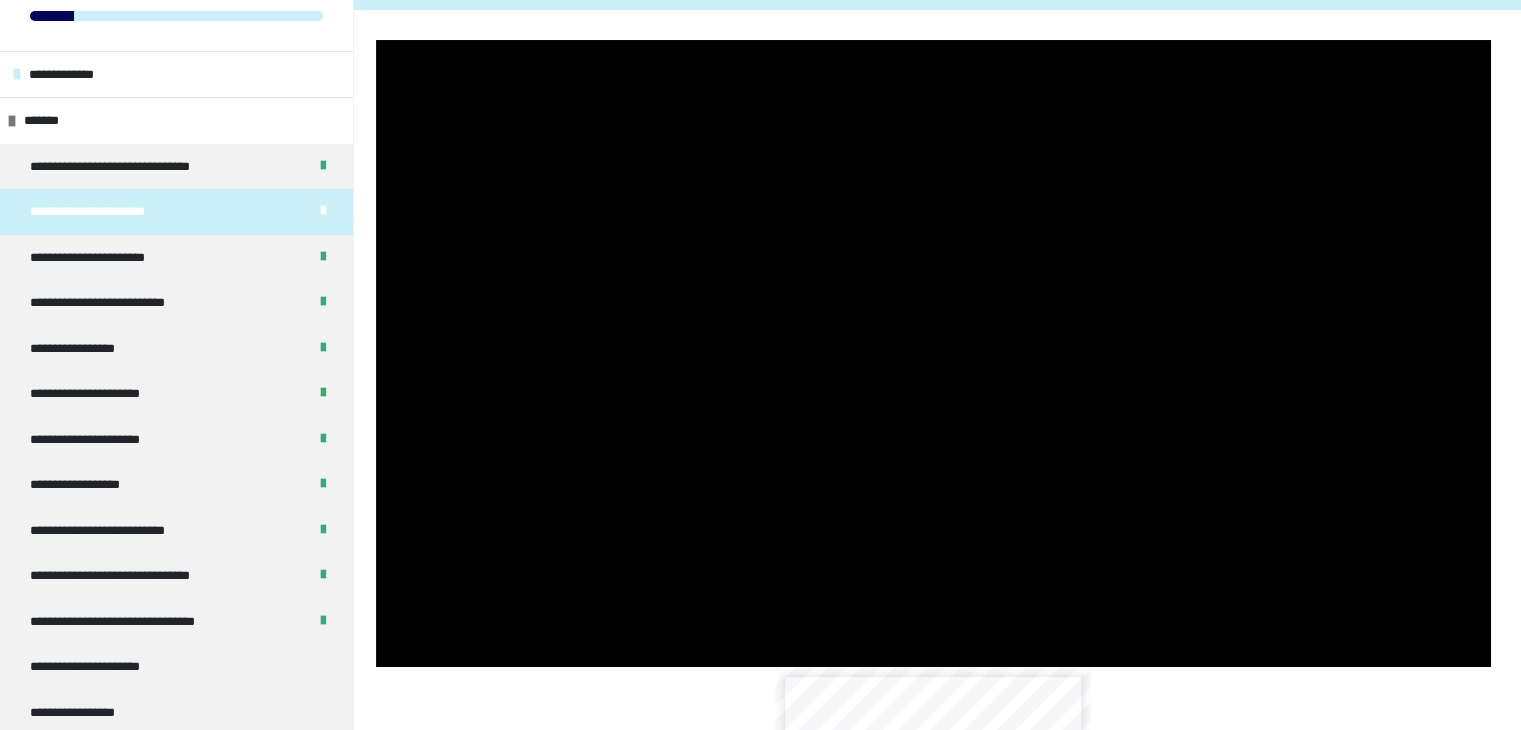 scroll, scrollTop: 0, scrollLeft: 0, axis: both 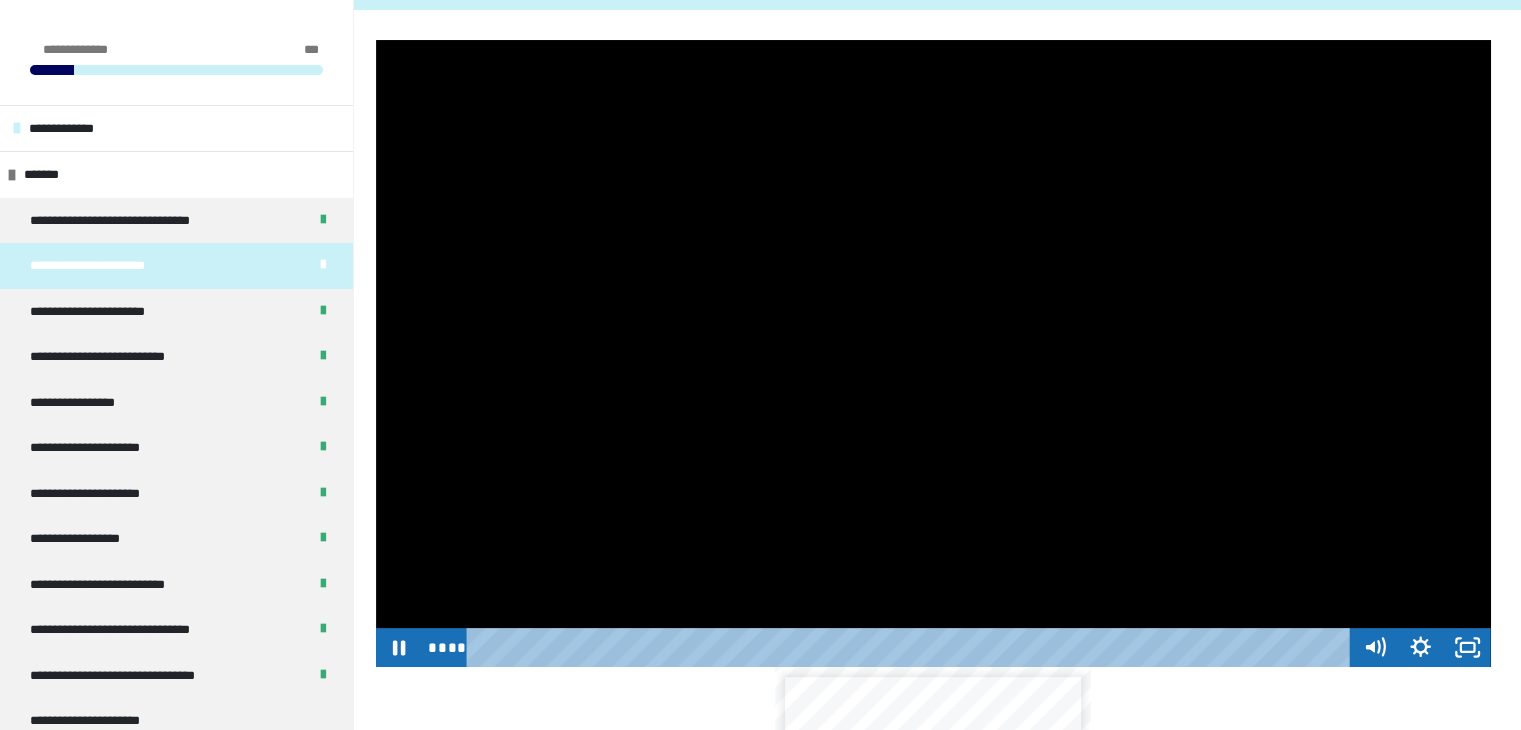 click at bounding box center (933, 353) 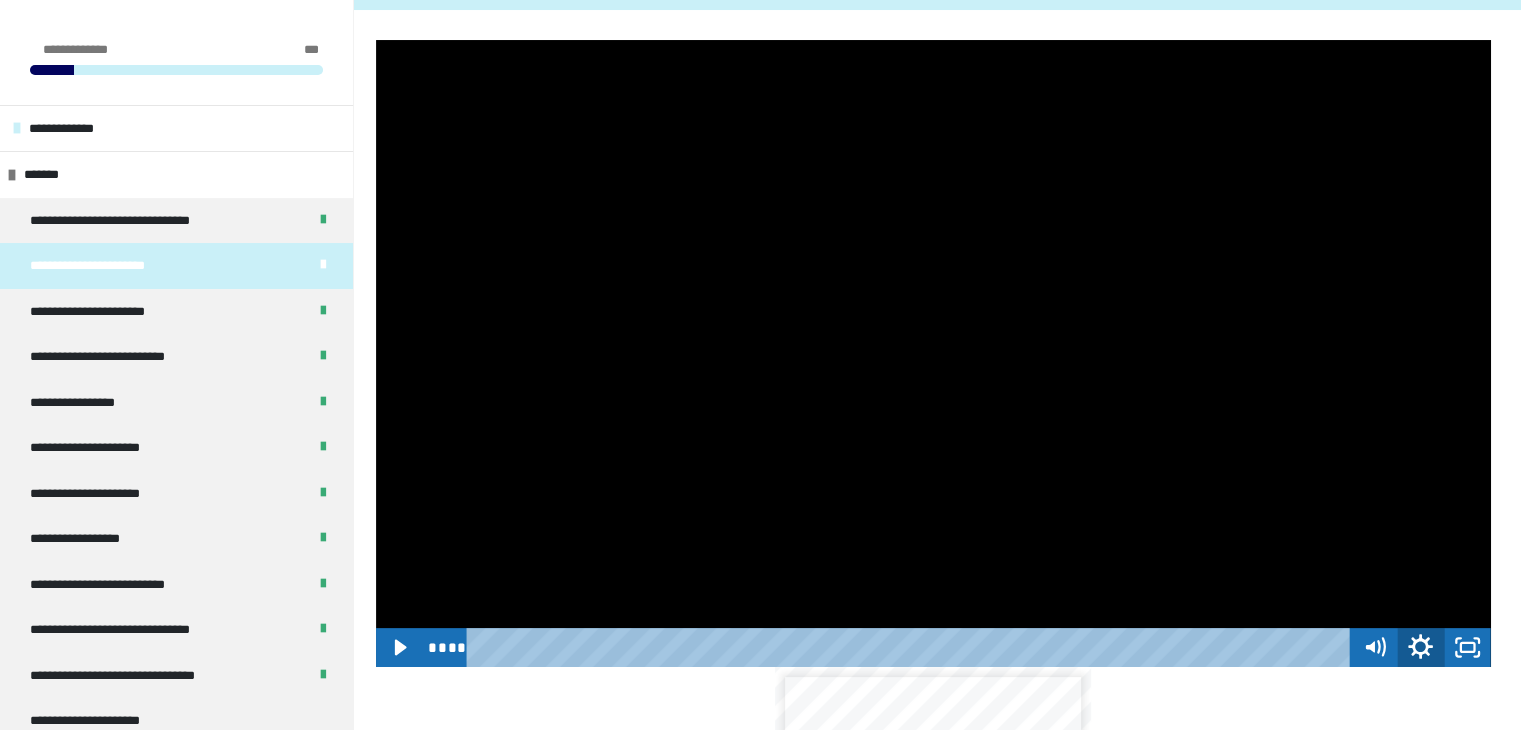 click 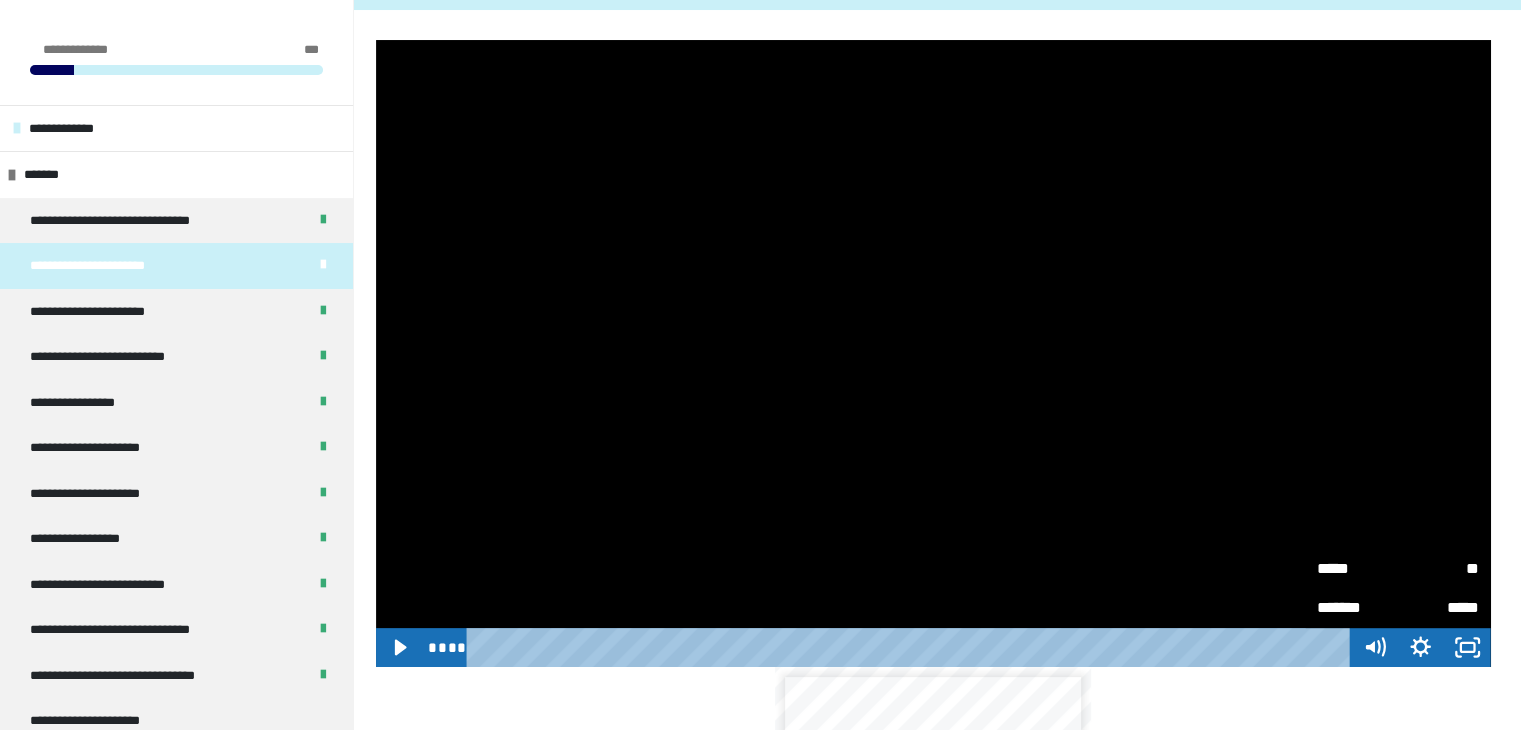click on "**" at bounding box center [1438, 568] 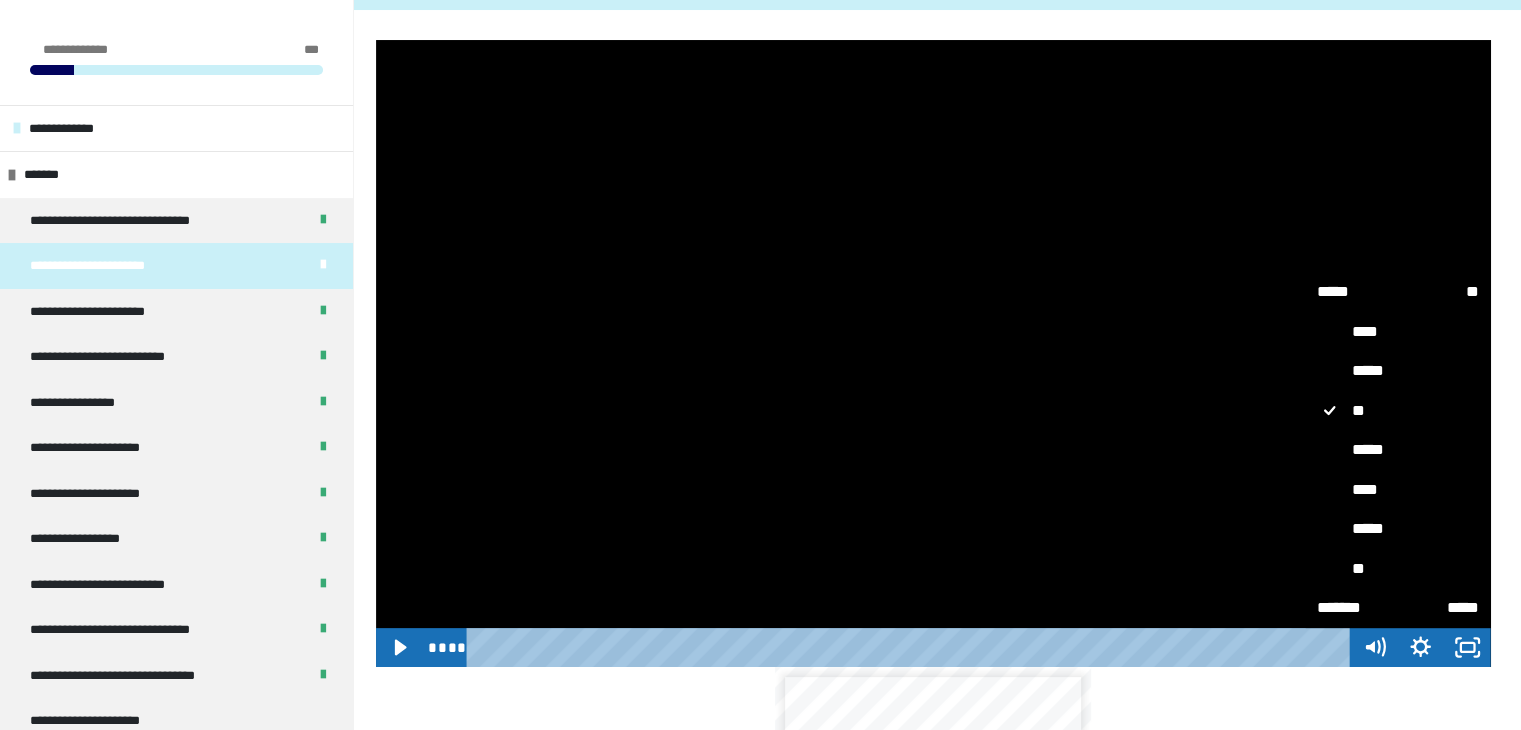 click on "****" at bounding box center (1398, 490) 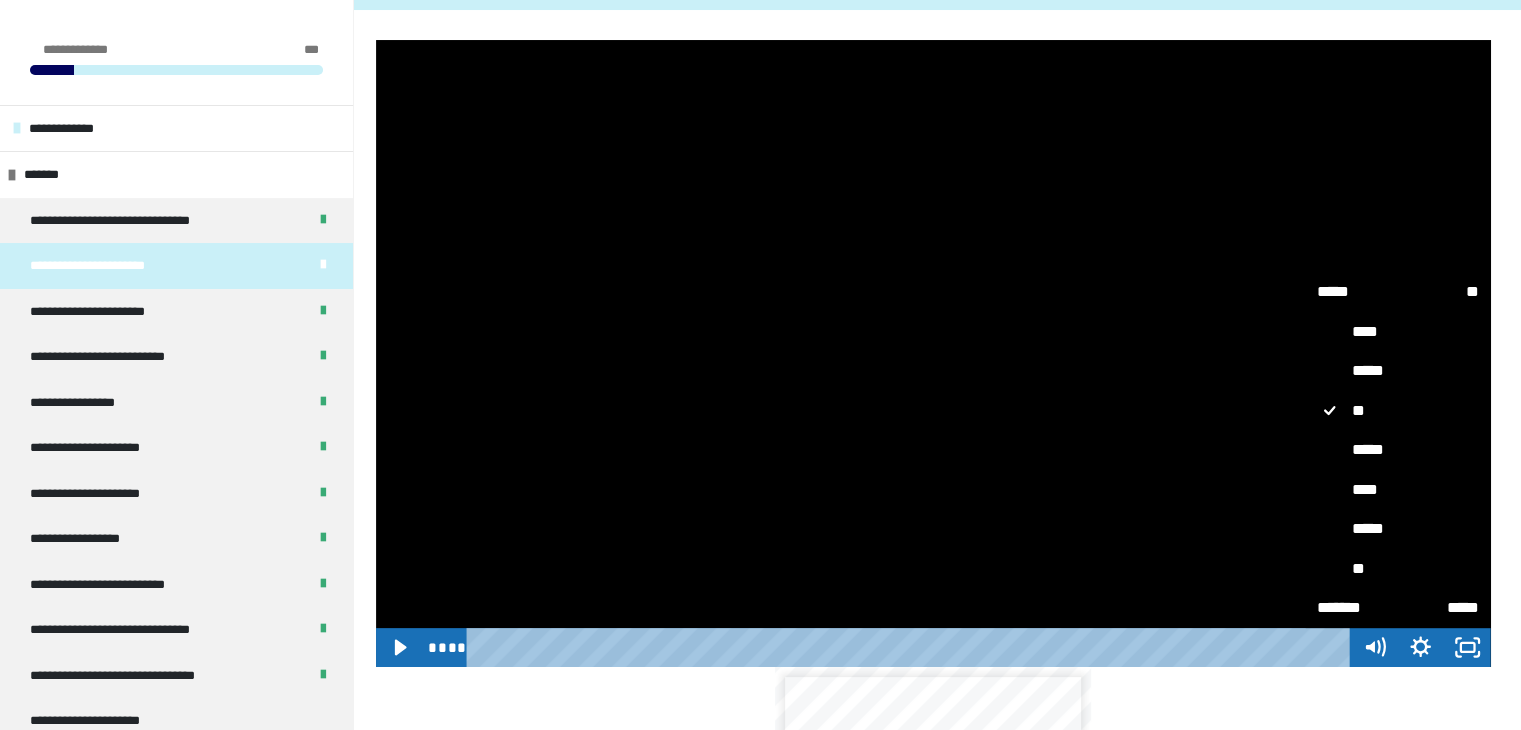 click on "****" at bounding box center [1305, 470] 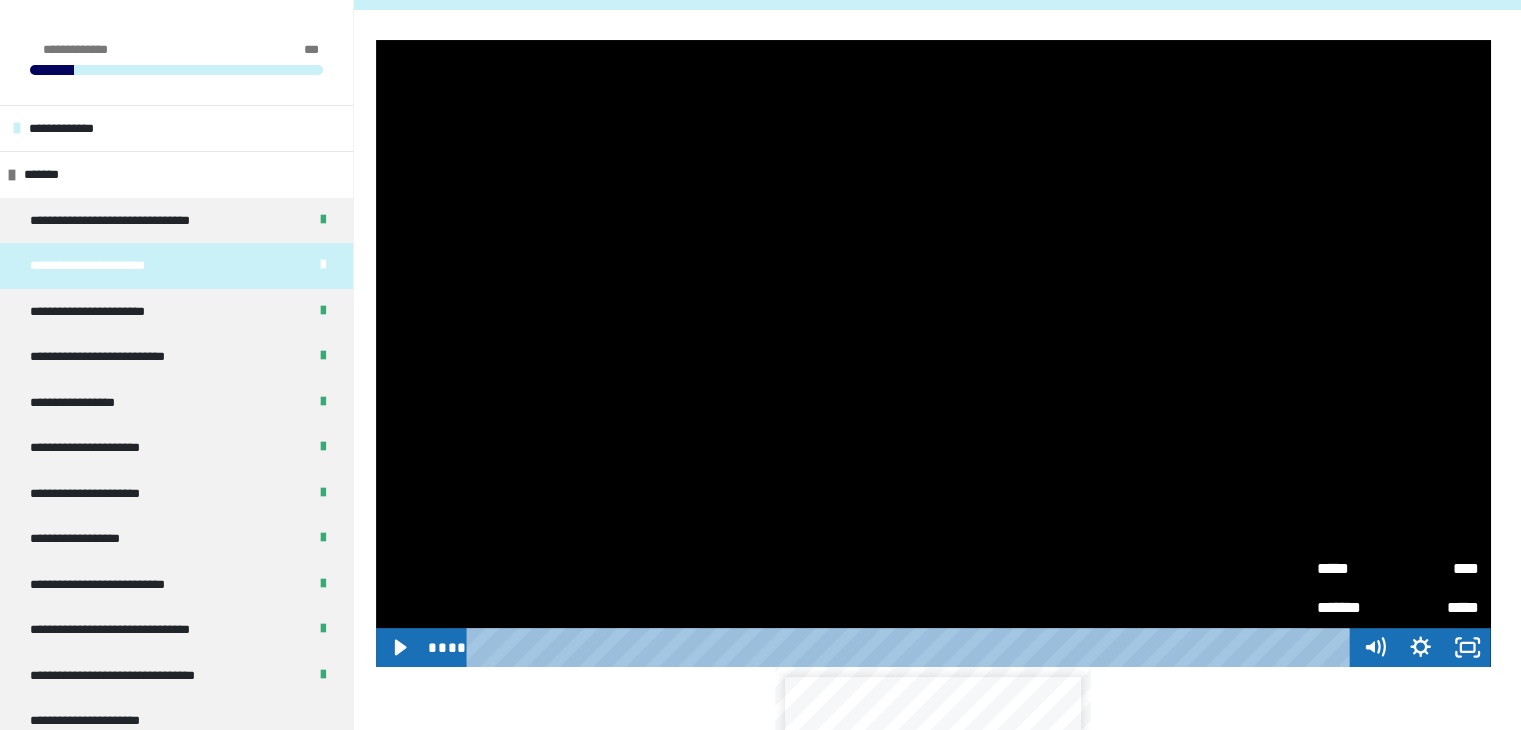 click at bounding box center [933, 353] 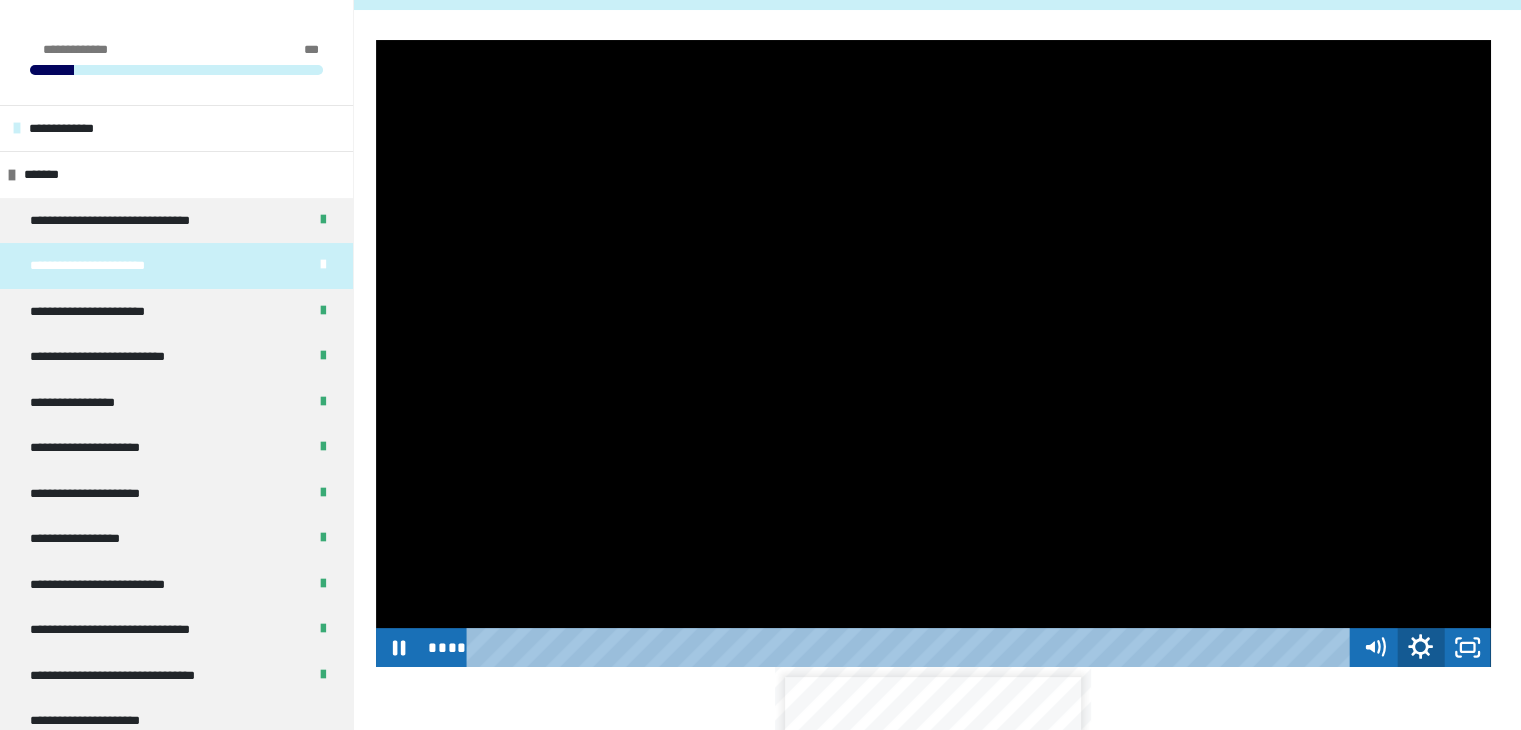 click 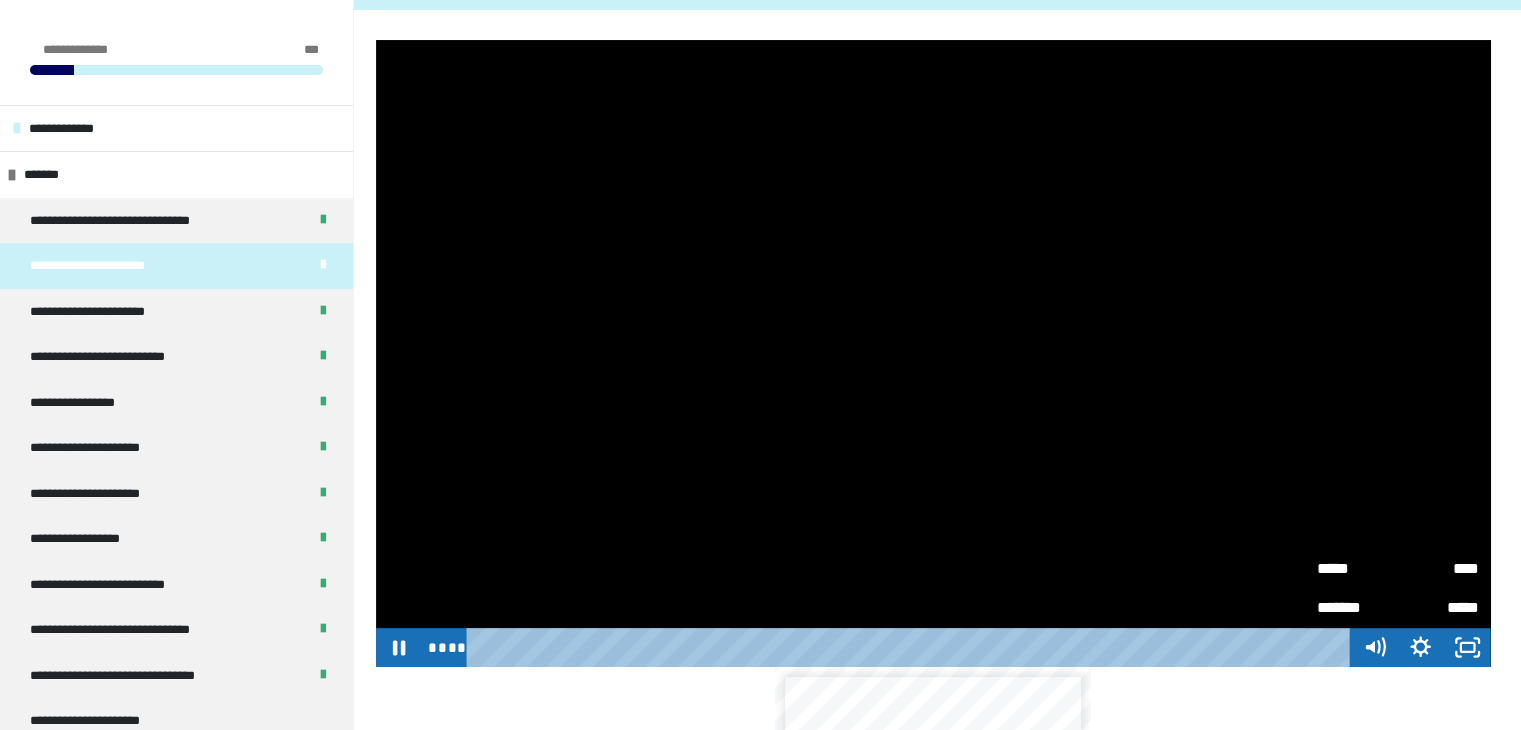 click at bounding box center (933, 353) 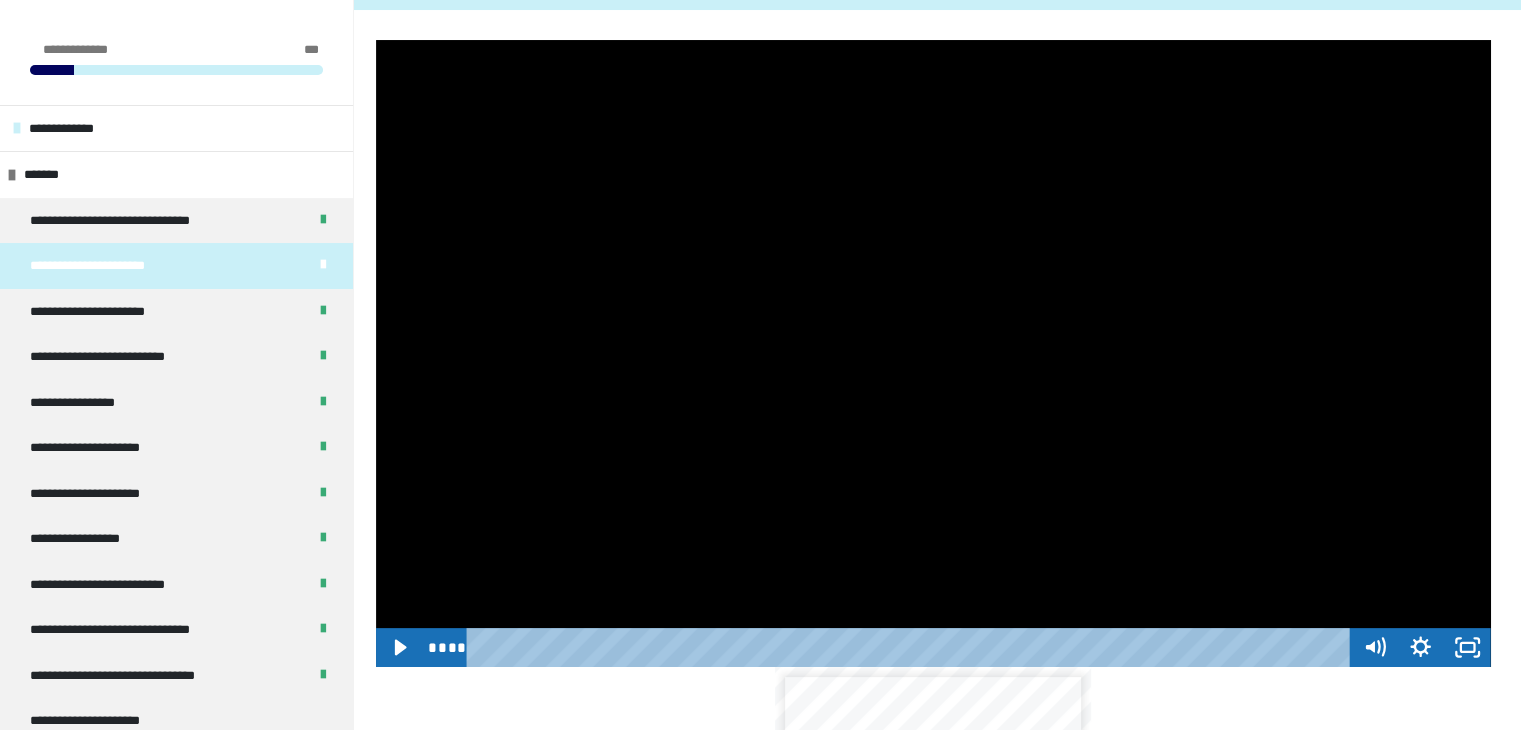 click at bounding box center (933, 353) 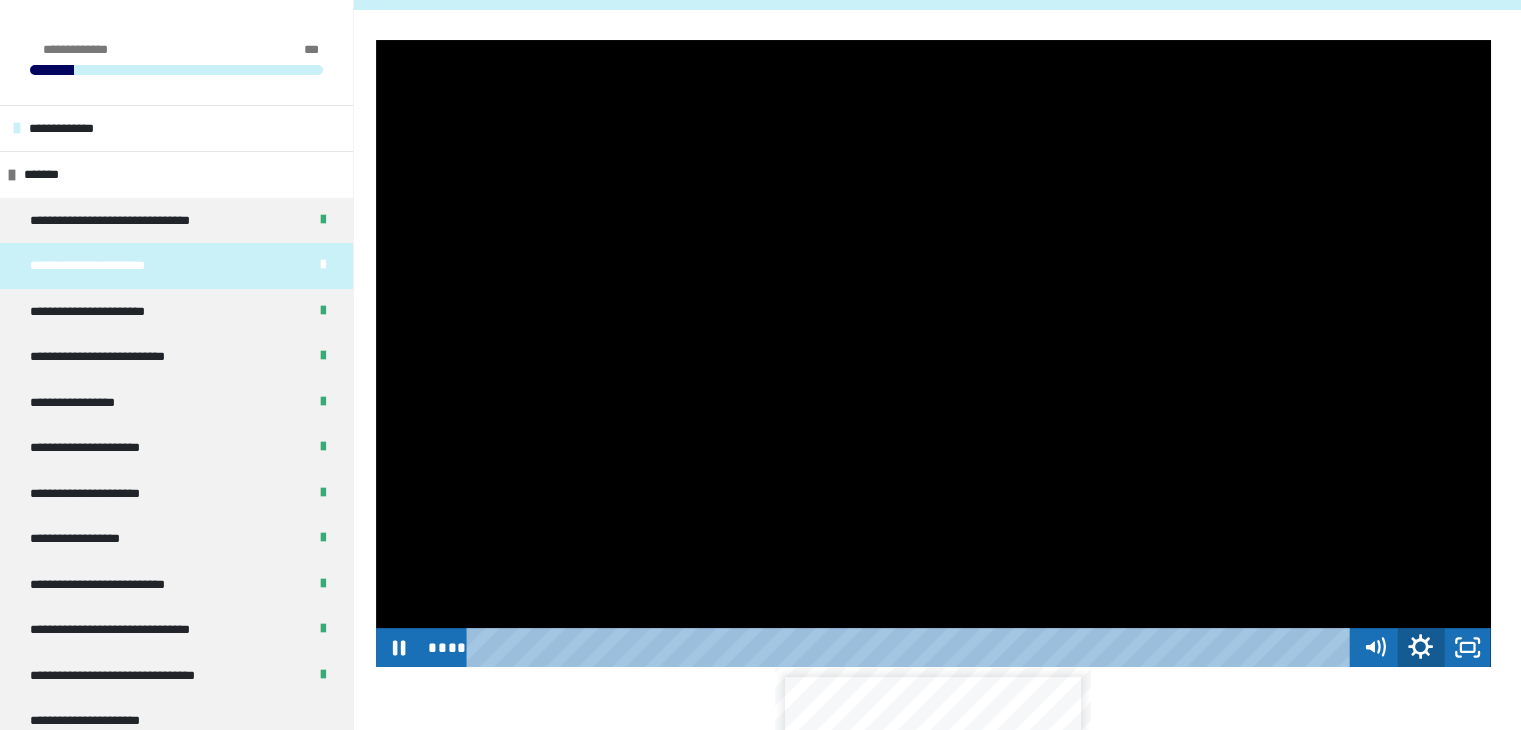 click 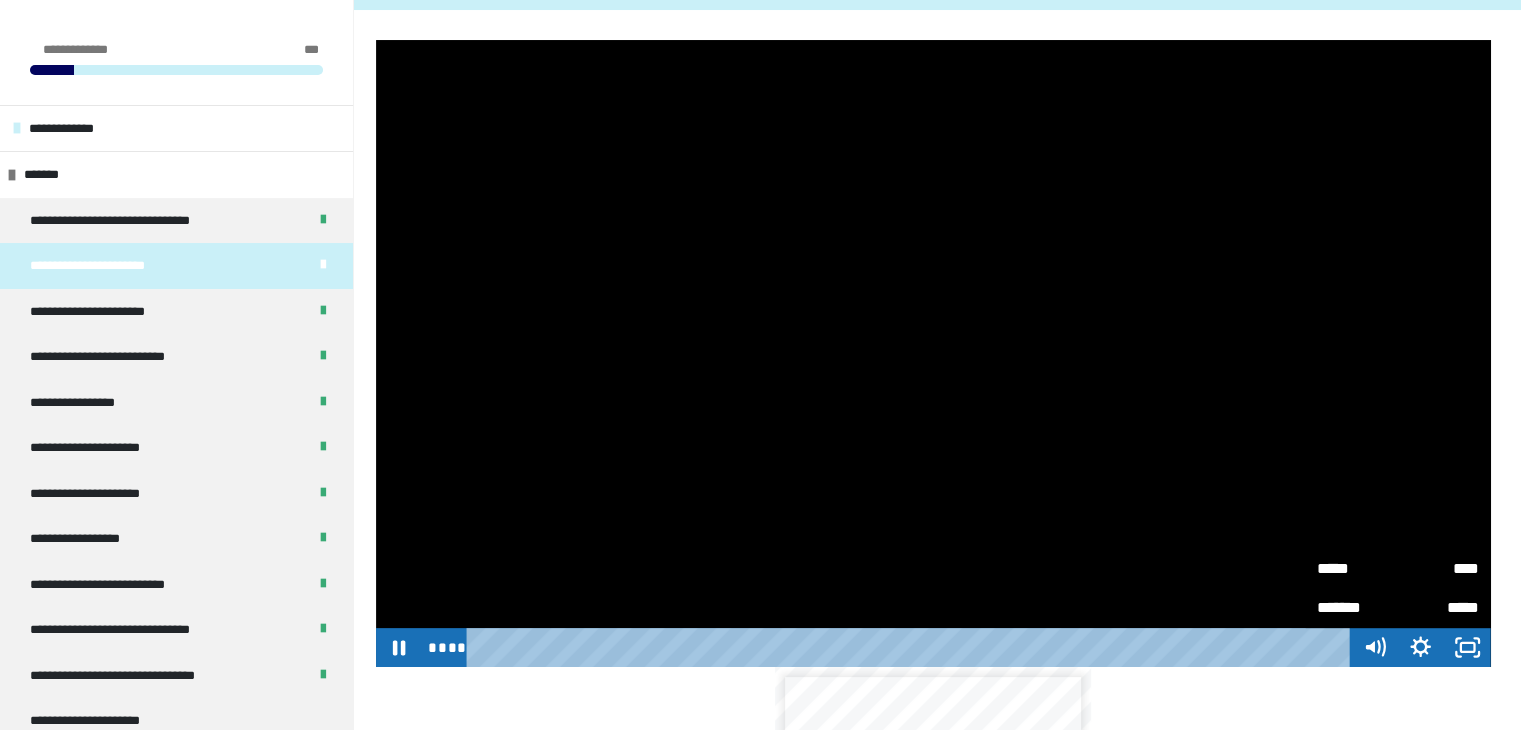 click on "****" at bounding box center (1438, 562) 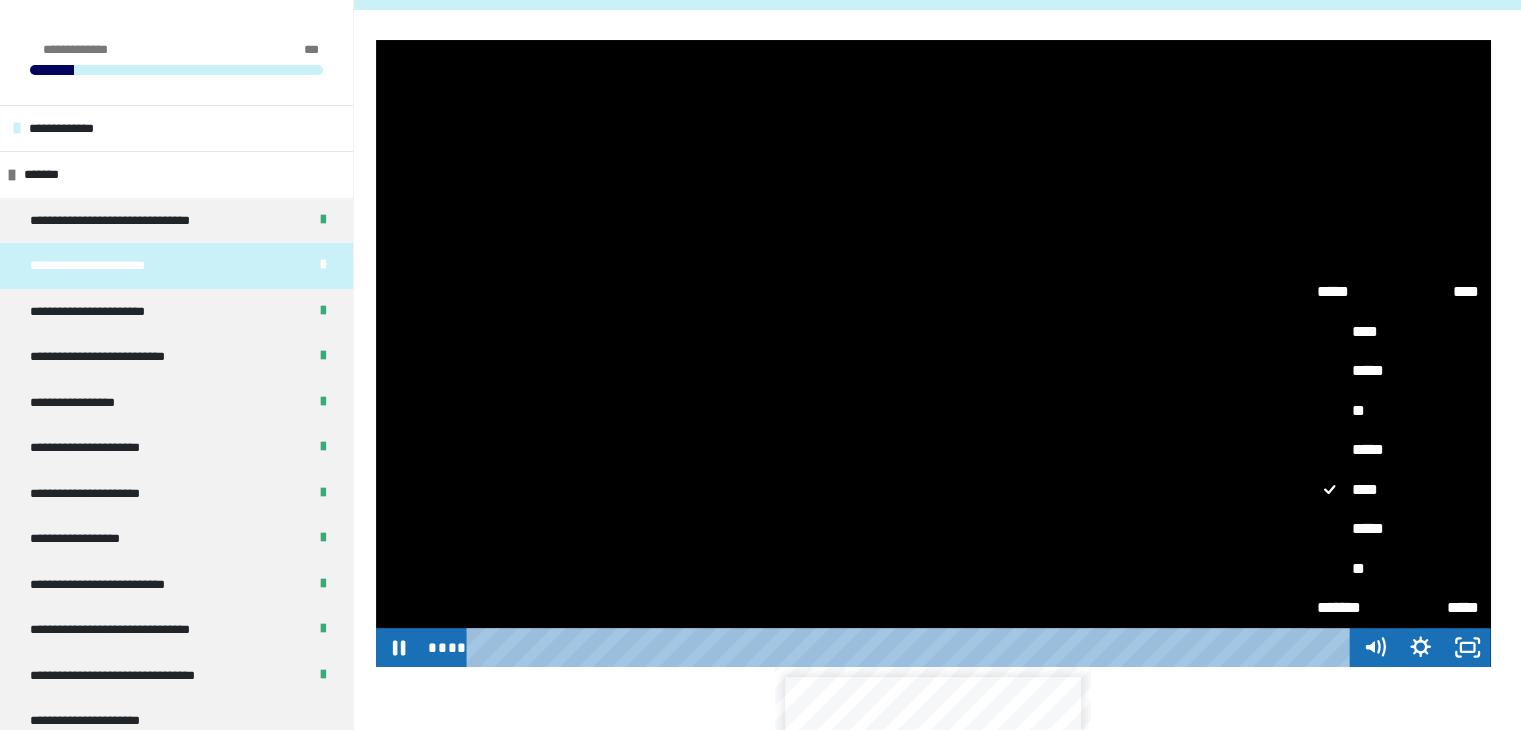 click on "*****" at bounding box center [1398, 450] 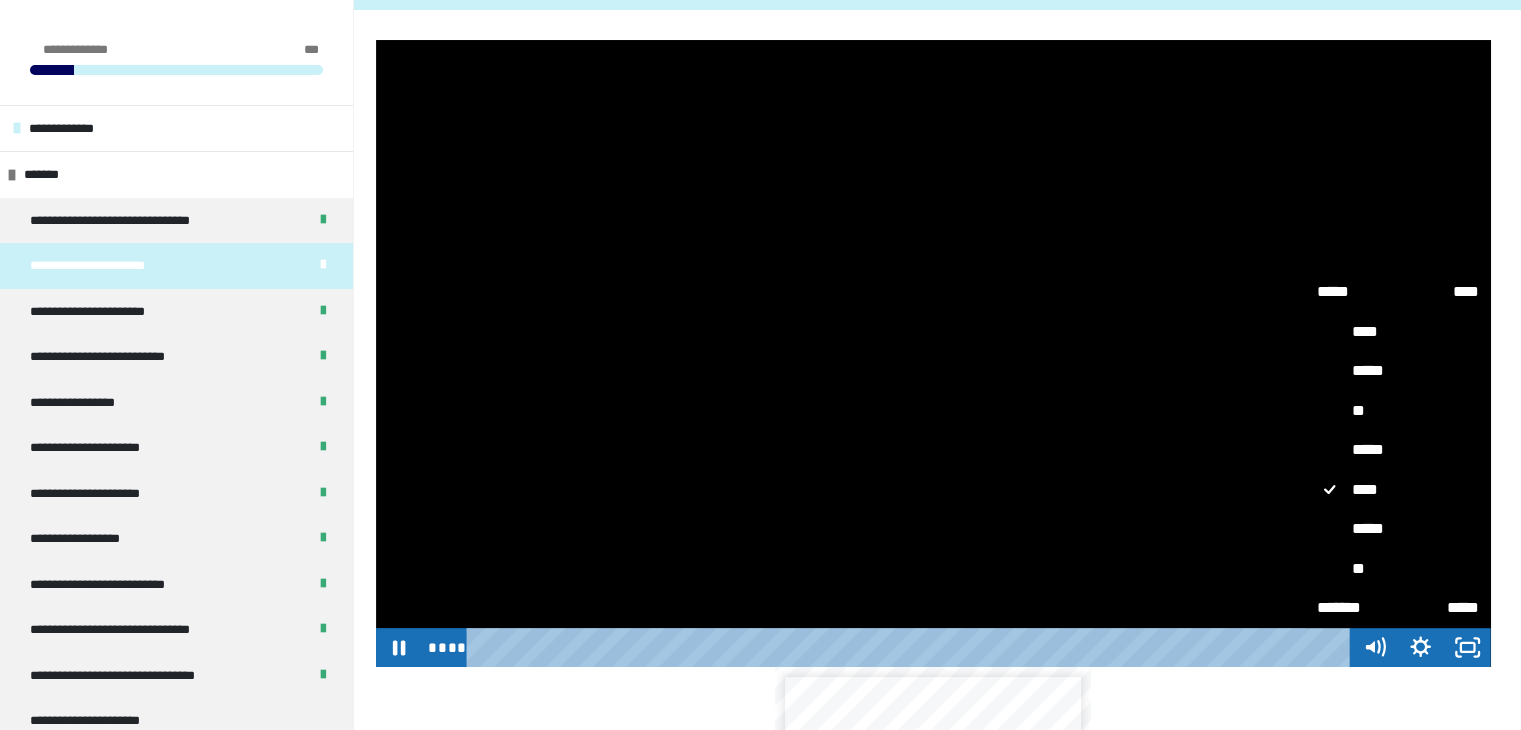 click on "*****" at bounding box center [1305, 430] 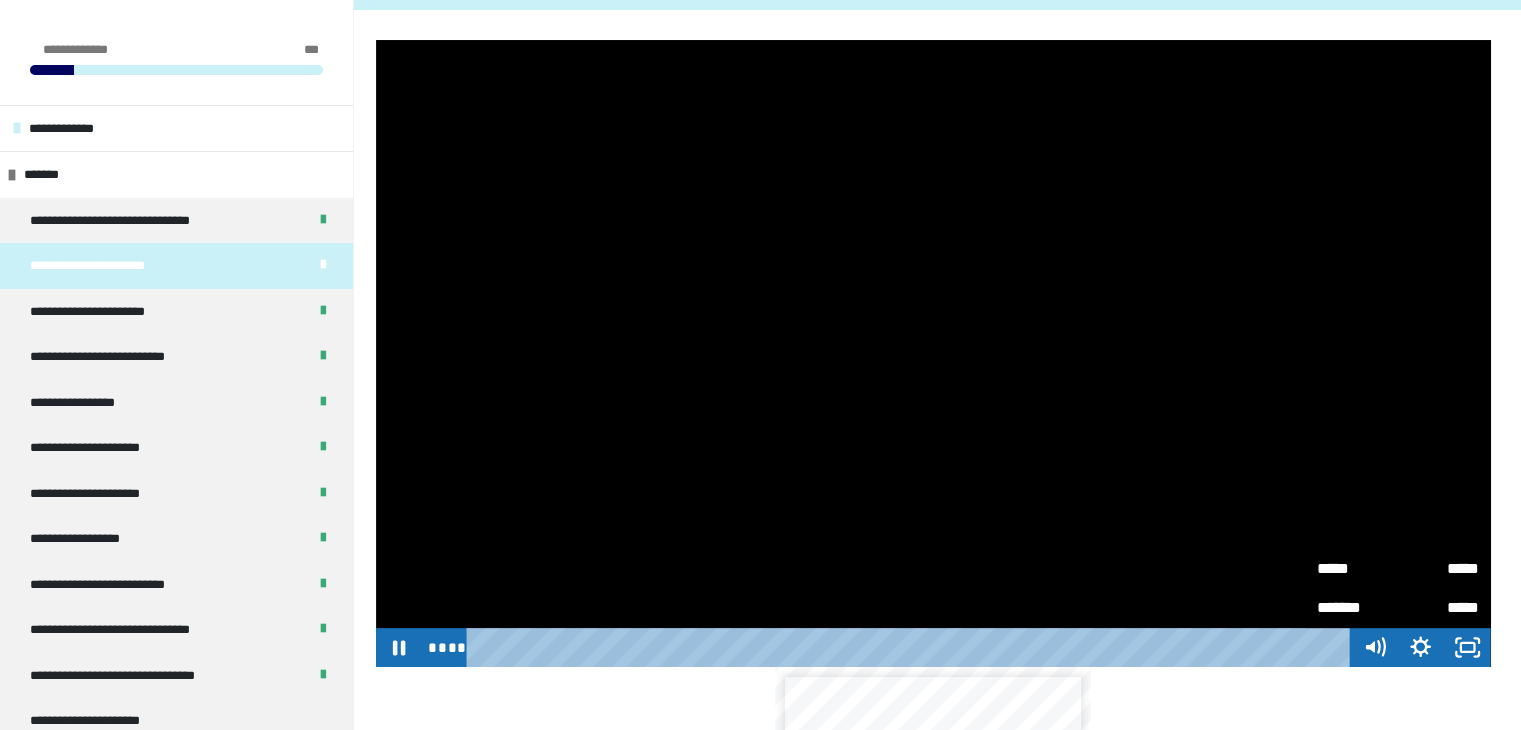 click at bounding box center [933, 353] 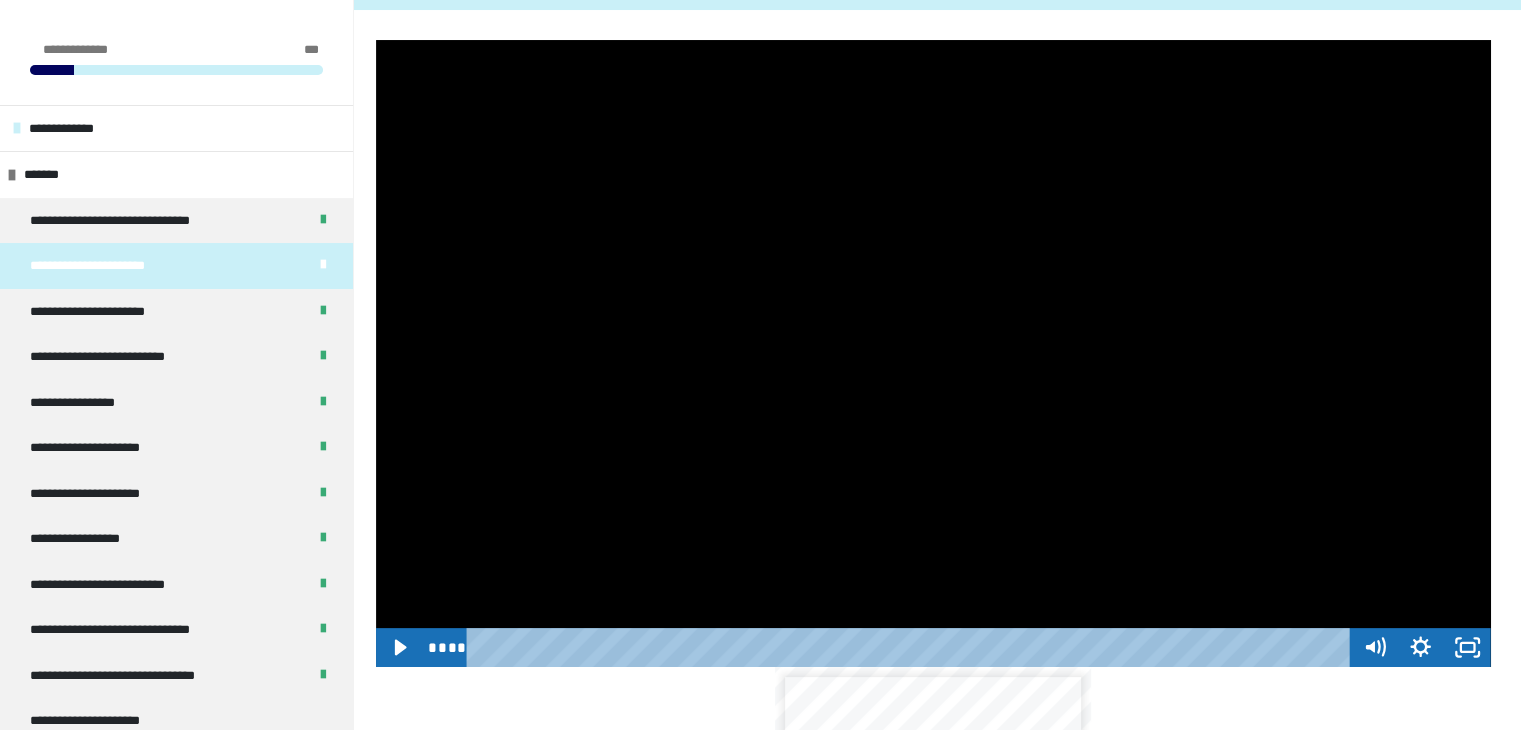 click at bounding box center [933, 353] 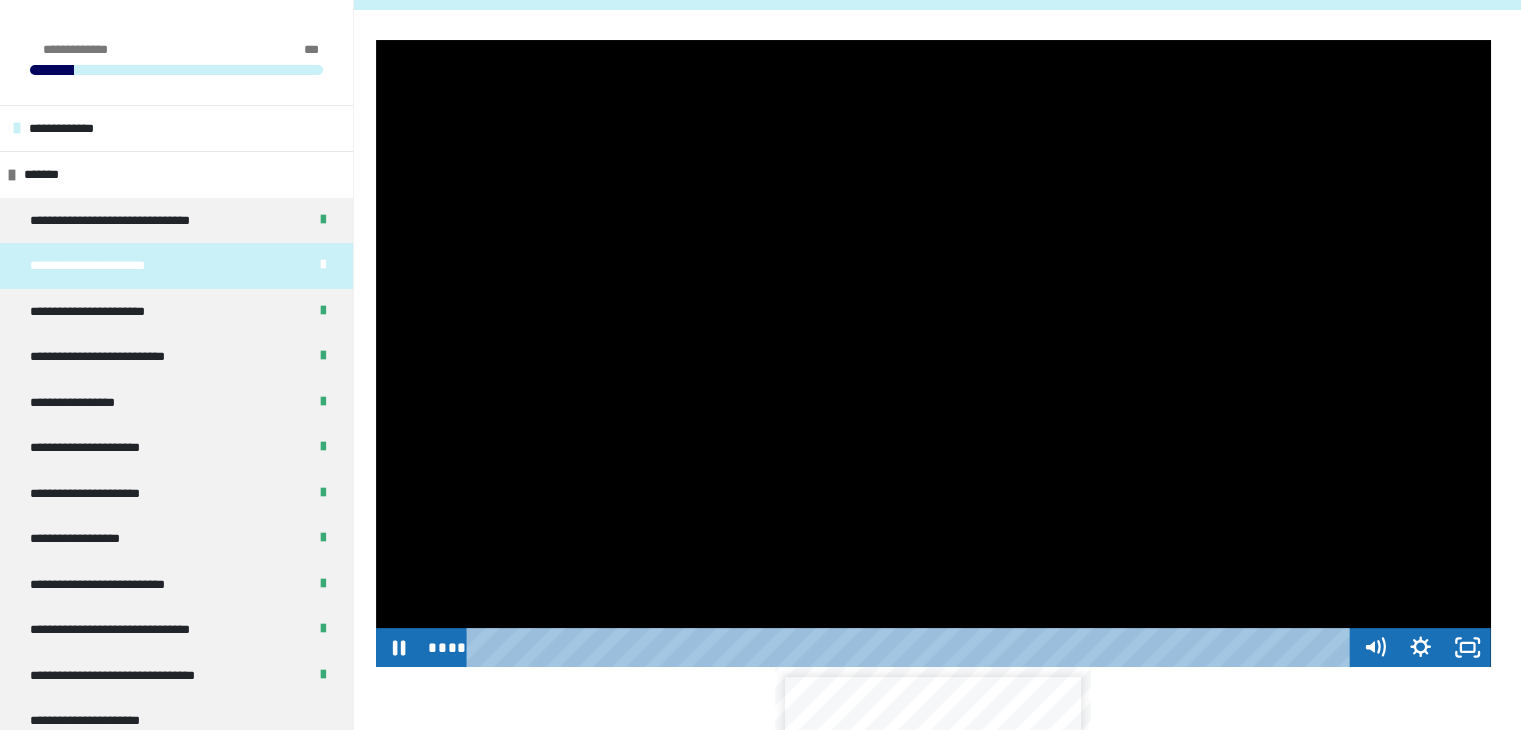 click at bounding box center [933, 353] 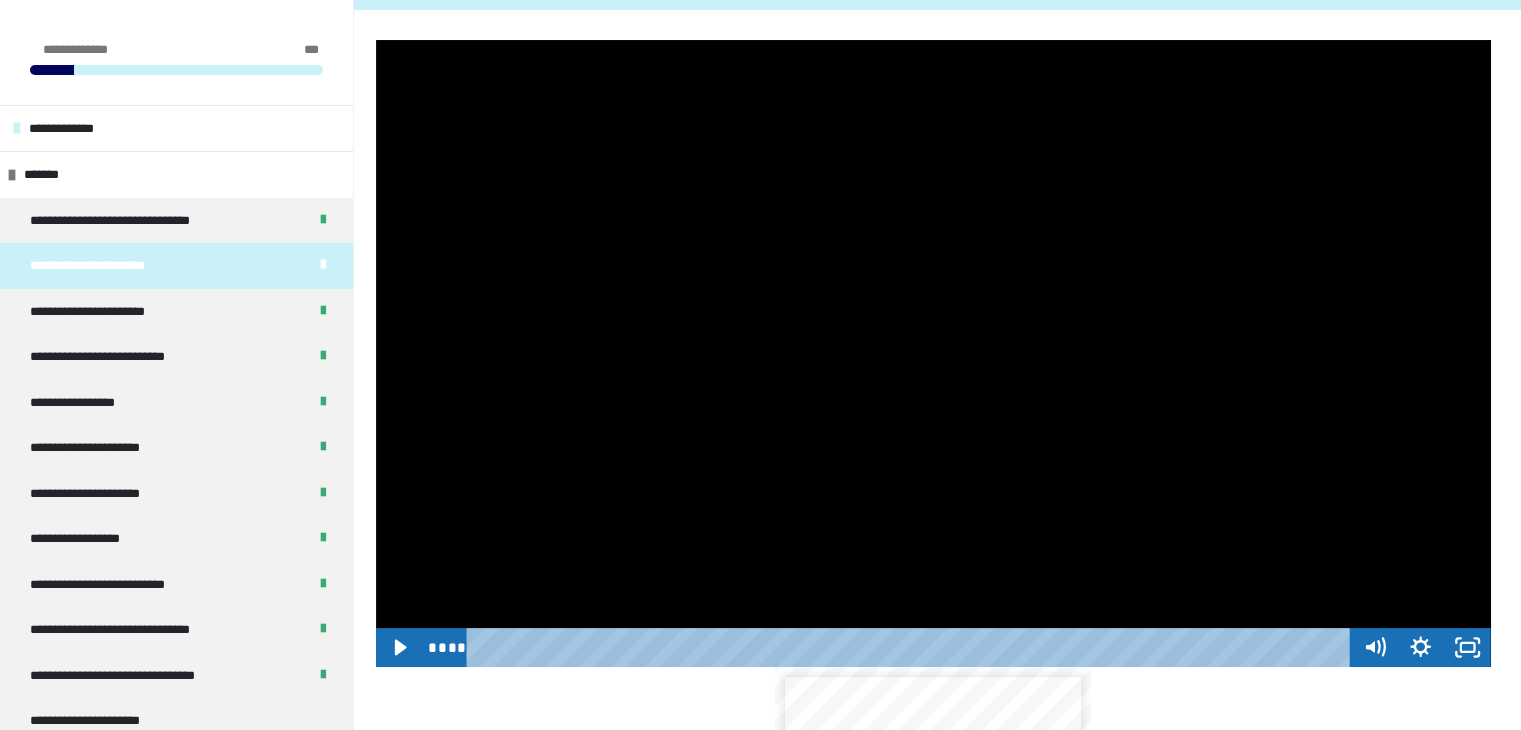click at bounding box center [933, 353] 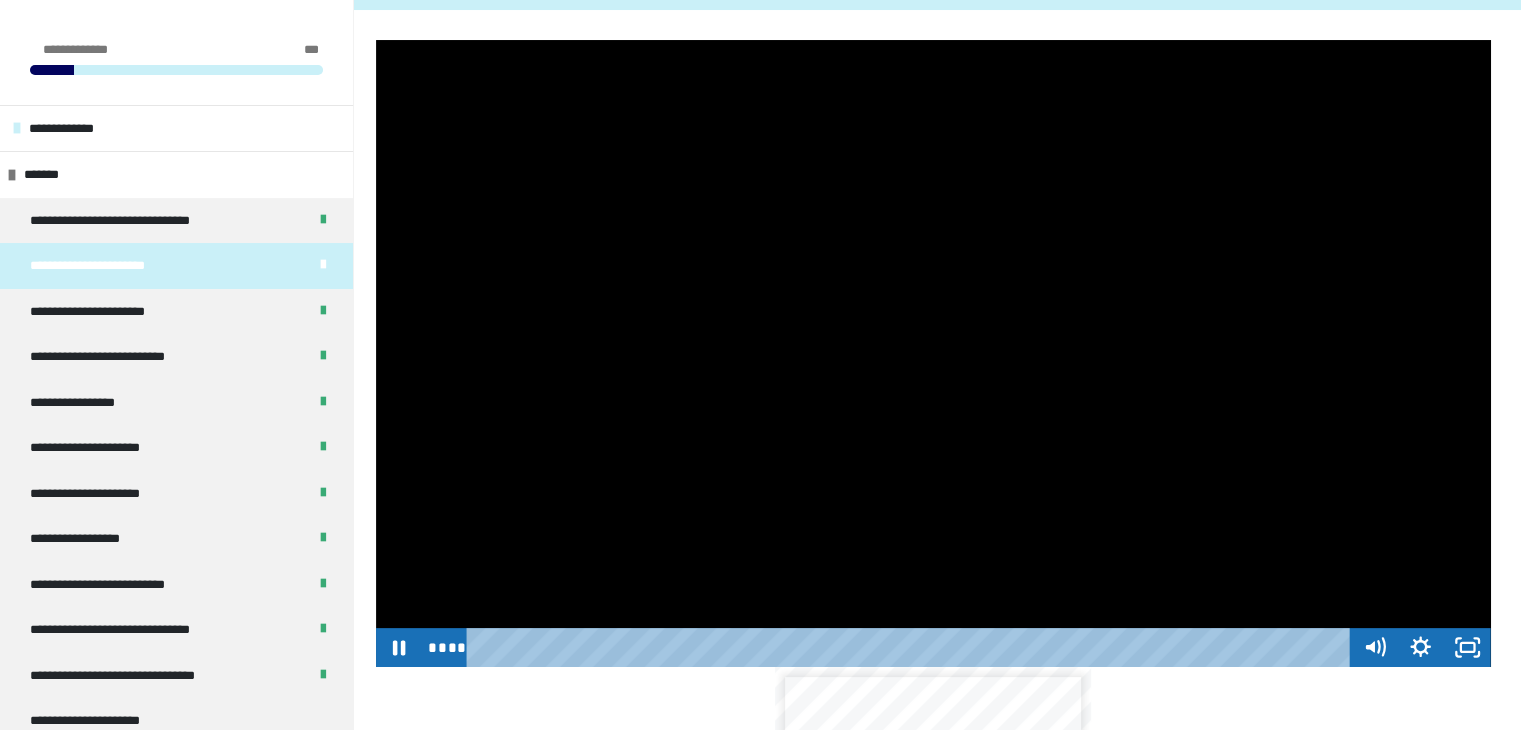 click at bounding box center [933, 353] 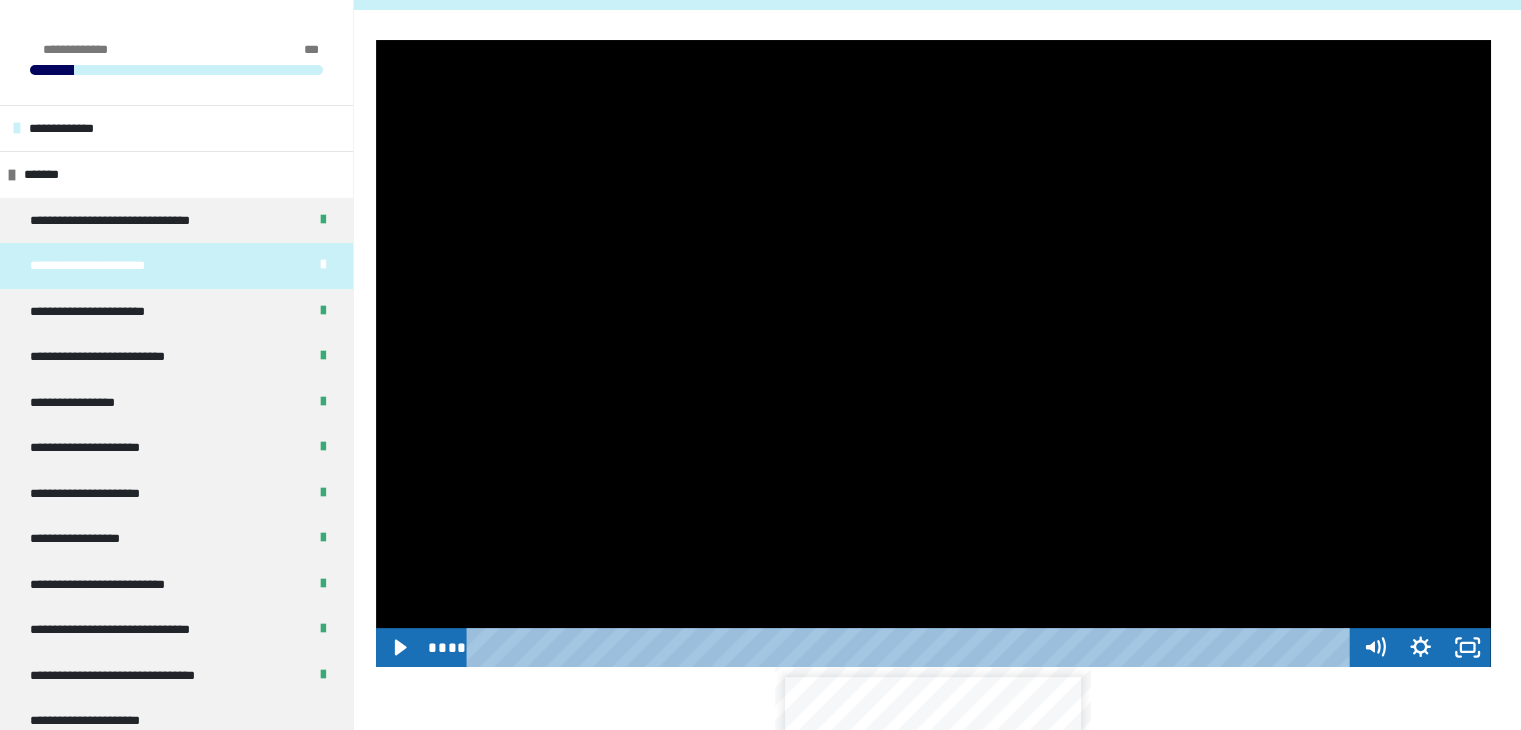 click at bounding box center (933, 353) 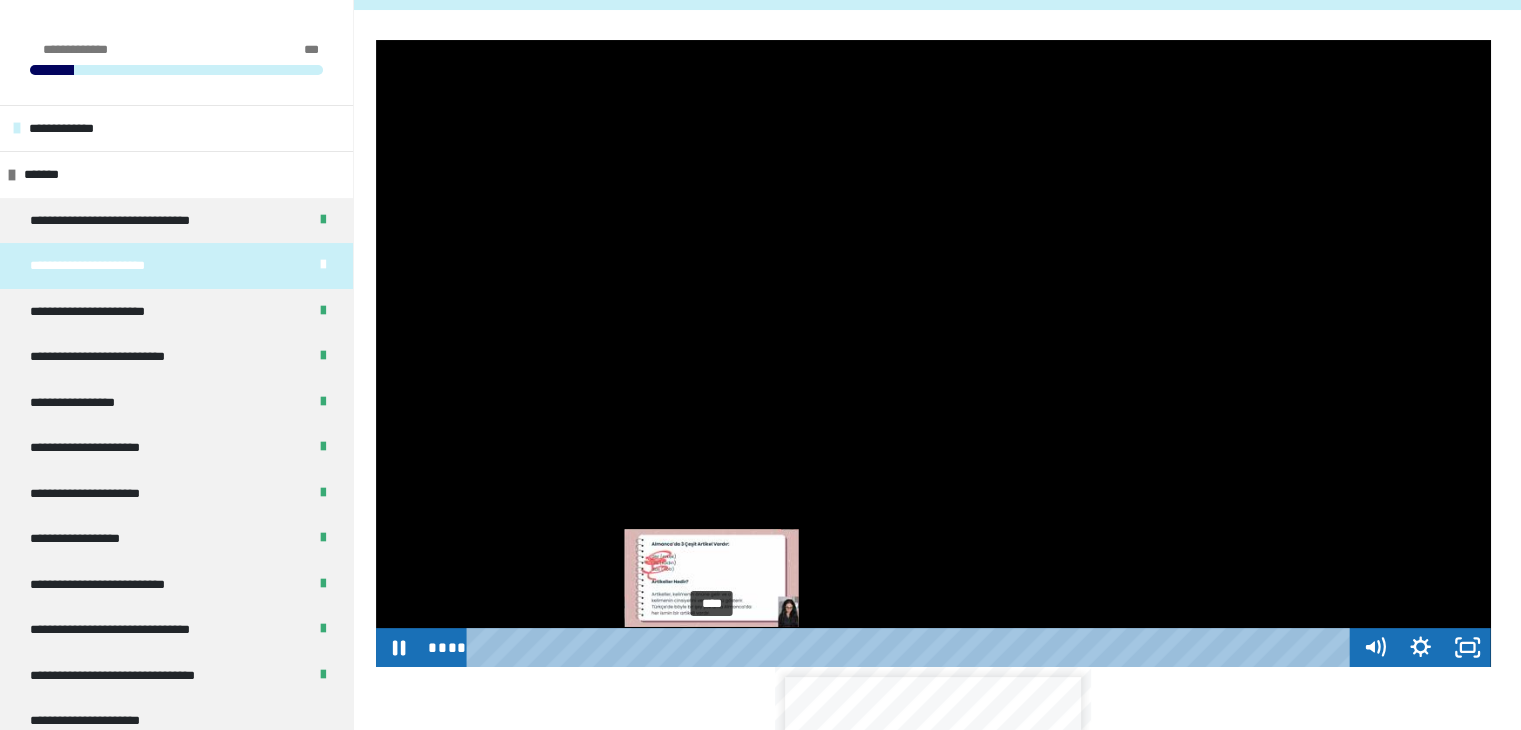 click on "****" at bounding box center [912, 647] 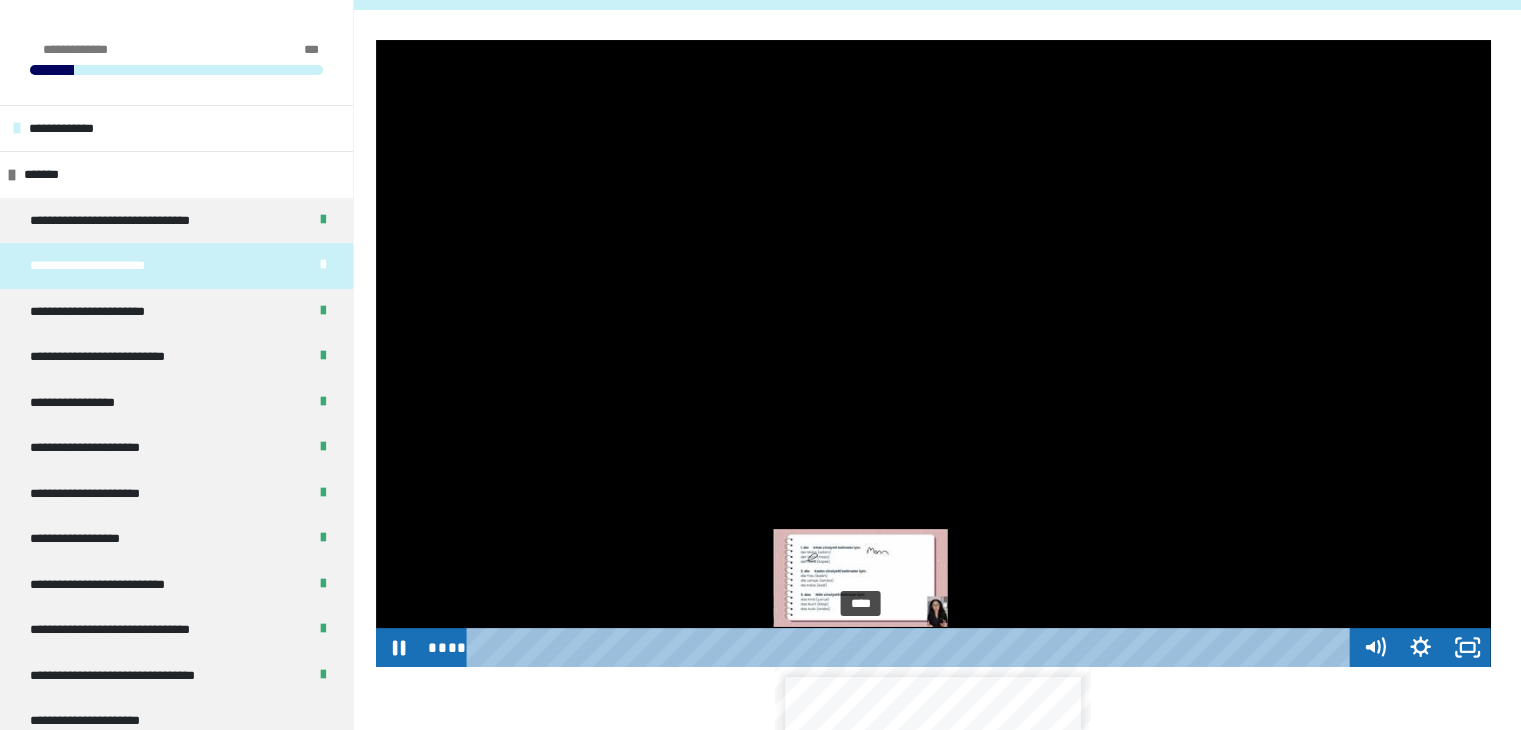 click on "****" at bounding box center (912, 647) 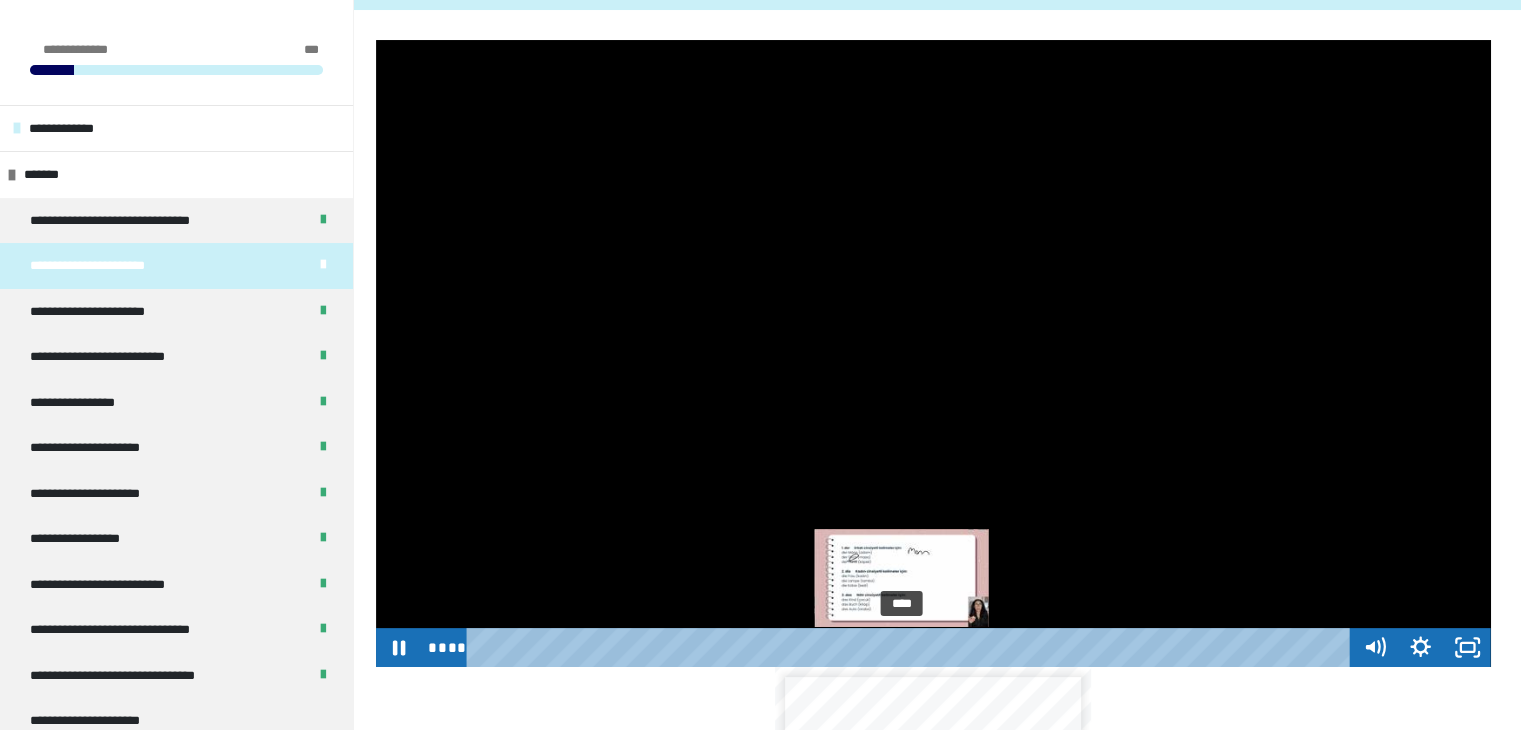 click on "****" at bounding box center (912, 647) 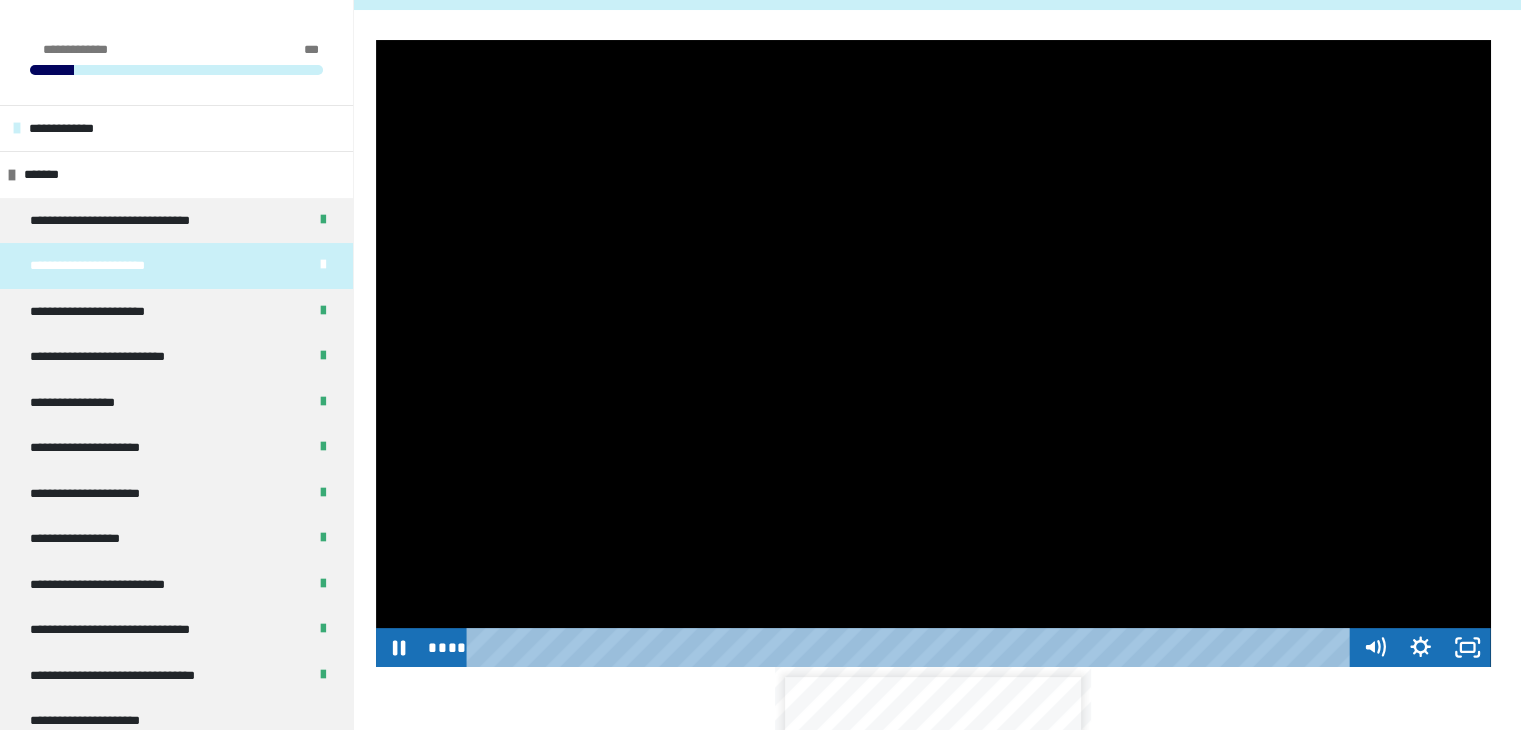 click at bounding box center (933, 353) 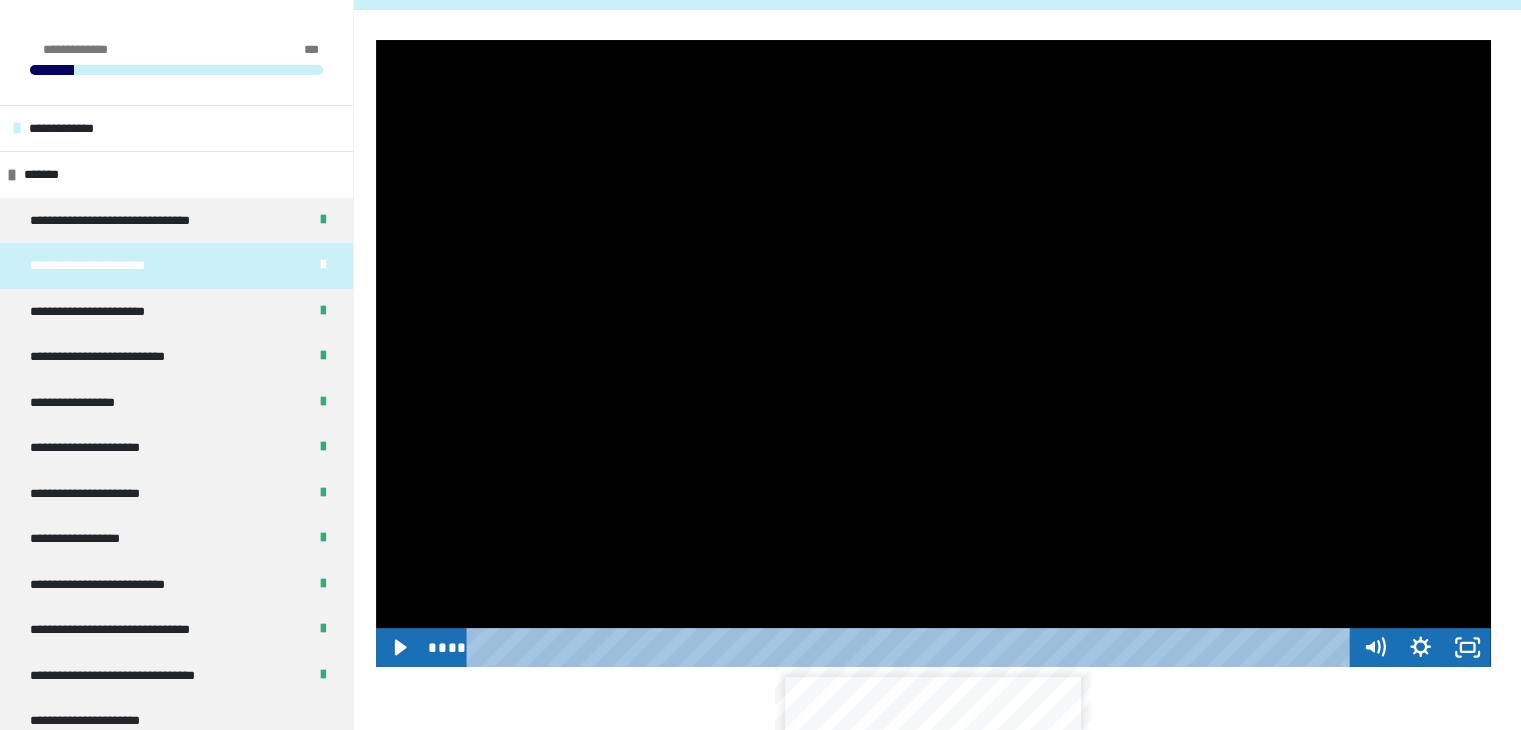 click at bounding box center [933, 353] 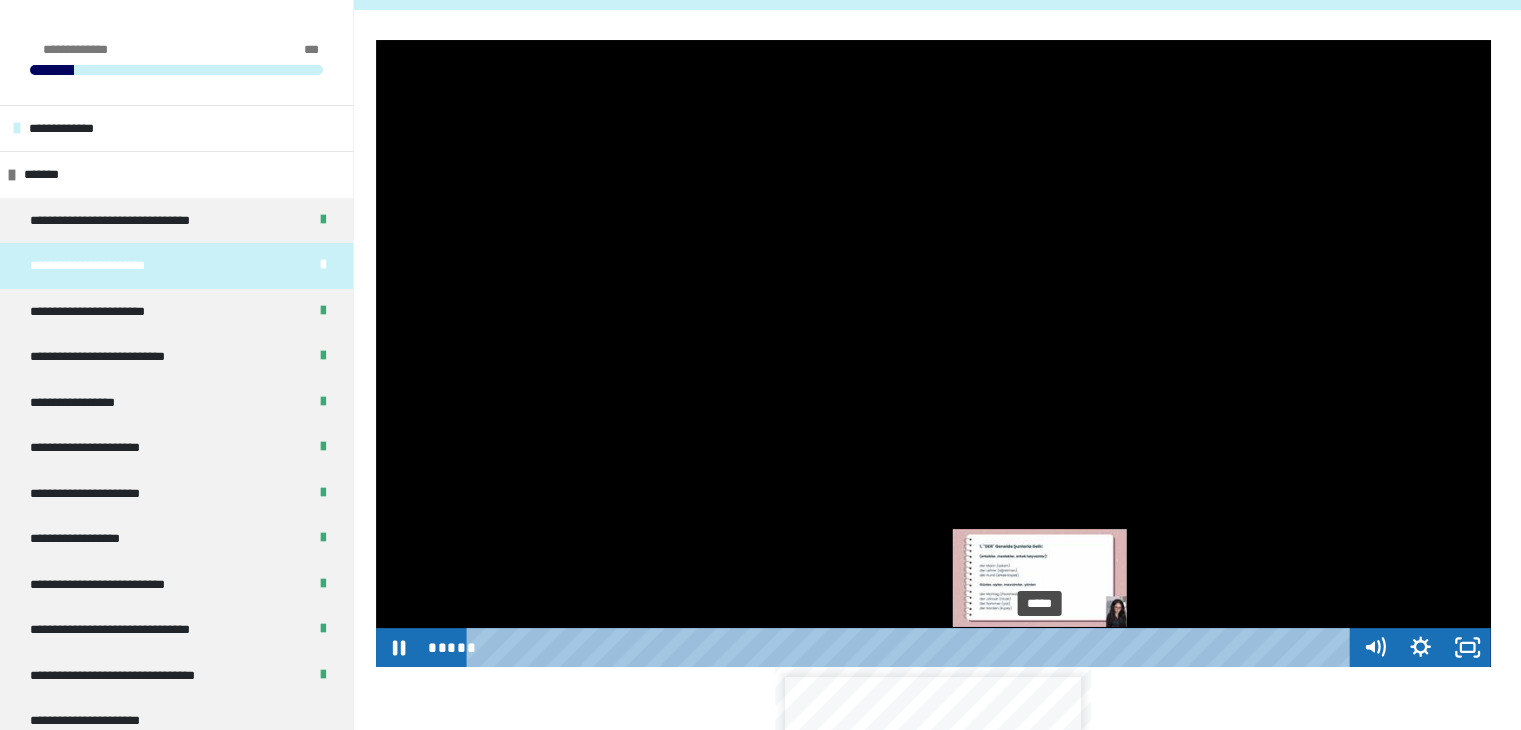 click on "*****" at bounding box center (912, 647) 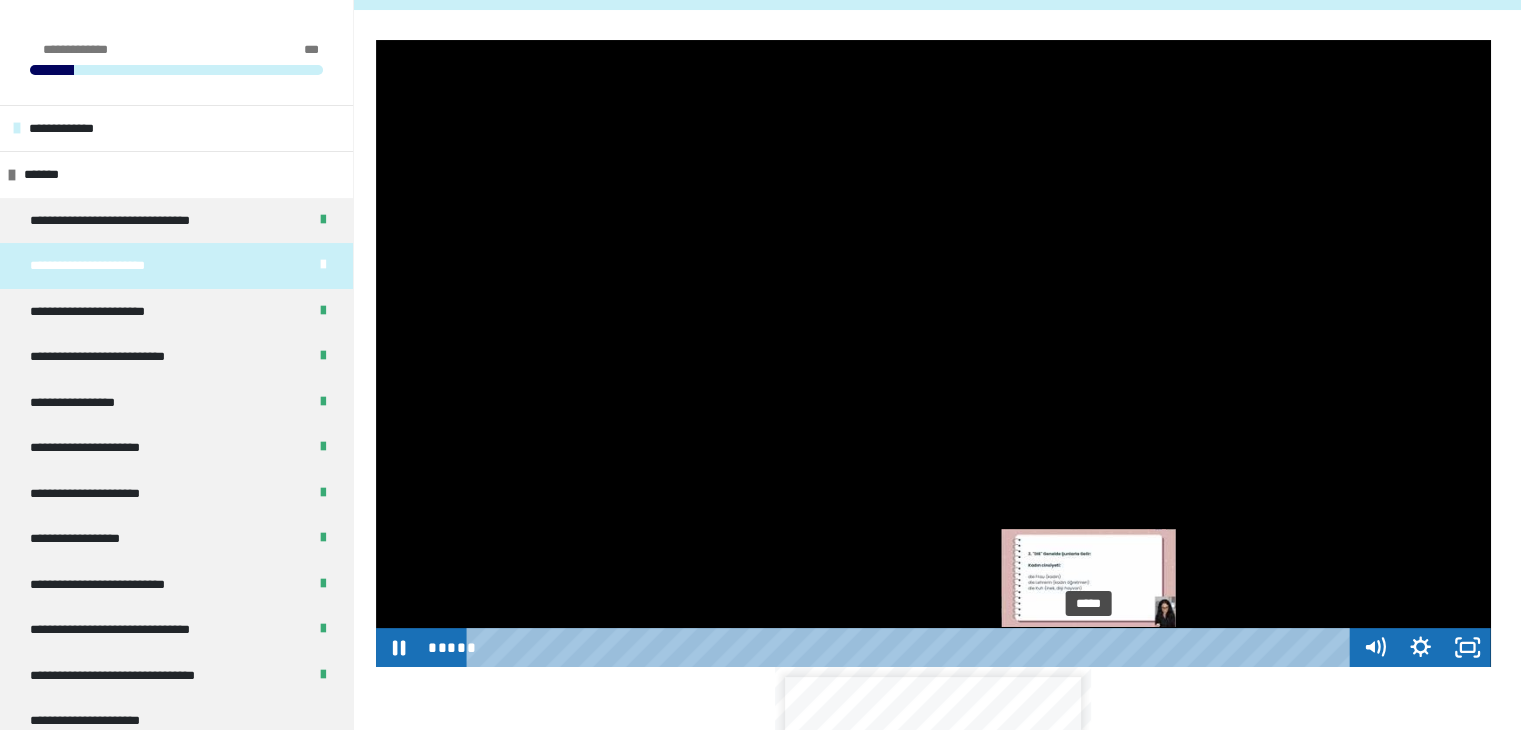 drag, startPoint x: 1109, startPoint y: 694, endPoint x: 1112, endPoint y: 643, distance: 51.088158 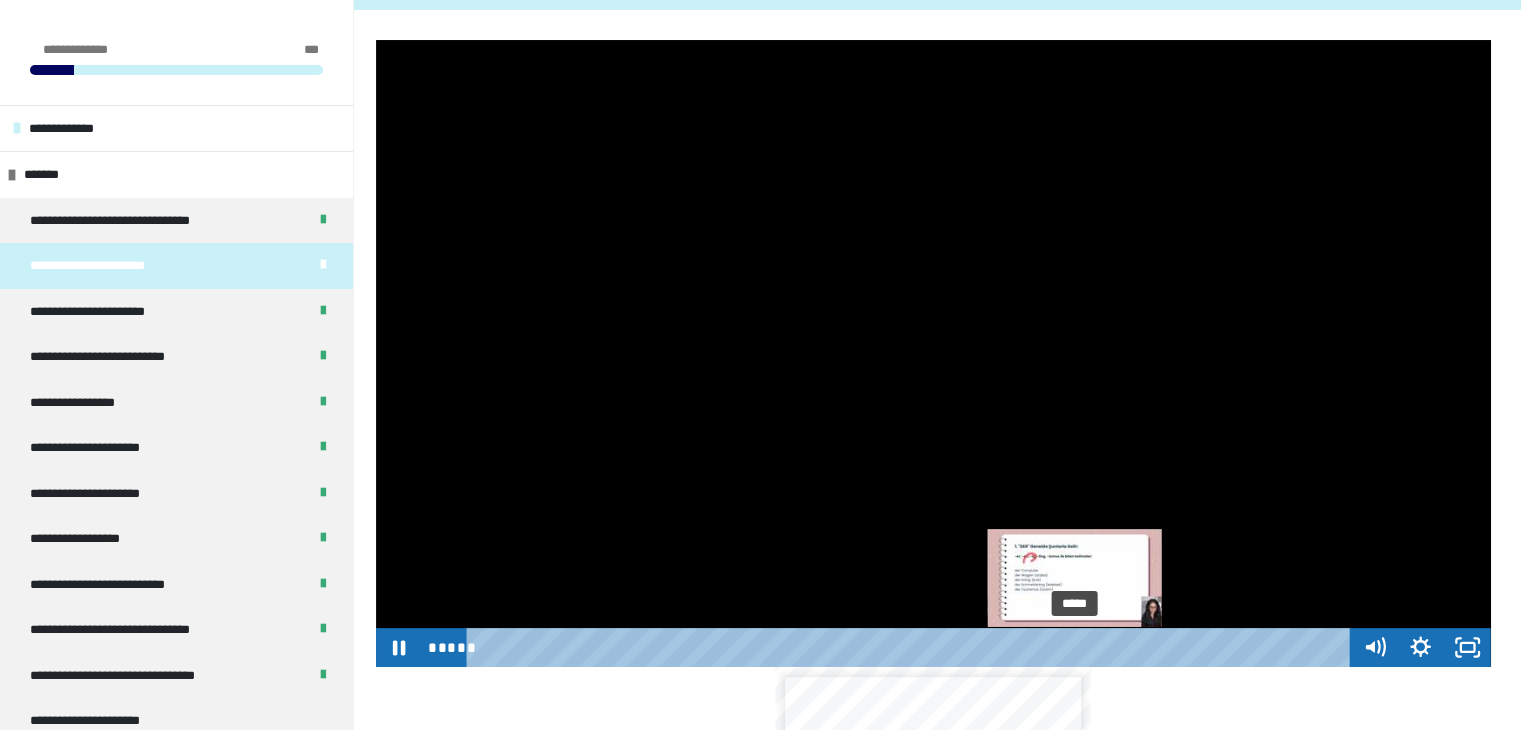 click on "*****" at bounding box center [912, 647] 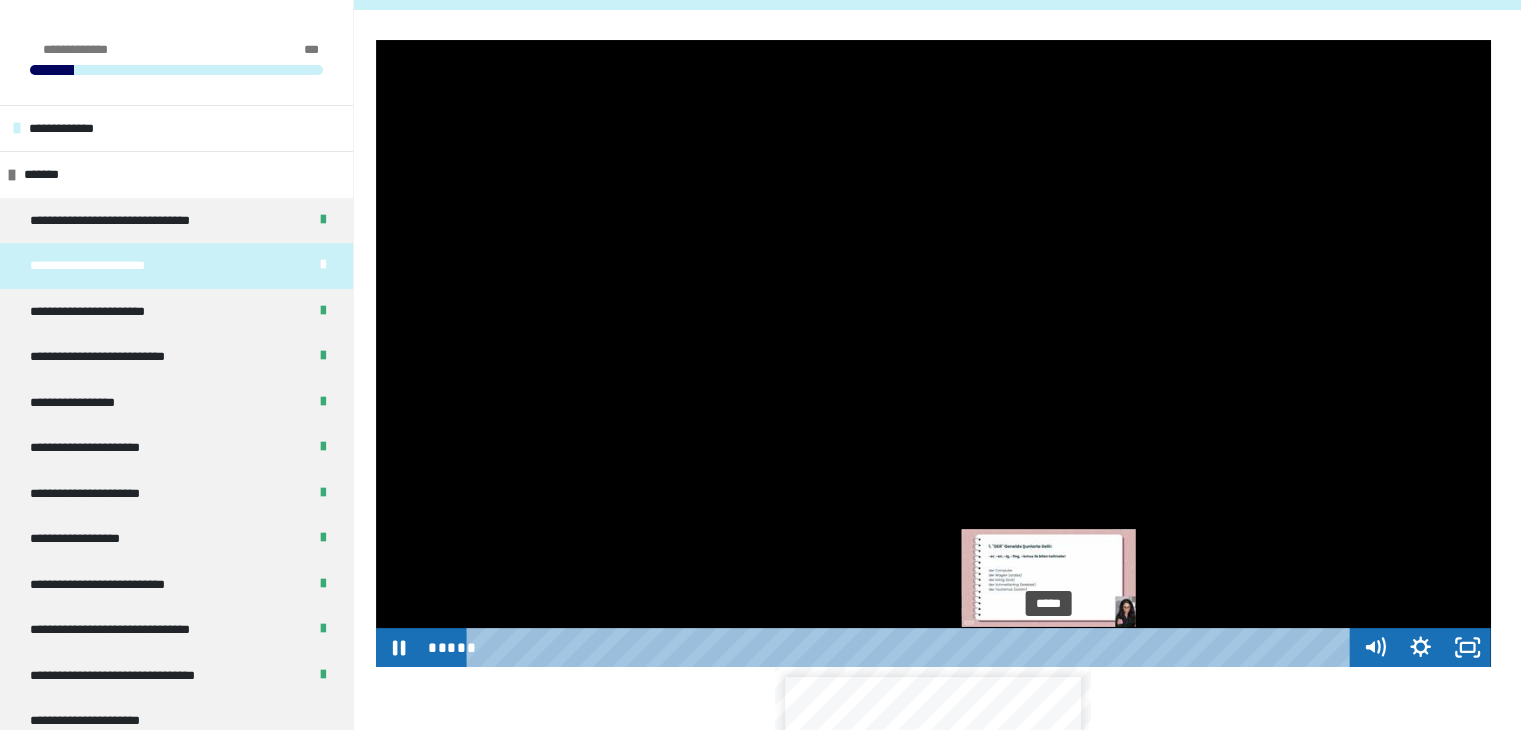 click on "*****" at bounding box center (912, 647) 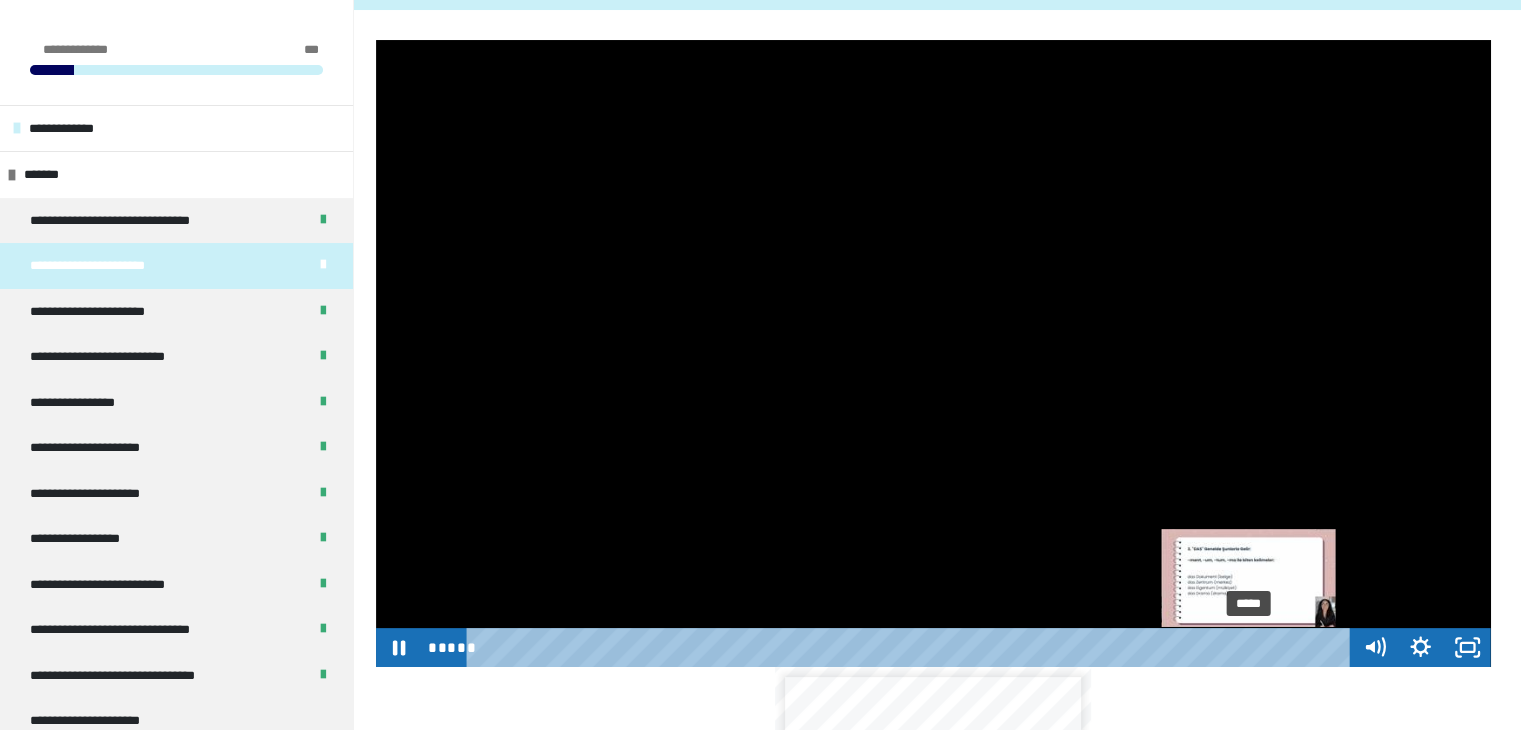 click on "*****" at bounding box center [912, 647] 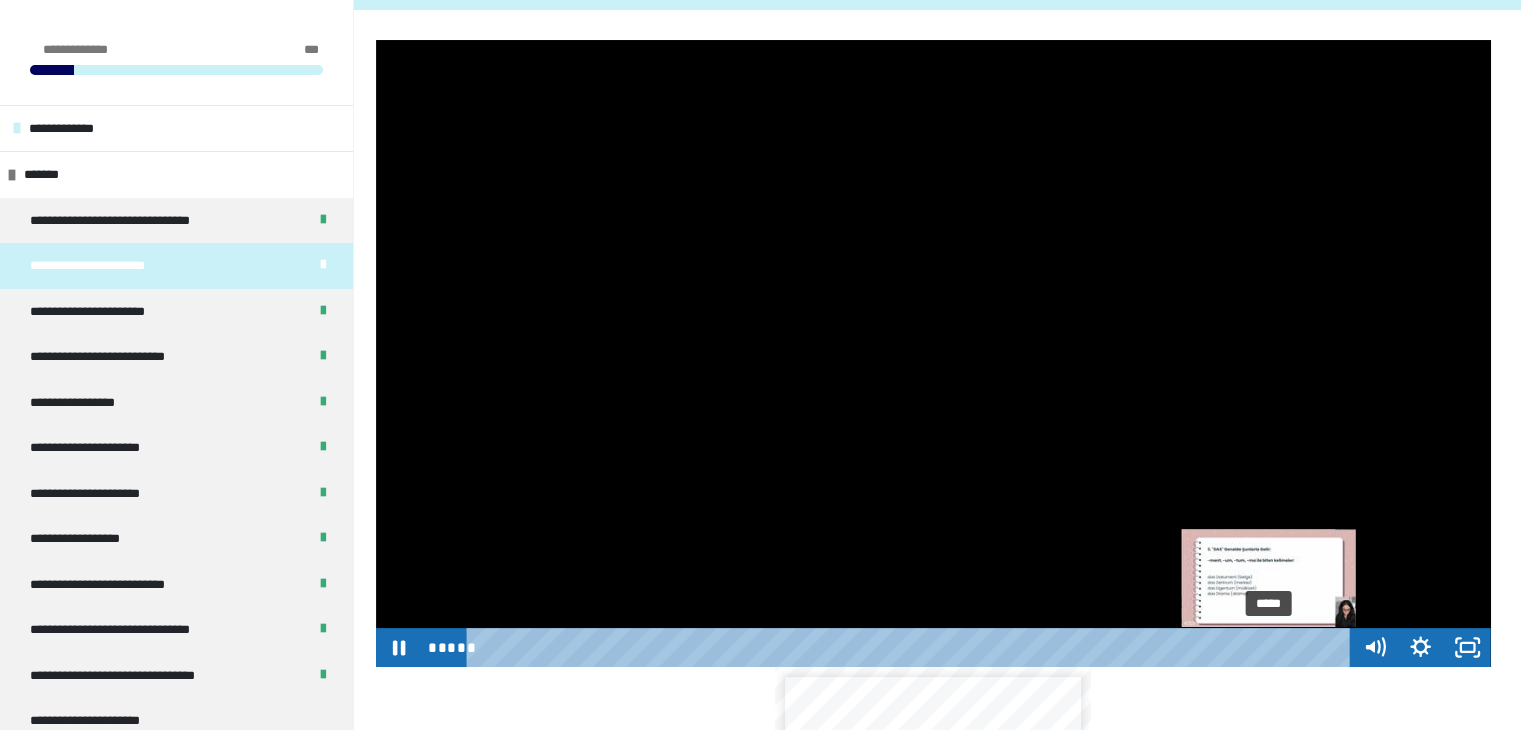 click on "*****" at bounding box center [912, 647] 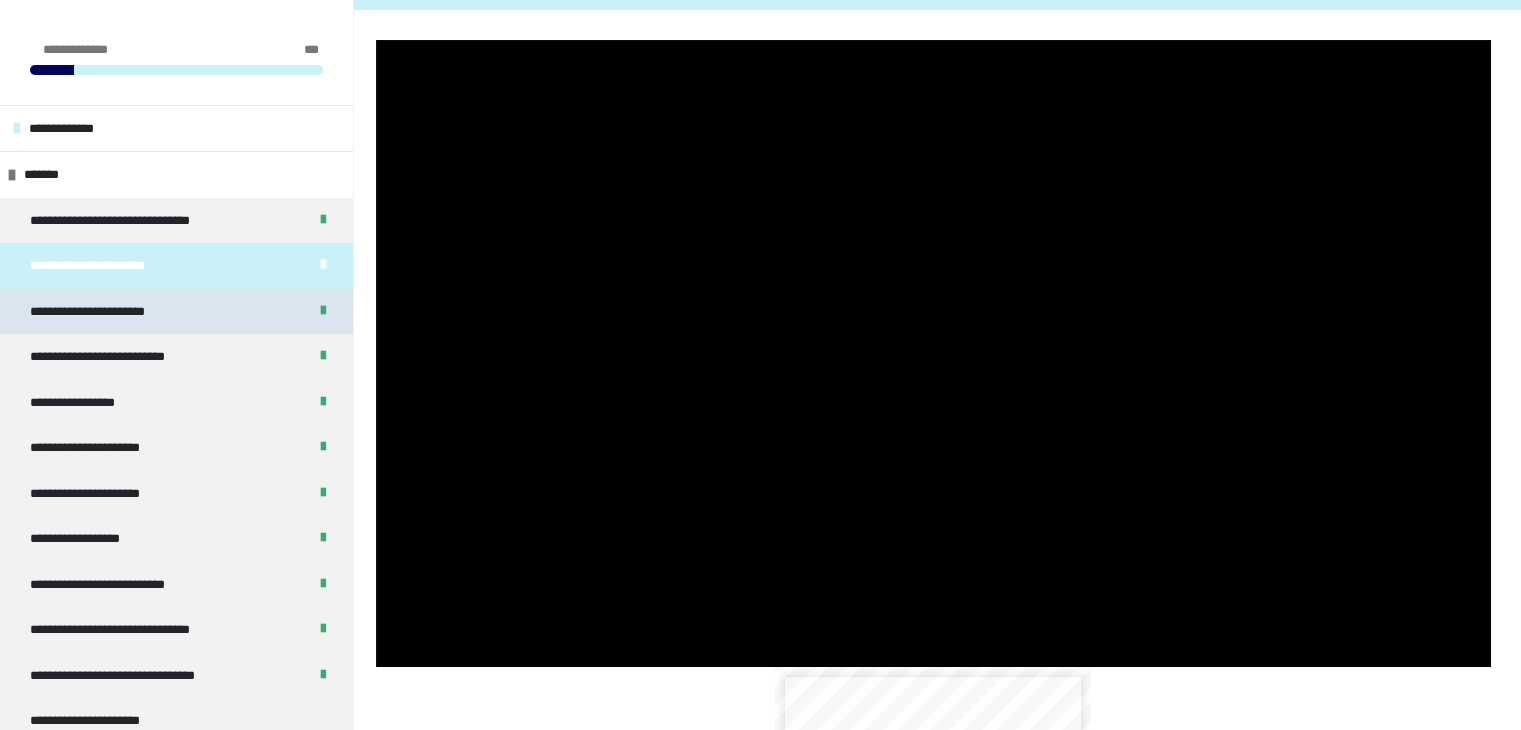 click on "**********" at bounding box center [104, 312] 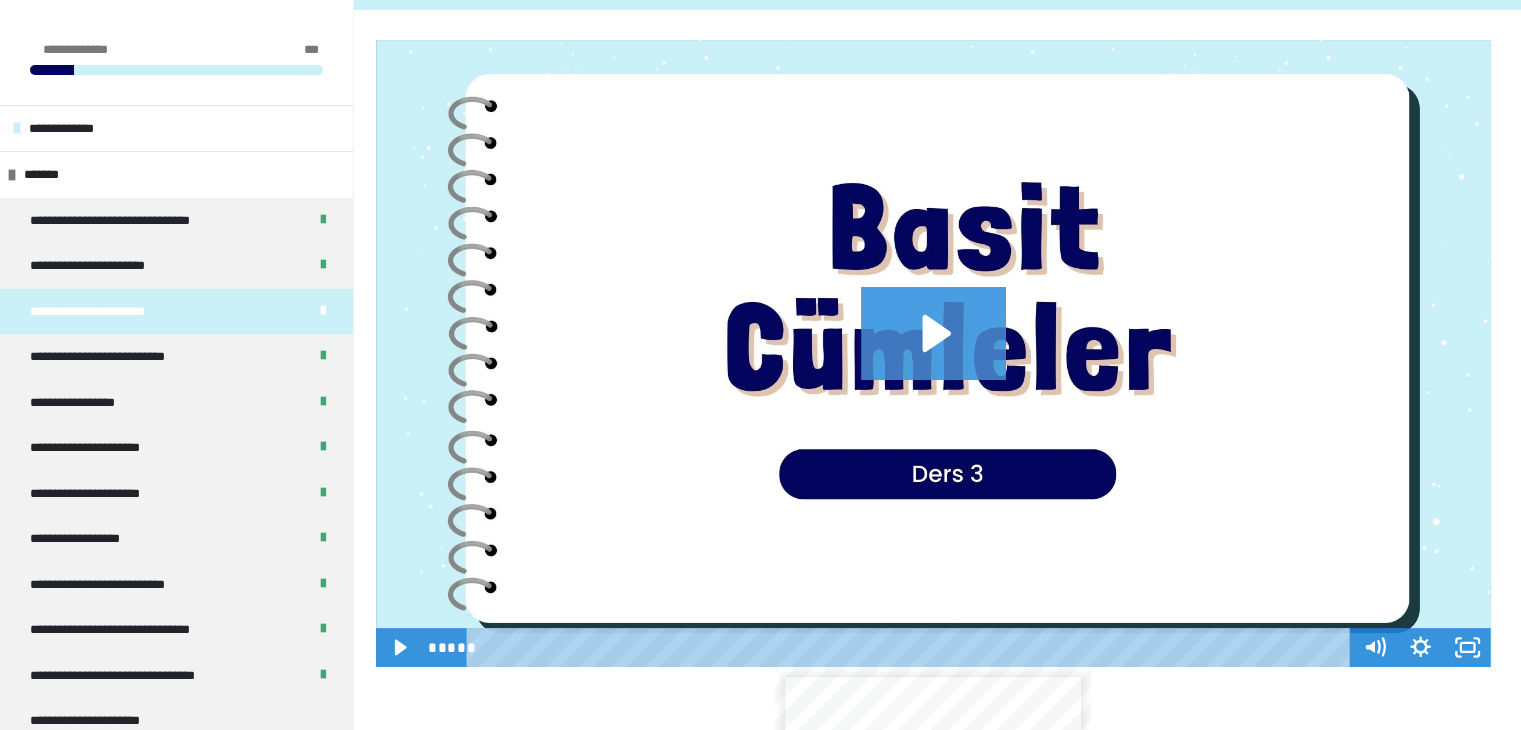 click 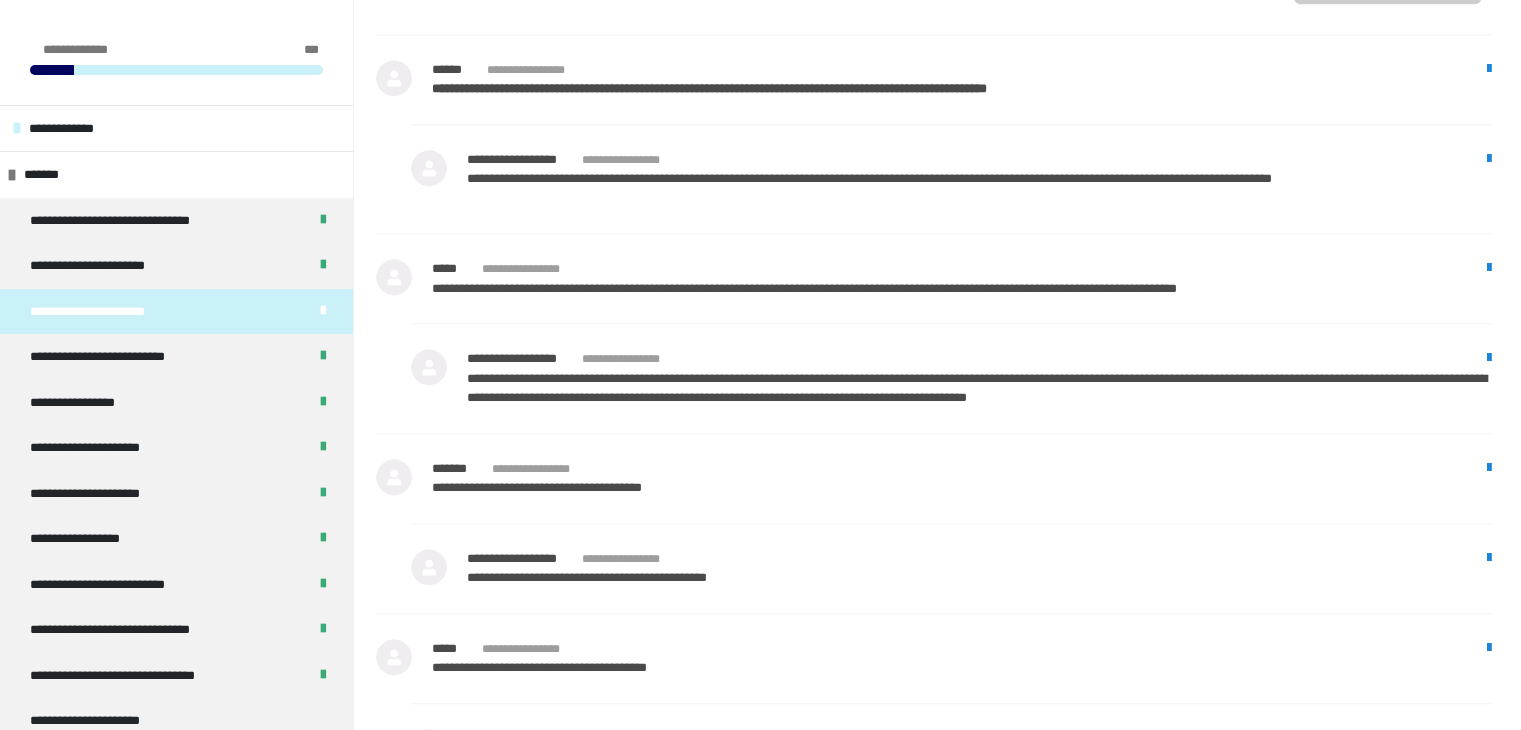scroll, scrollTop: 1936, scrollLeft: 0, axis: vertical 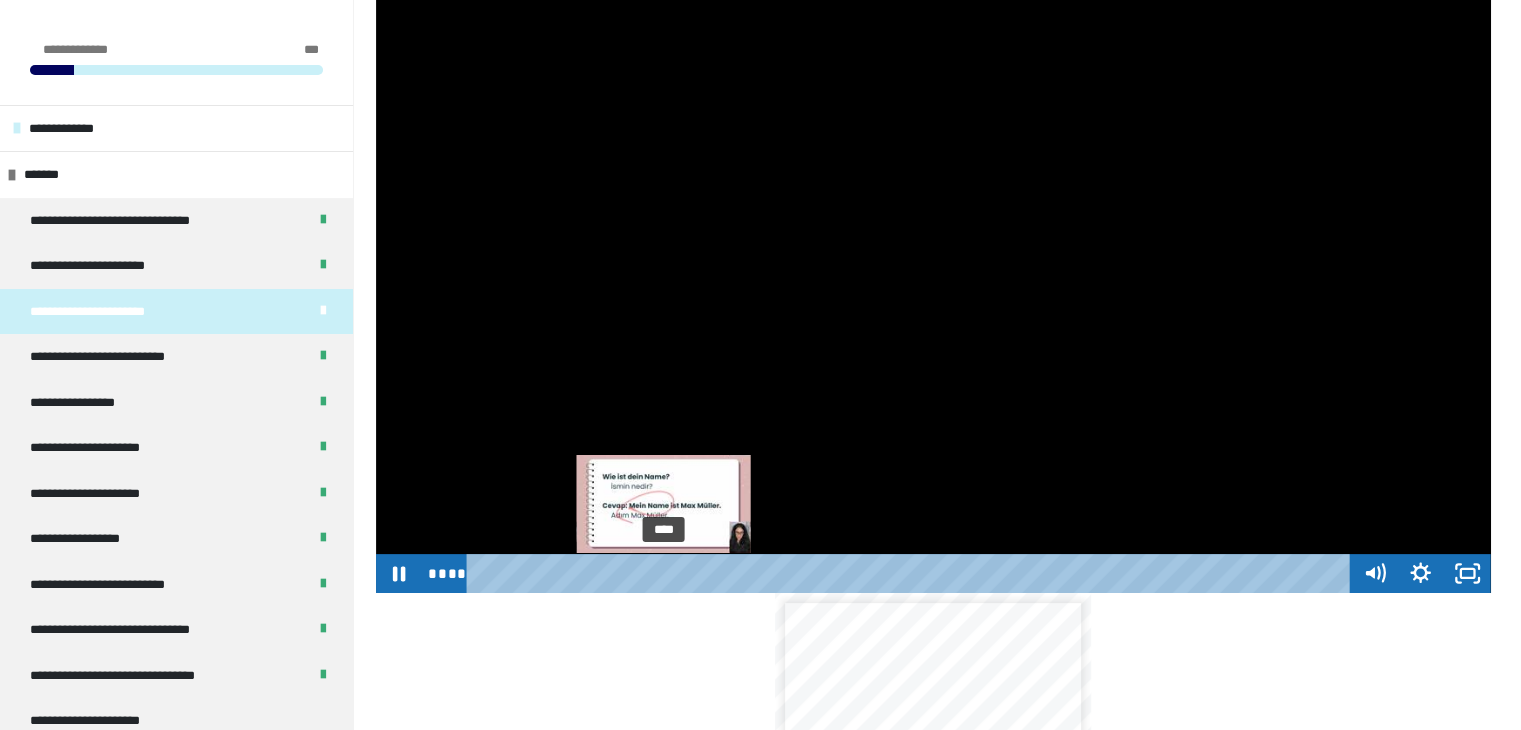 click on "****" at bounding box center [912, 573] 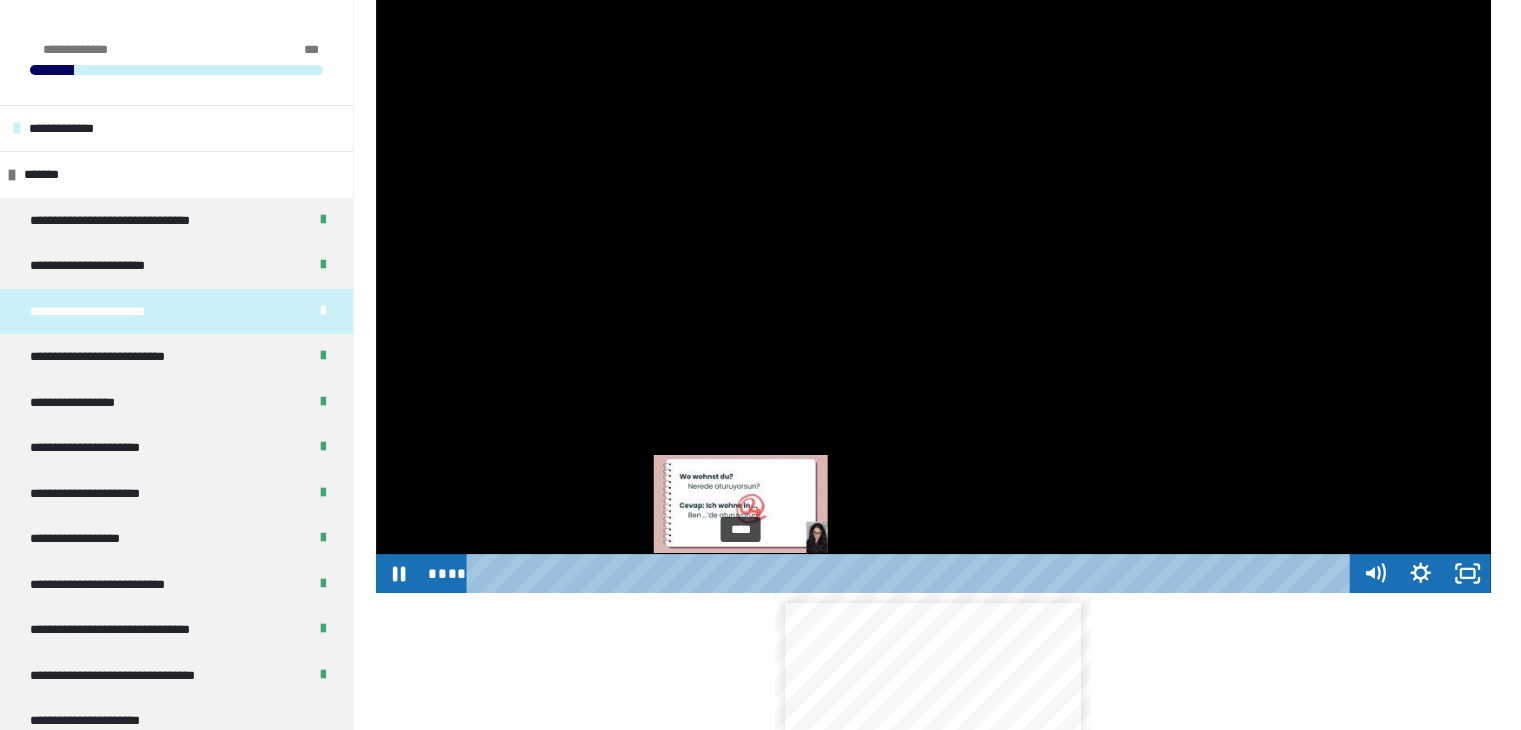 click on "****" at bounding box center [912, 573] 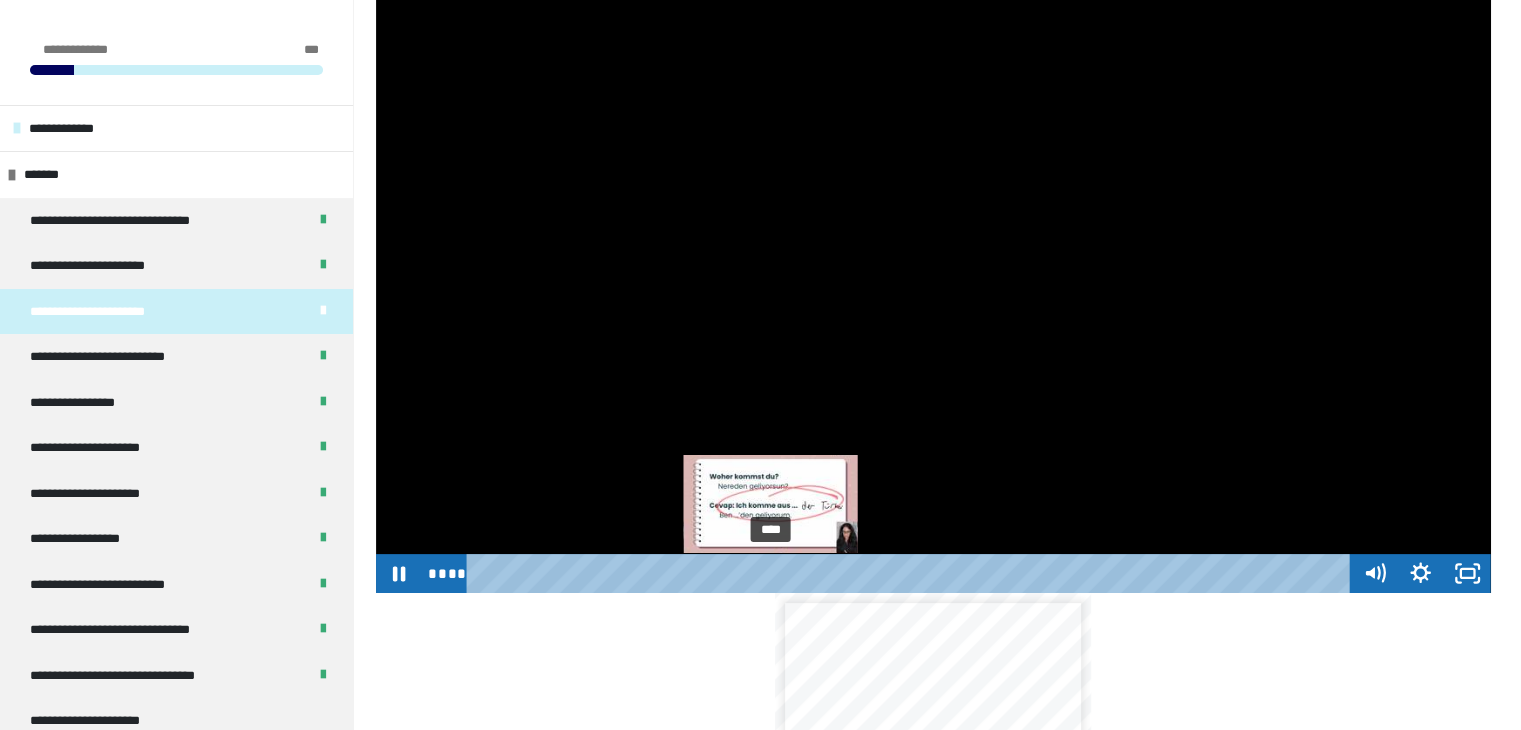 click on "****" at bounding box center [912, 573] 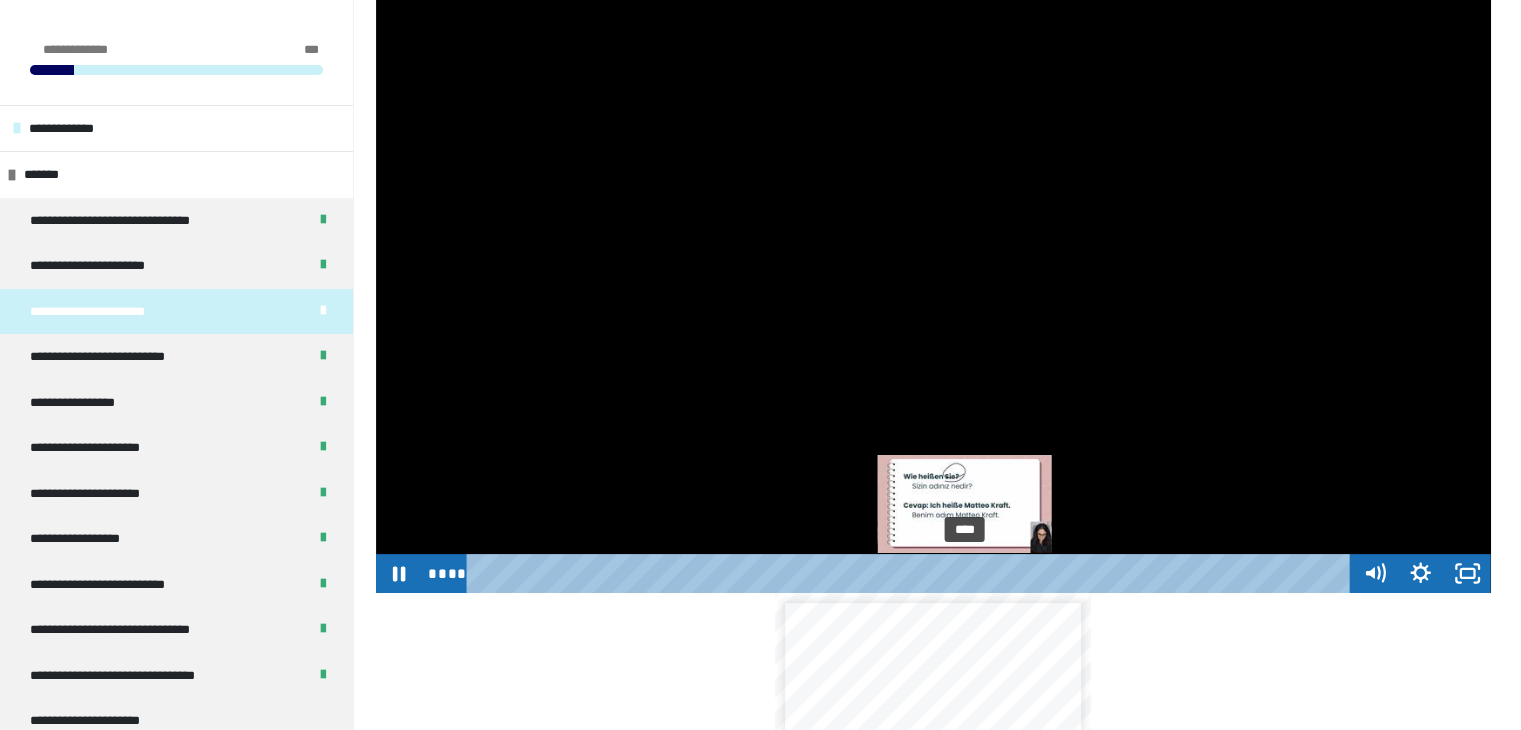 click on "****" at bounding box center (912, 573) 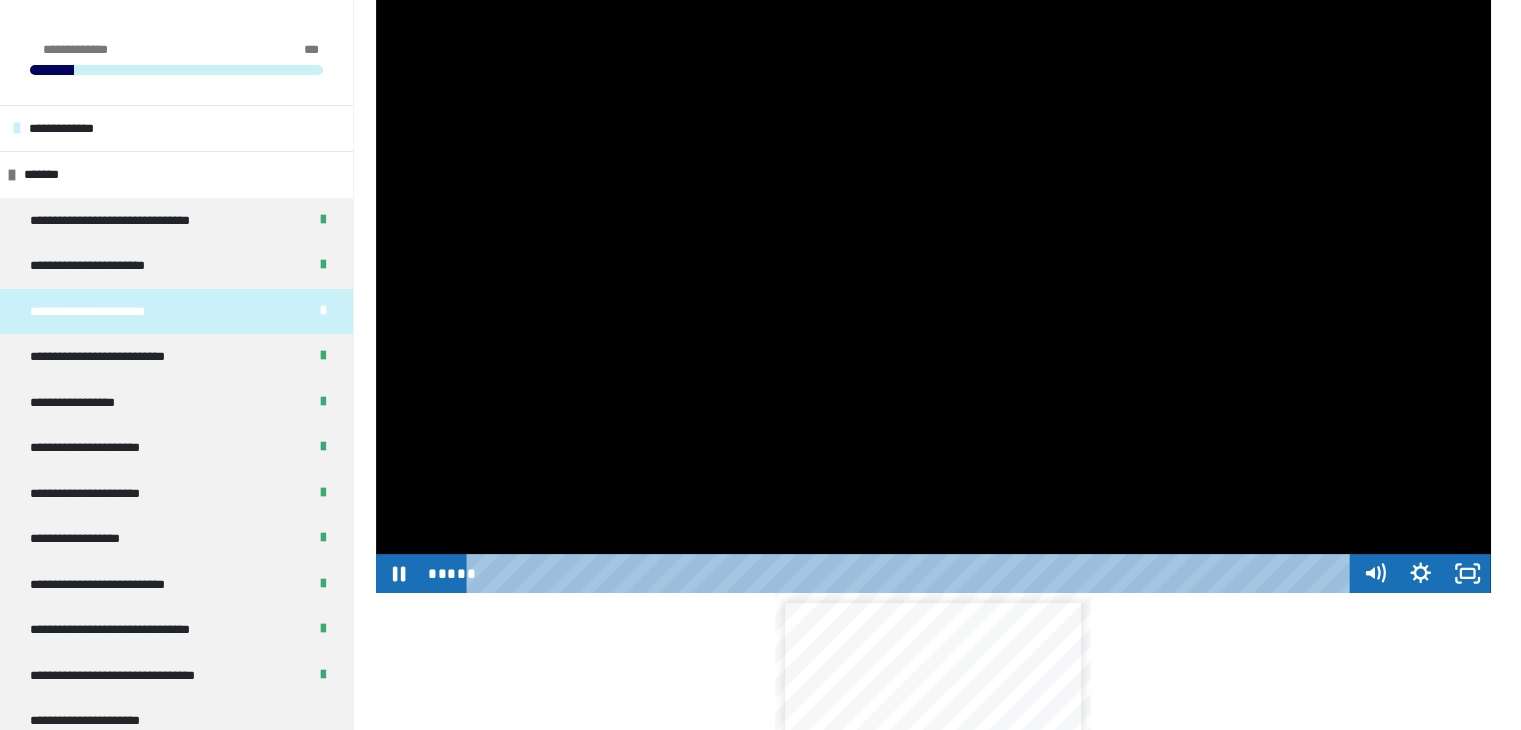 click at bounding box center (933, 279) 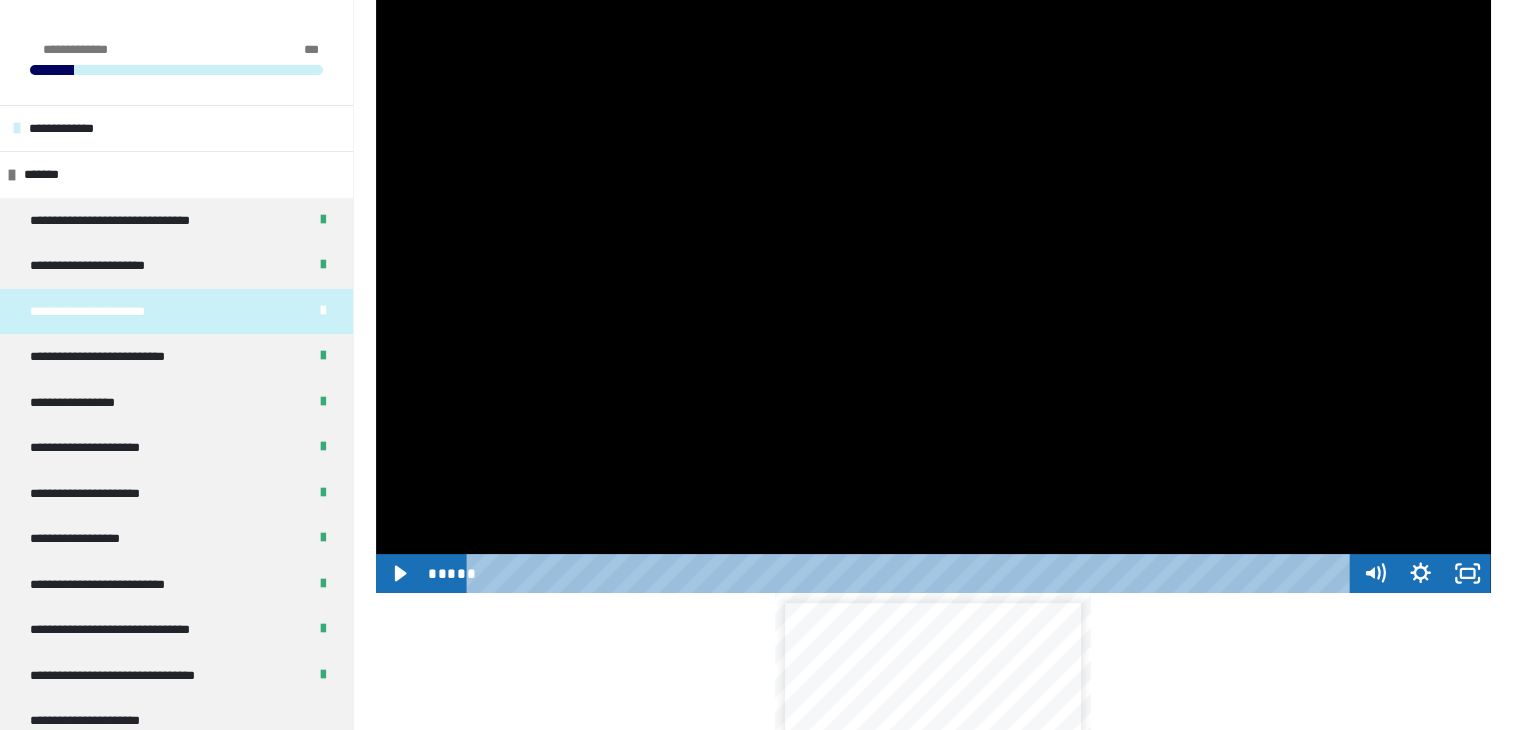 click at bounding box center (933, 279) 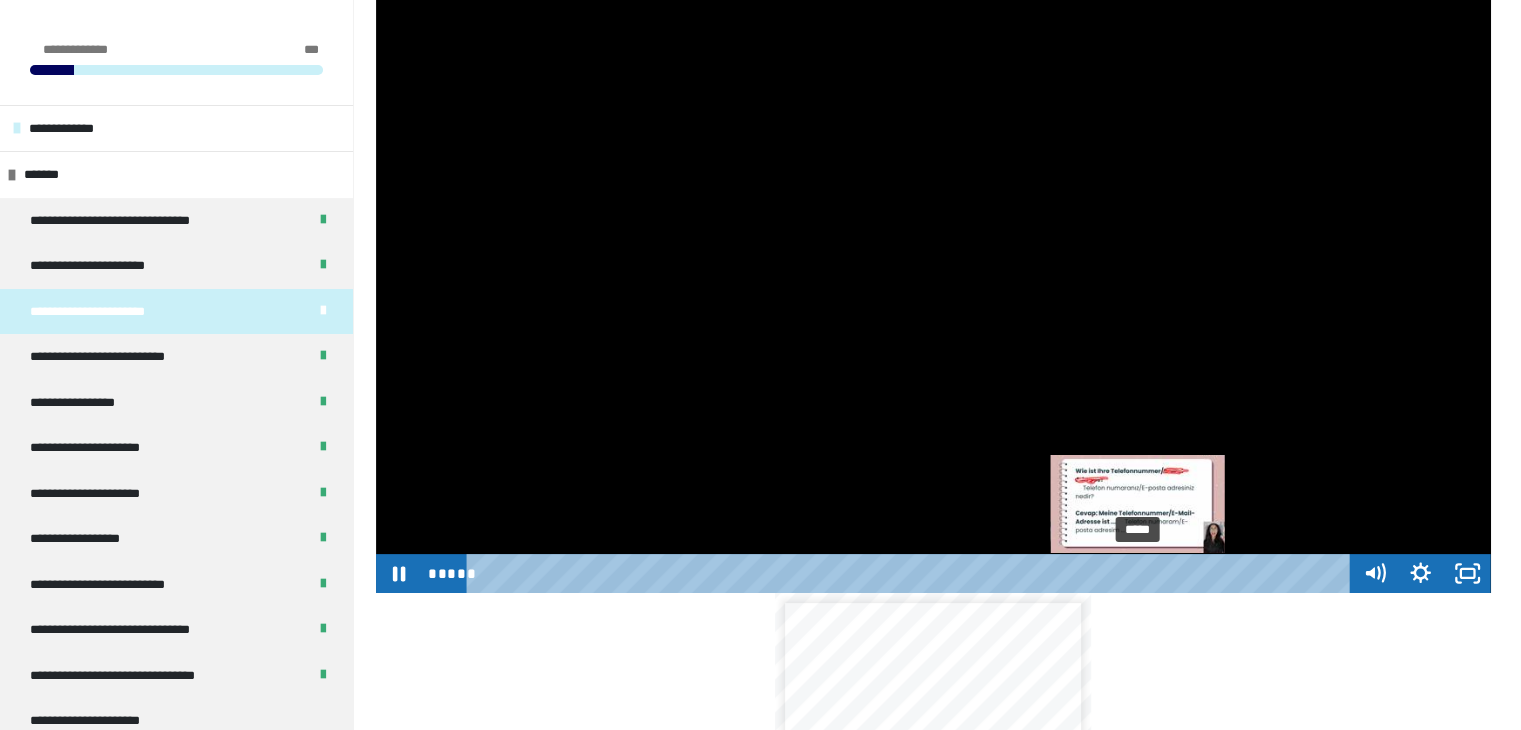 click on "*****" at bounding box center [912, 573] 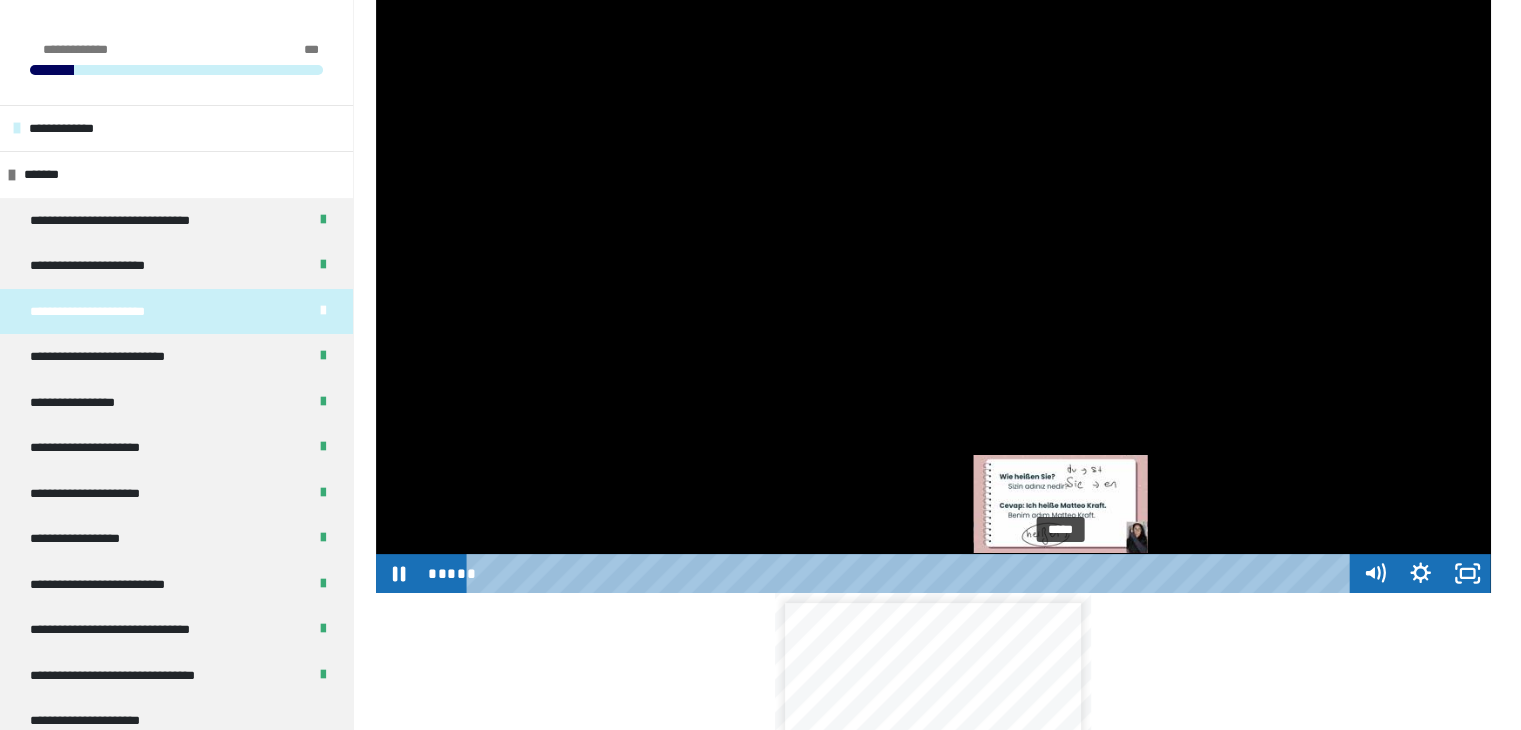 click on "*****" at bounding box center [912, 573] 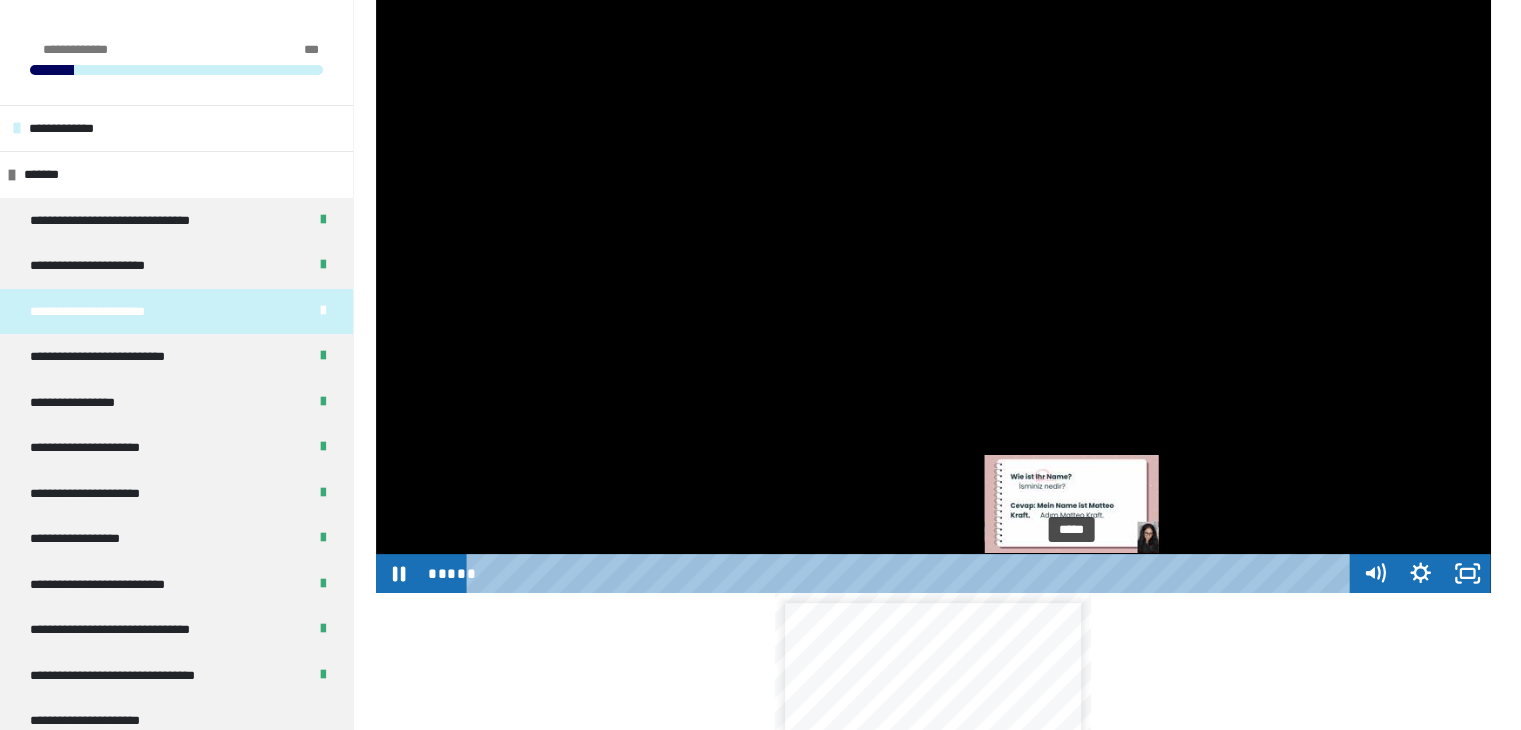 drag, startPoint x: 1062, startPoint y: 572, endPoint x: 1077, endPoint y: 574, distance: 15.132746 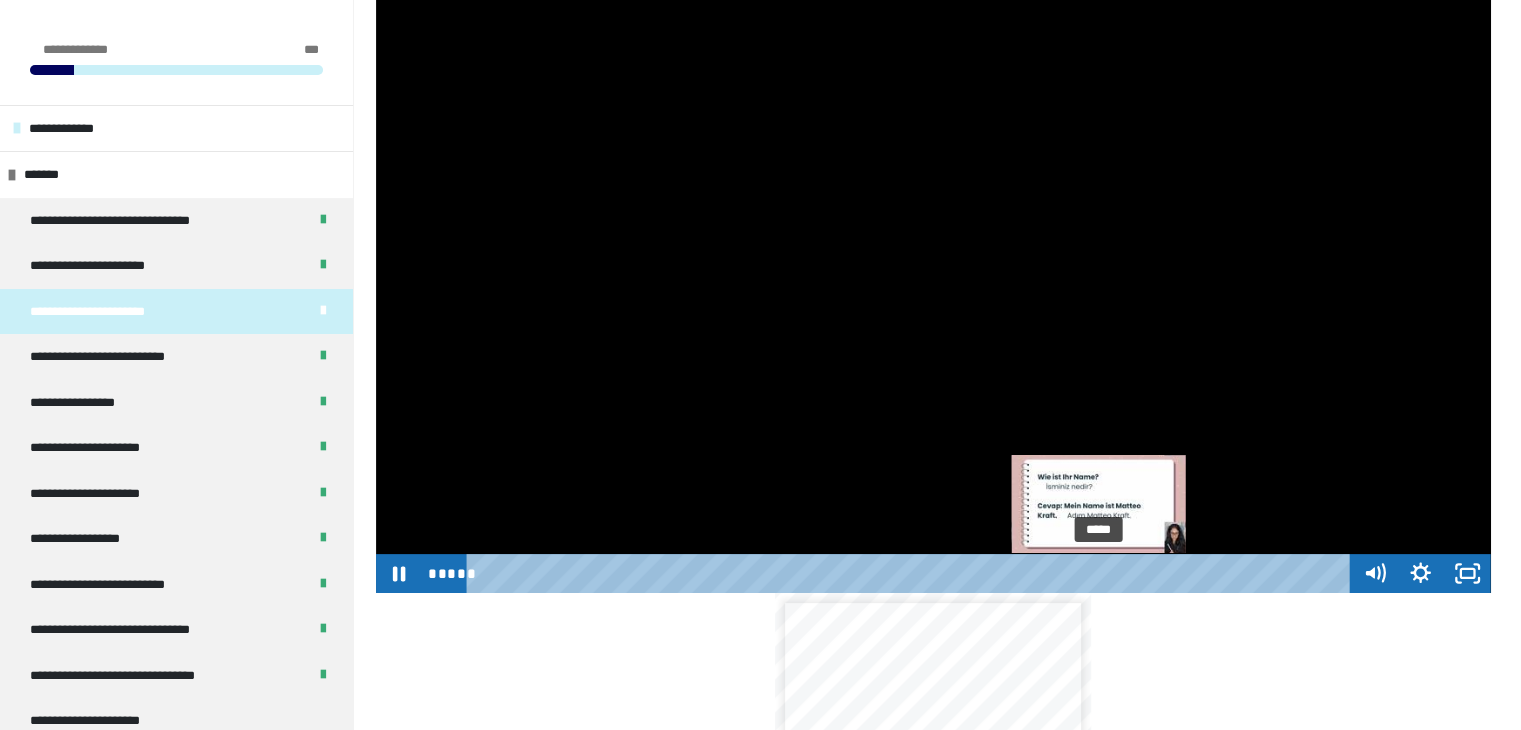 click on "*****" at bounding box center [912, 573] 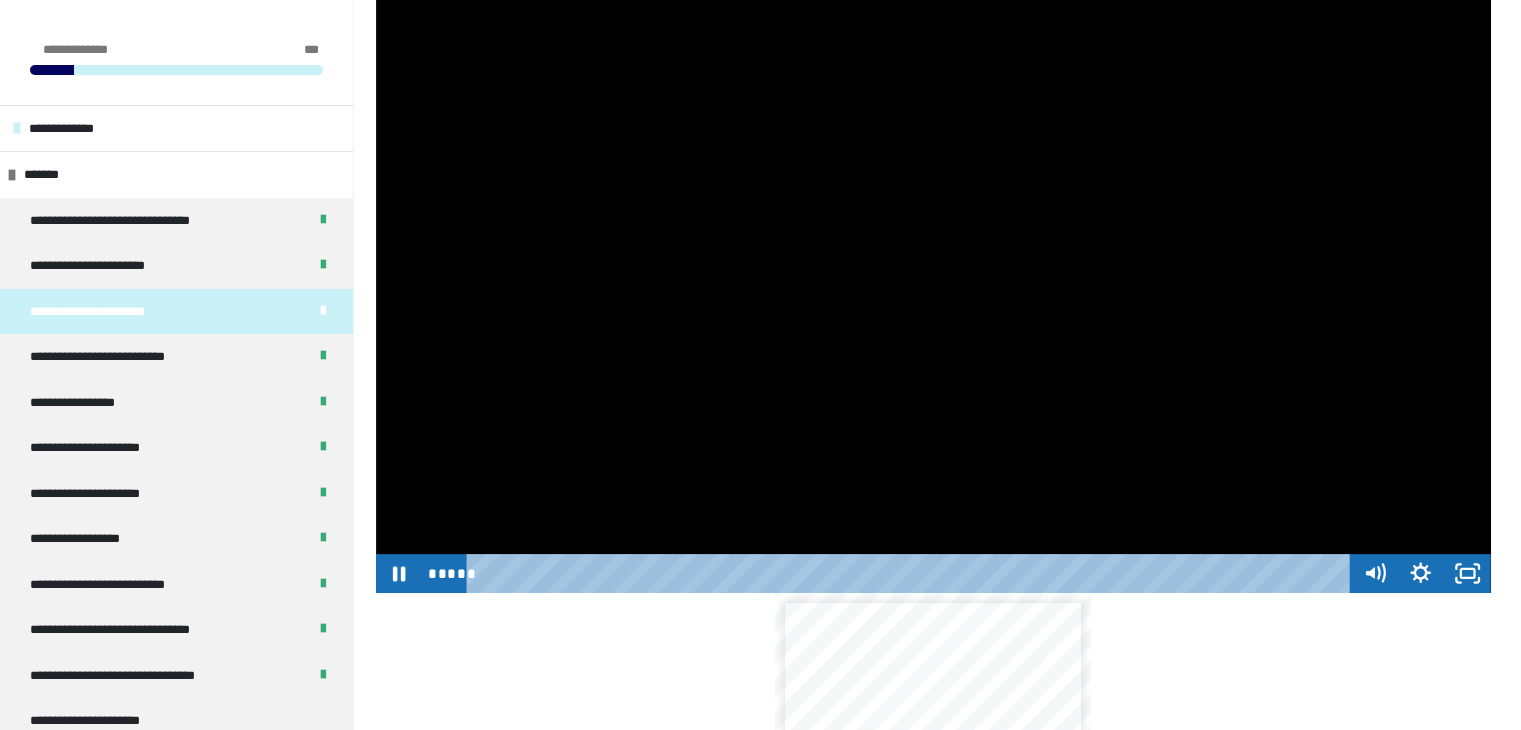 click at bounding box center (933, 279) 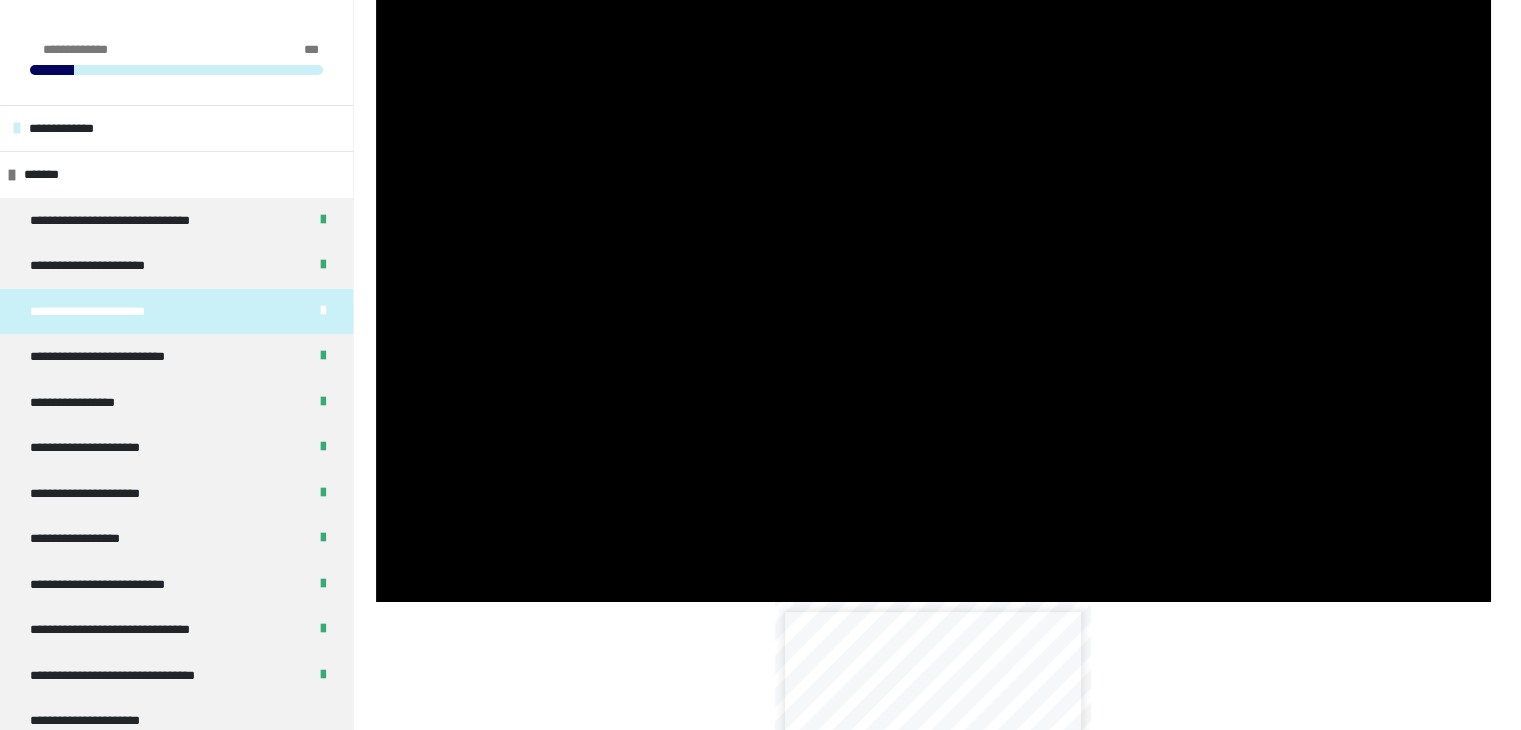 scroll, scrollTop: 346, scrollLeft: 0, axis: vertical 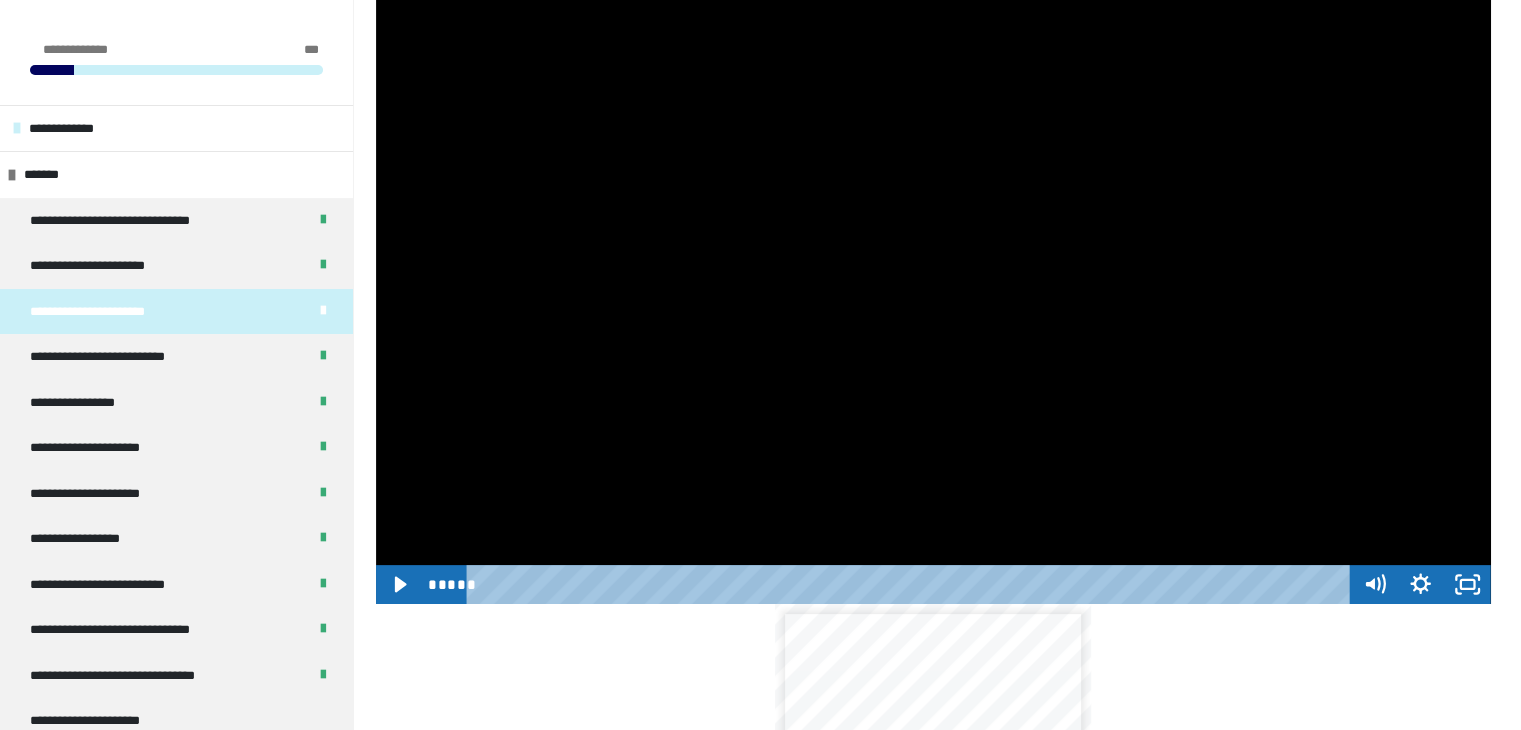 click at bounding box center [933, 290] 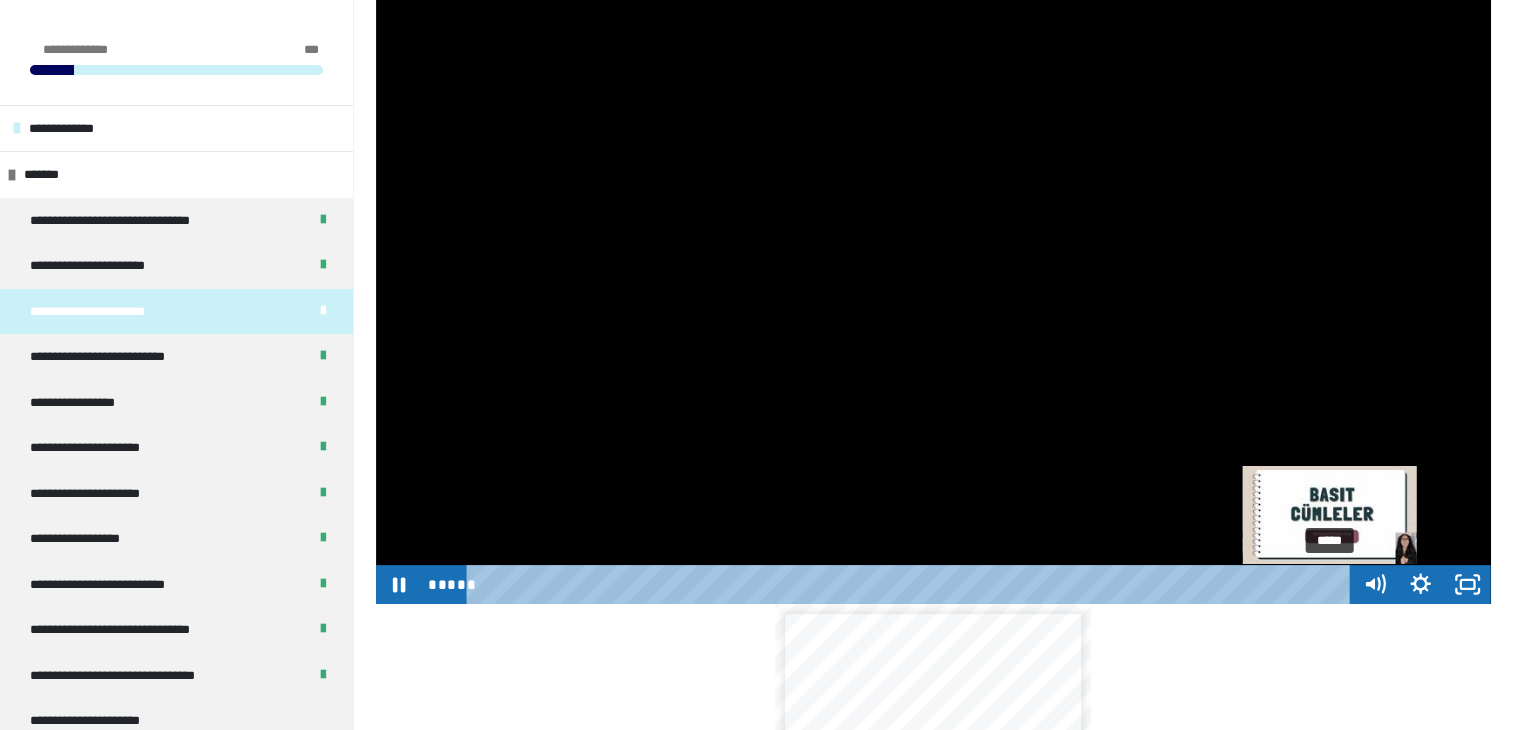 click on "*****" at bounding box center [912, 584] 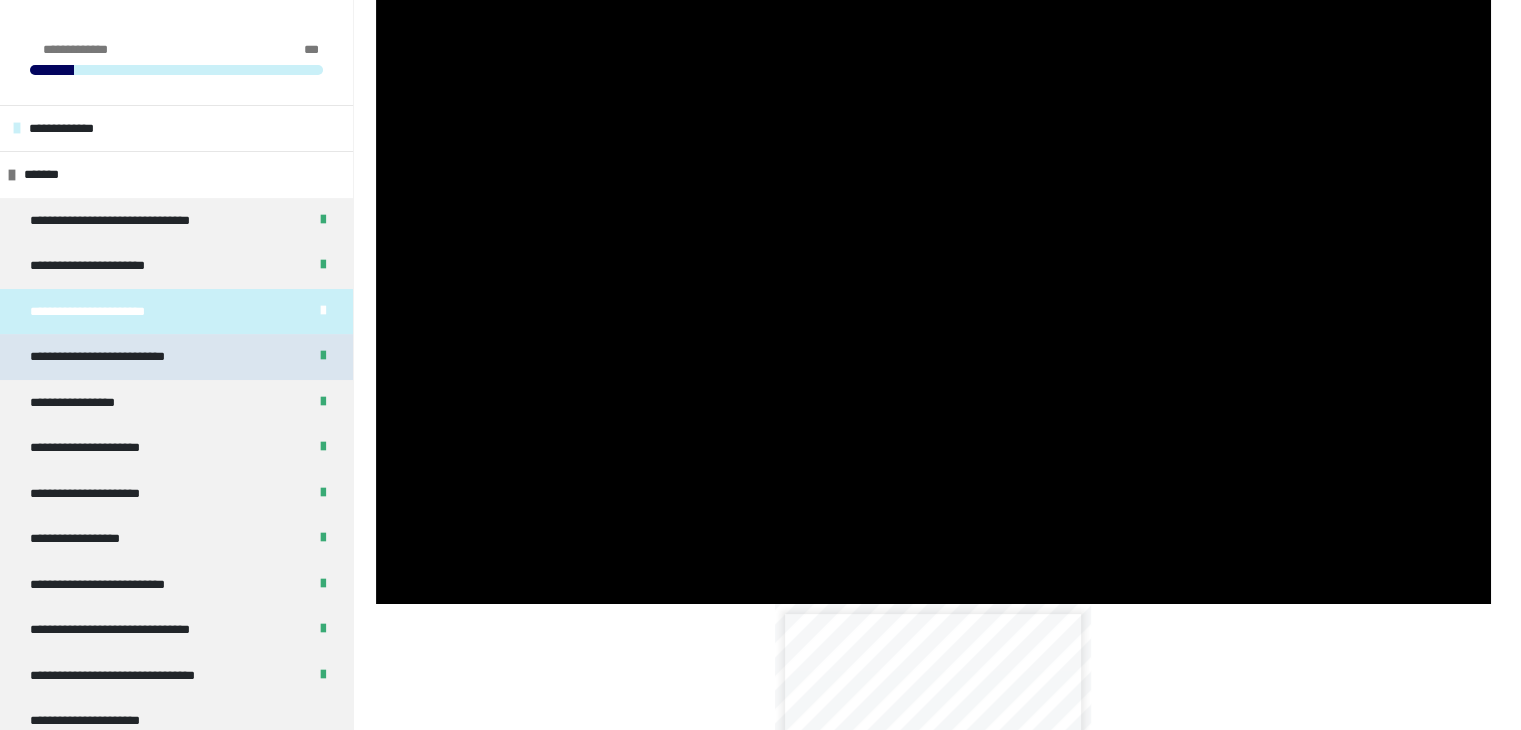 click on "**********" at bounding box center (110, 357) 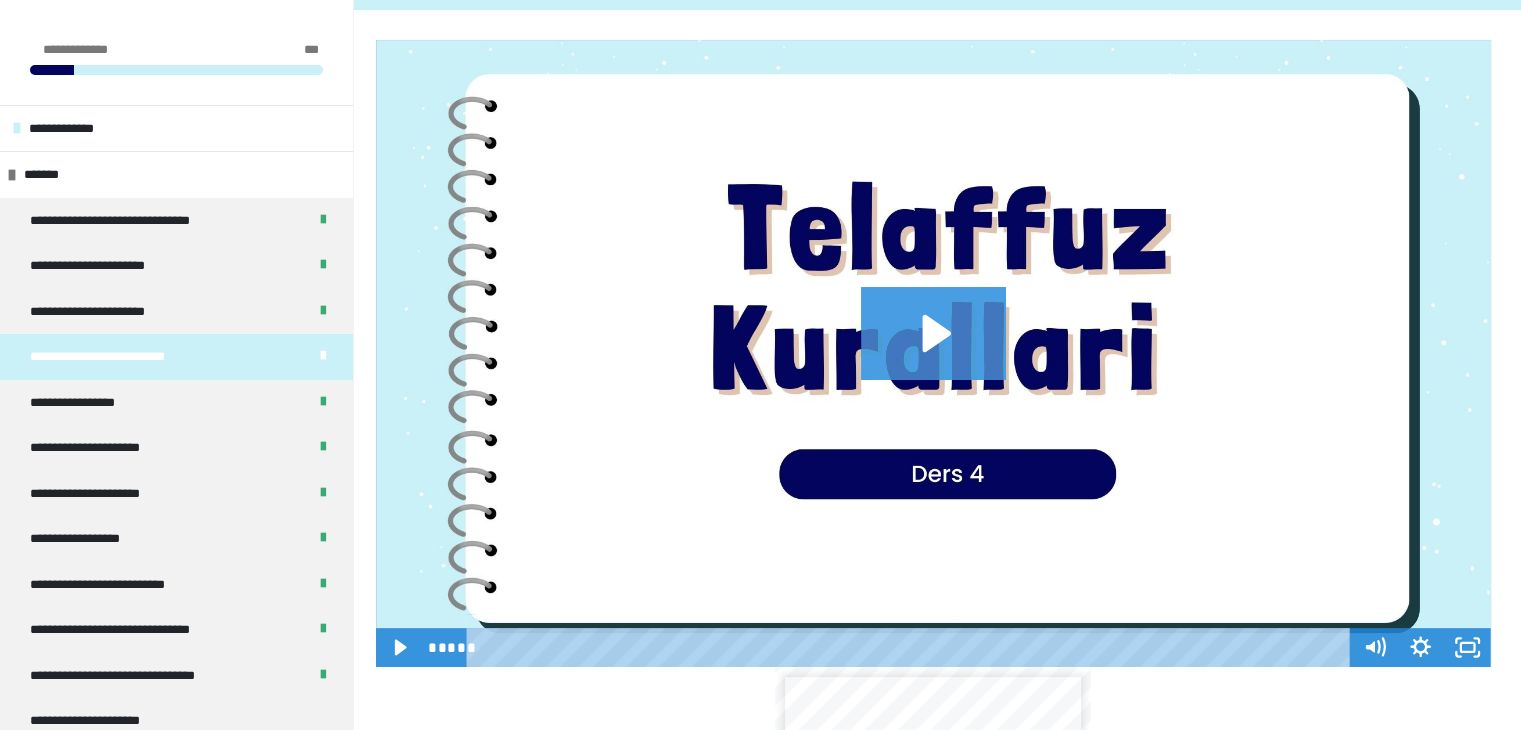 click 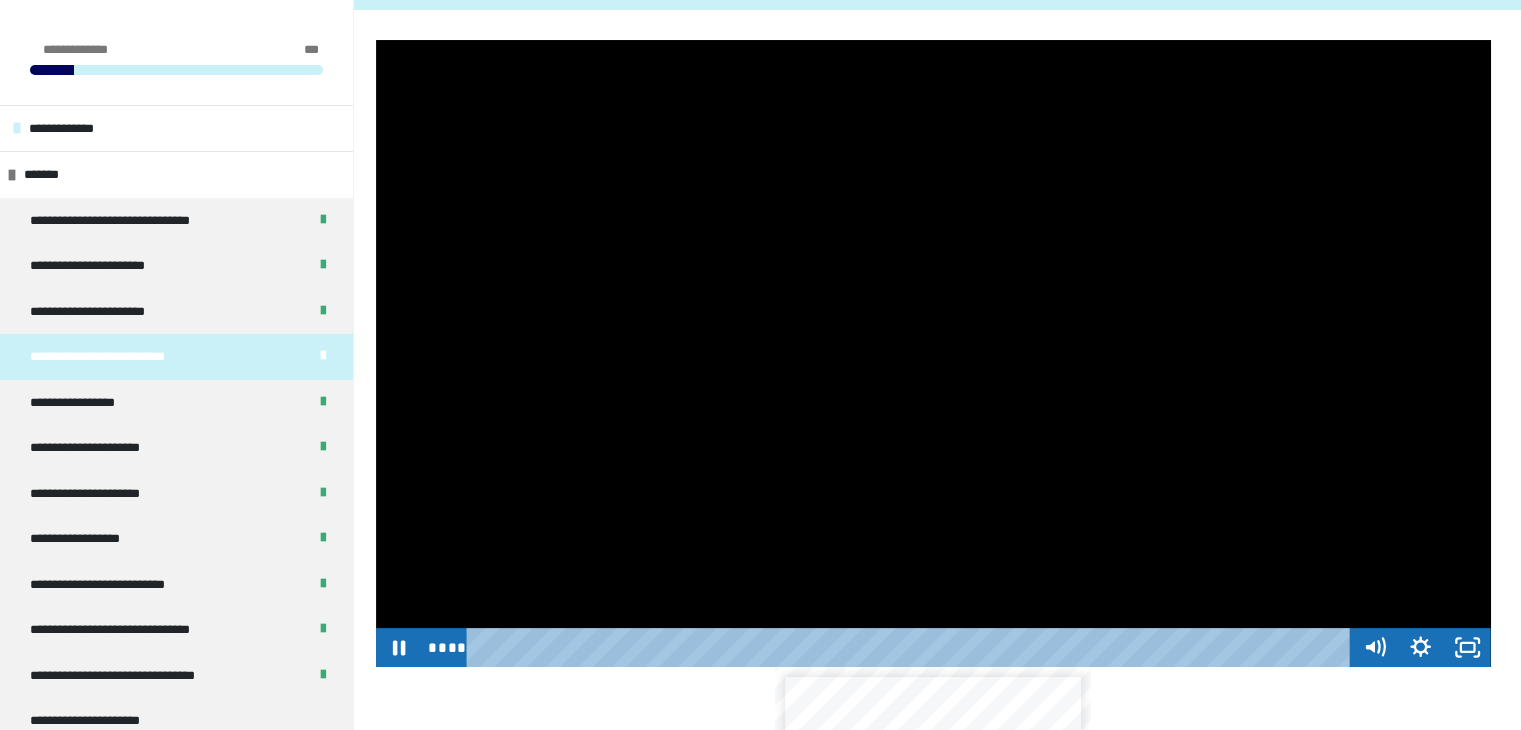 click at bounding box center [933, 353] 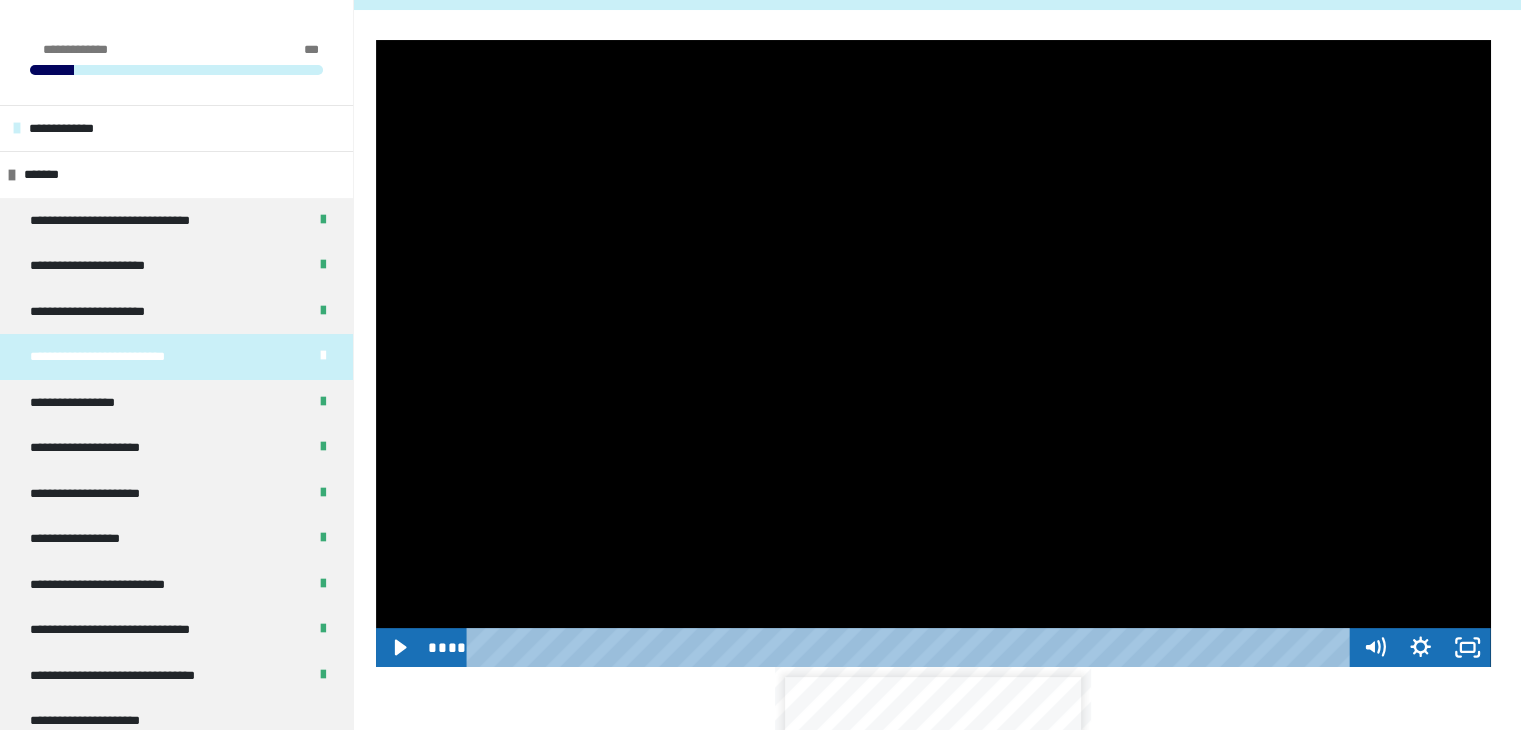 click at bounding box center (933, 353) 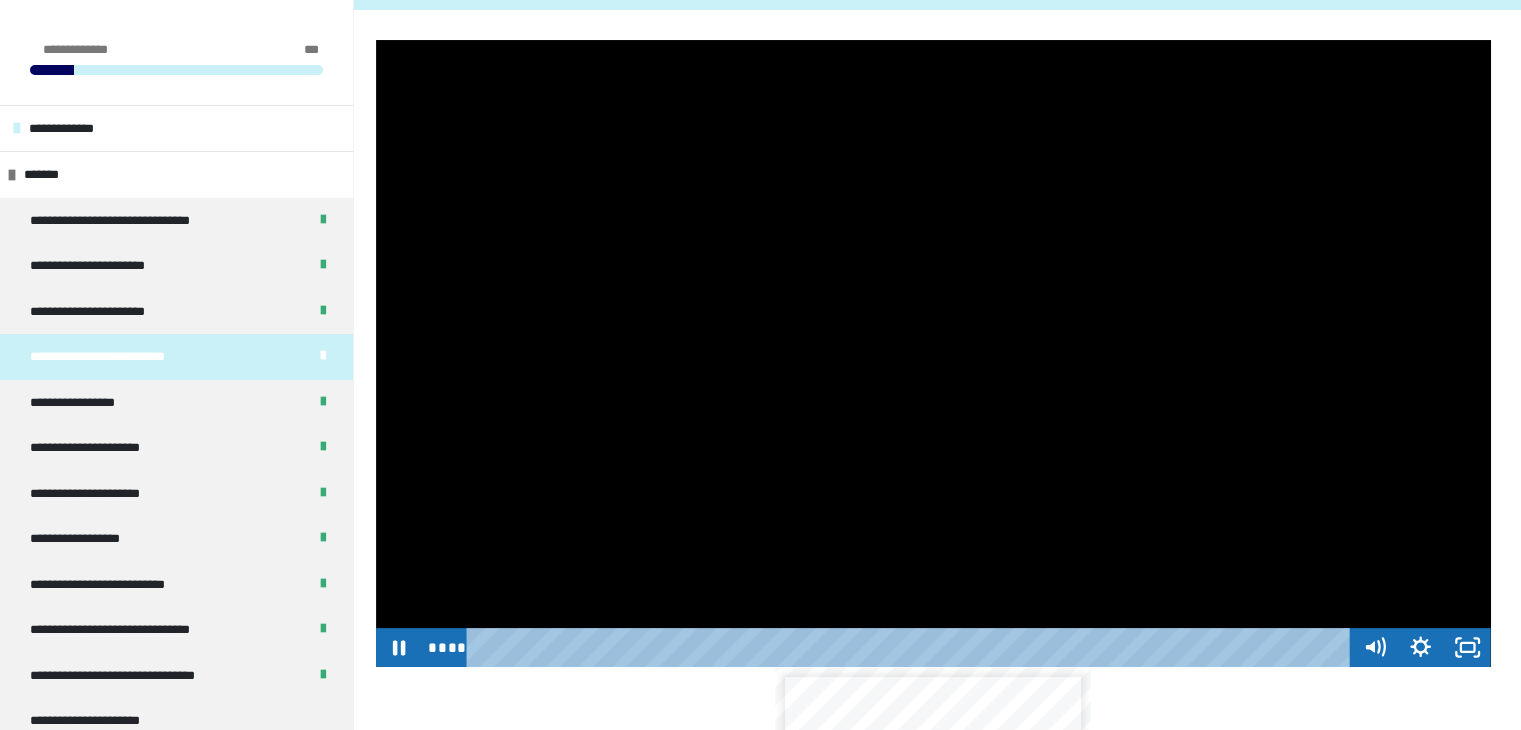 click at bounding box center [933, 353] 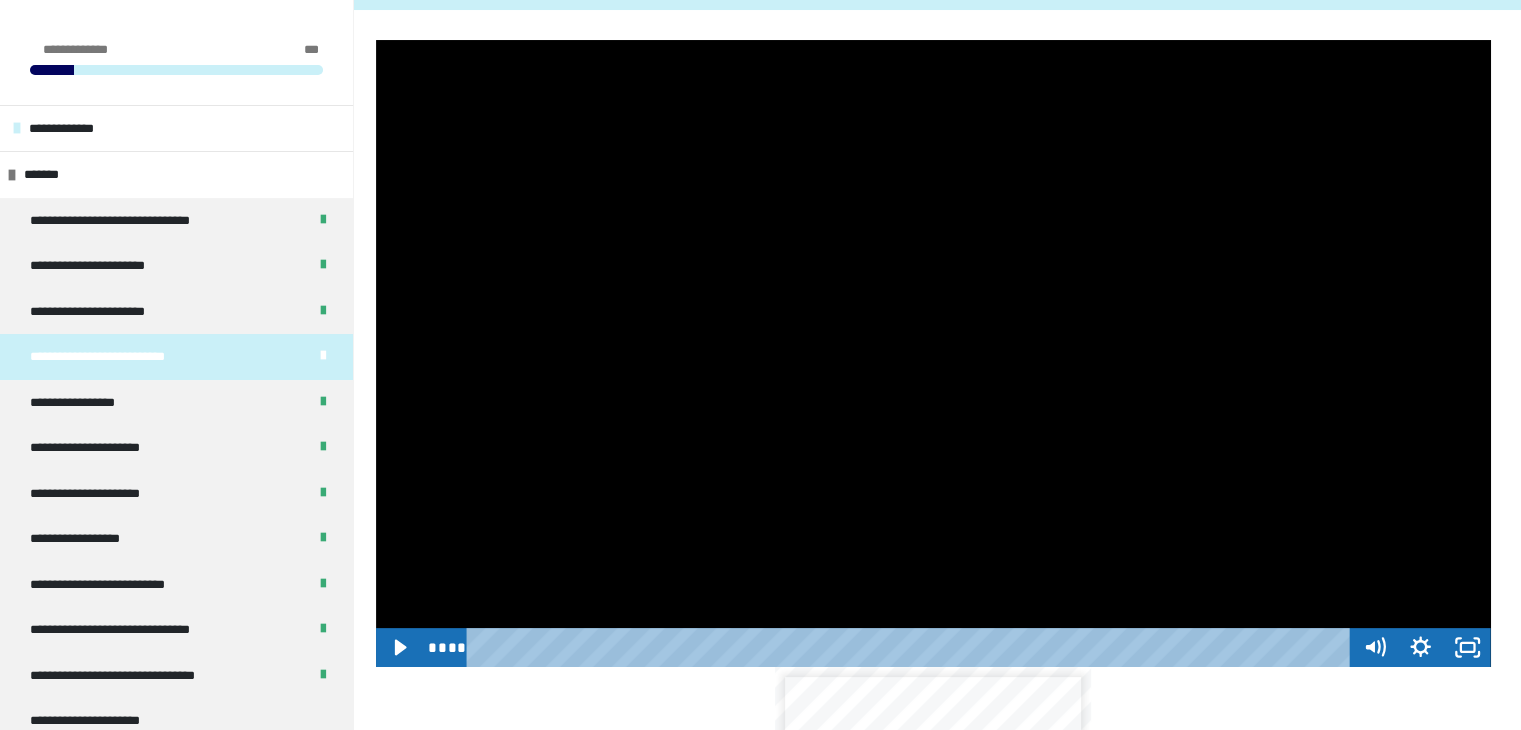 click at bounding box center (933, 353) 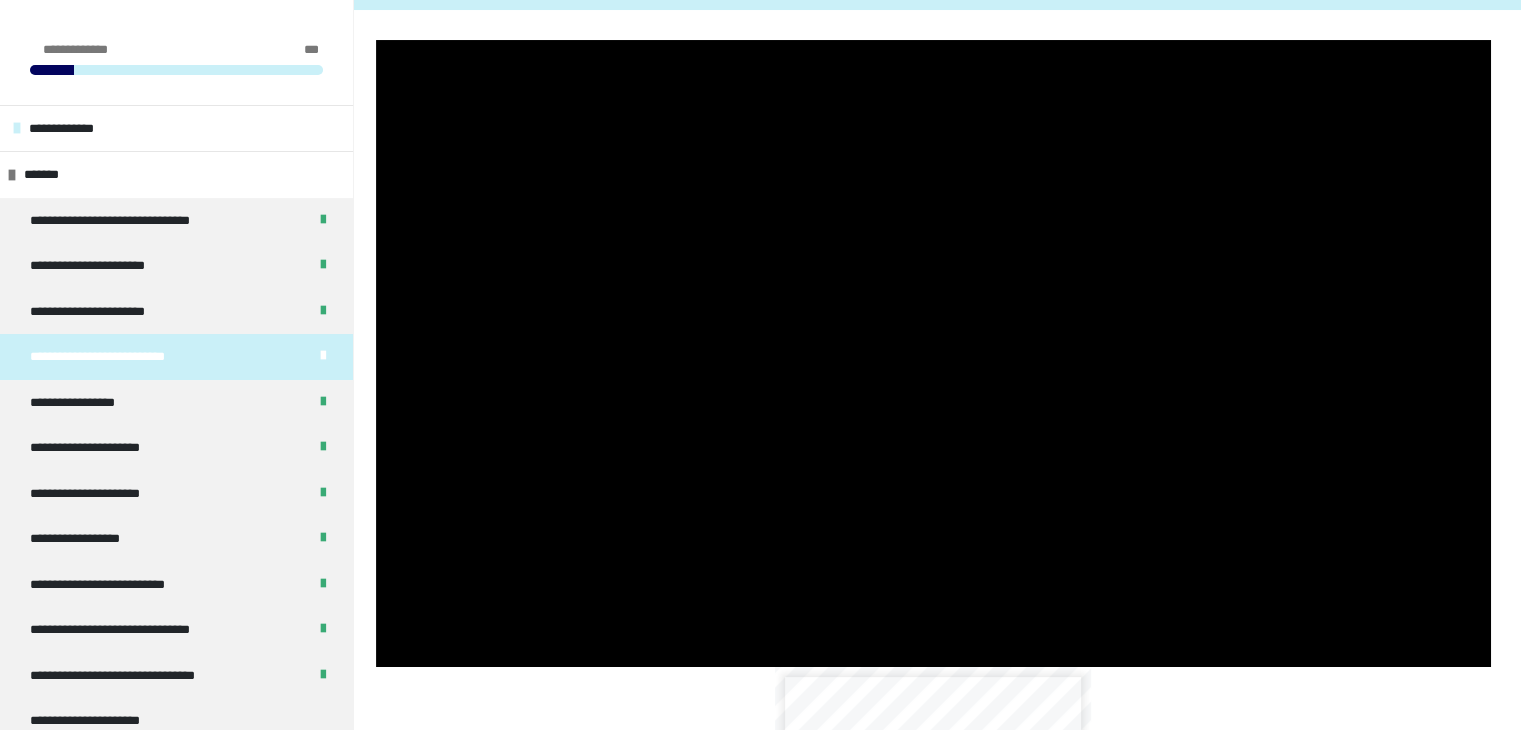 click at bounding box center [933, 353] 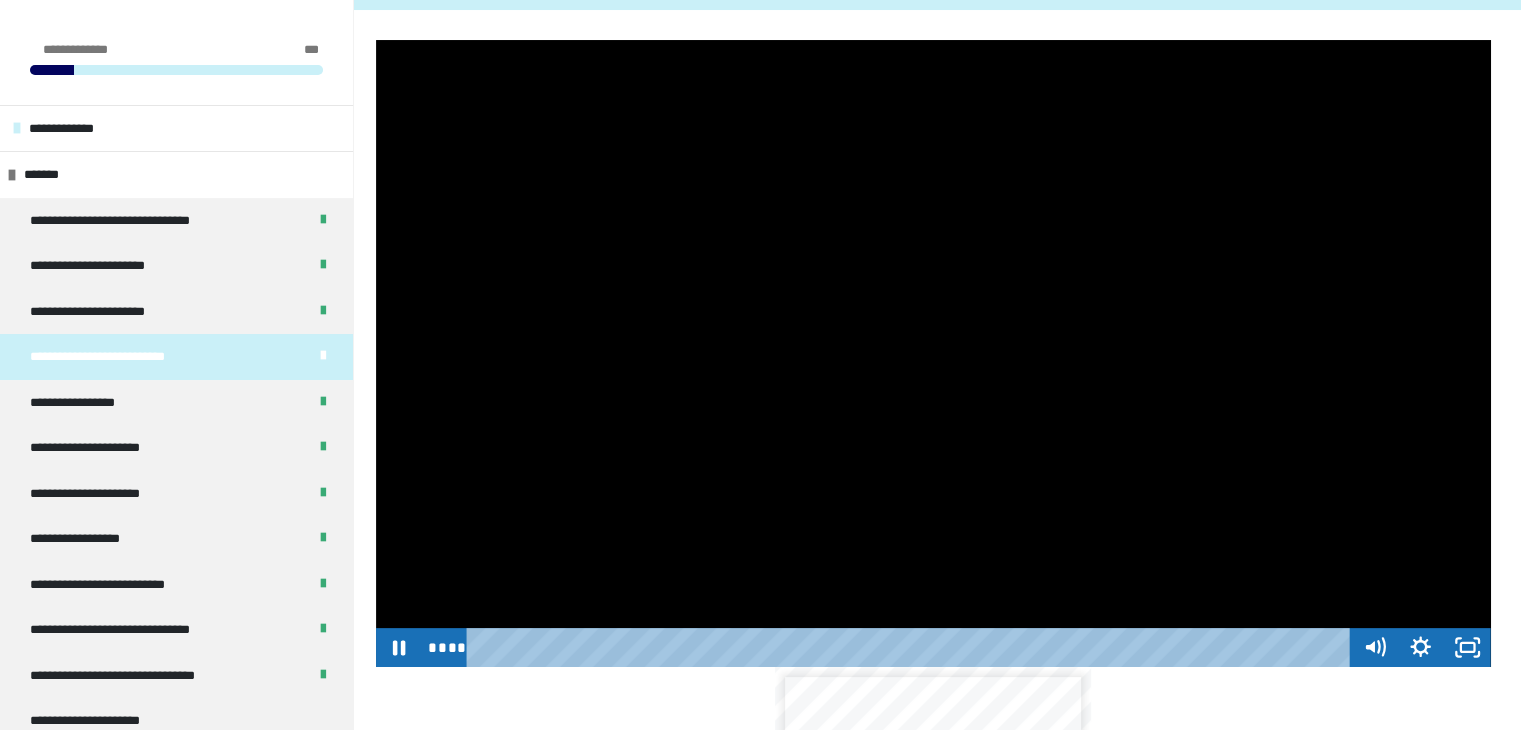 click at bounding box center [933, 353] 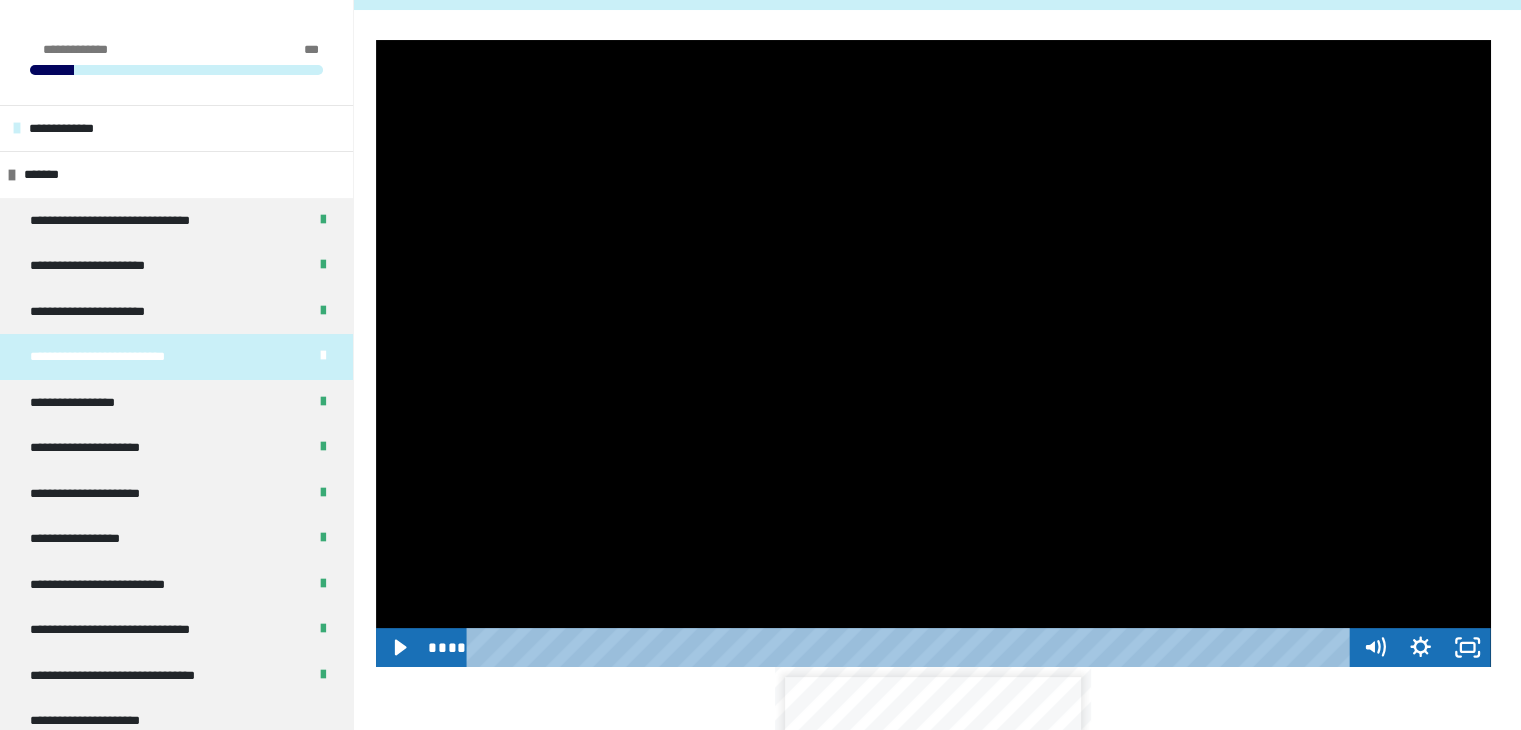 click at bounding box center (933, 353) 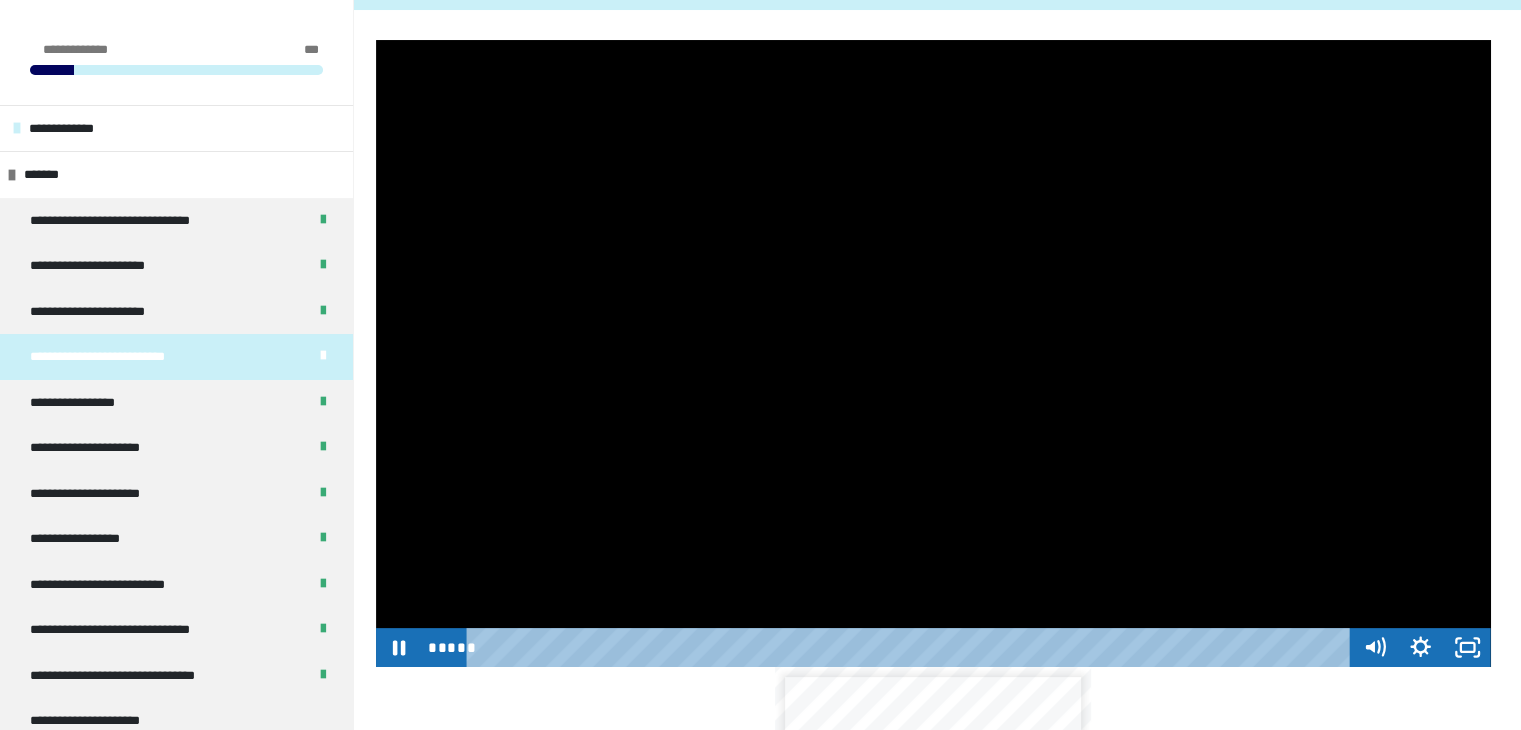 click at bounding box center [933, 353] 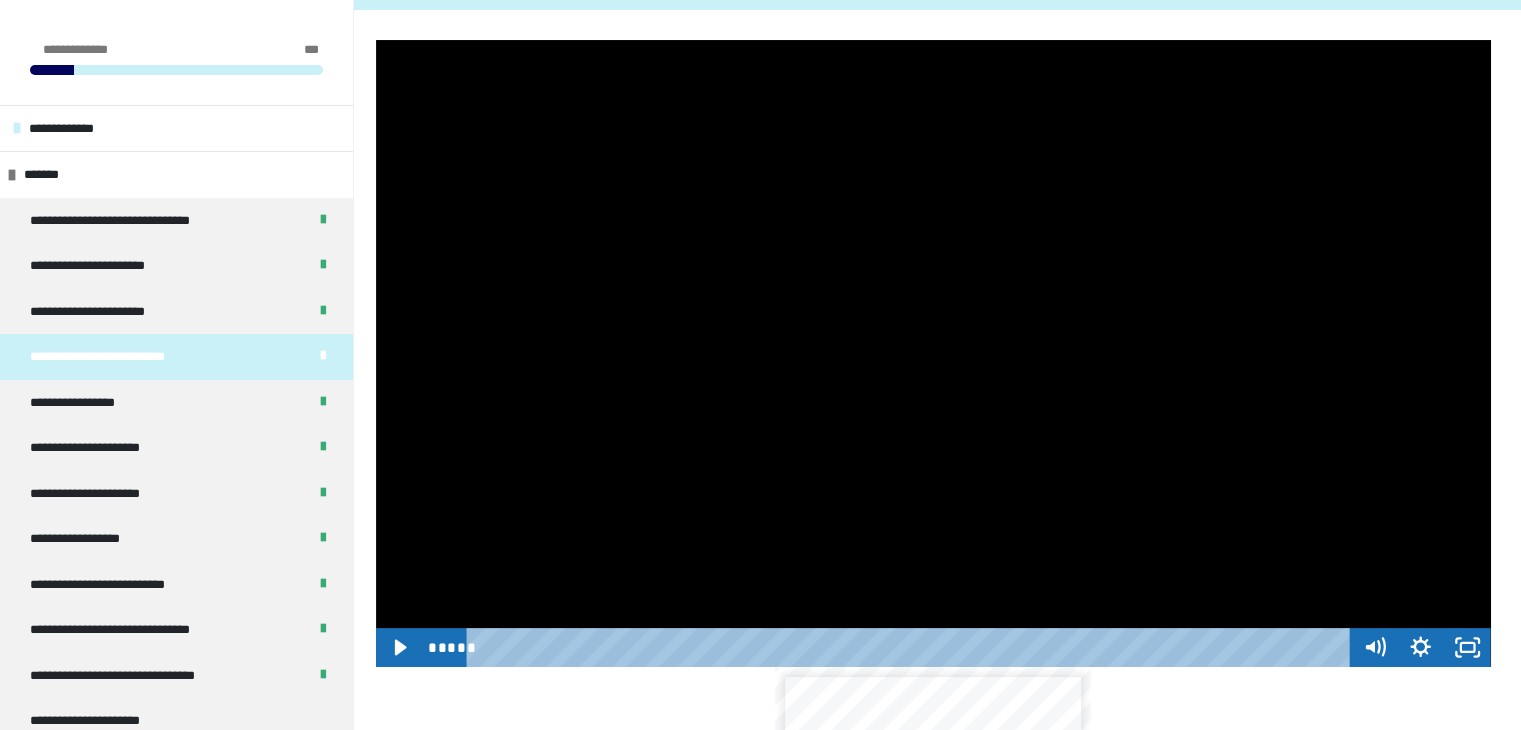 click at bounding box center [933, 353] 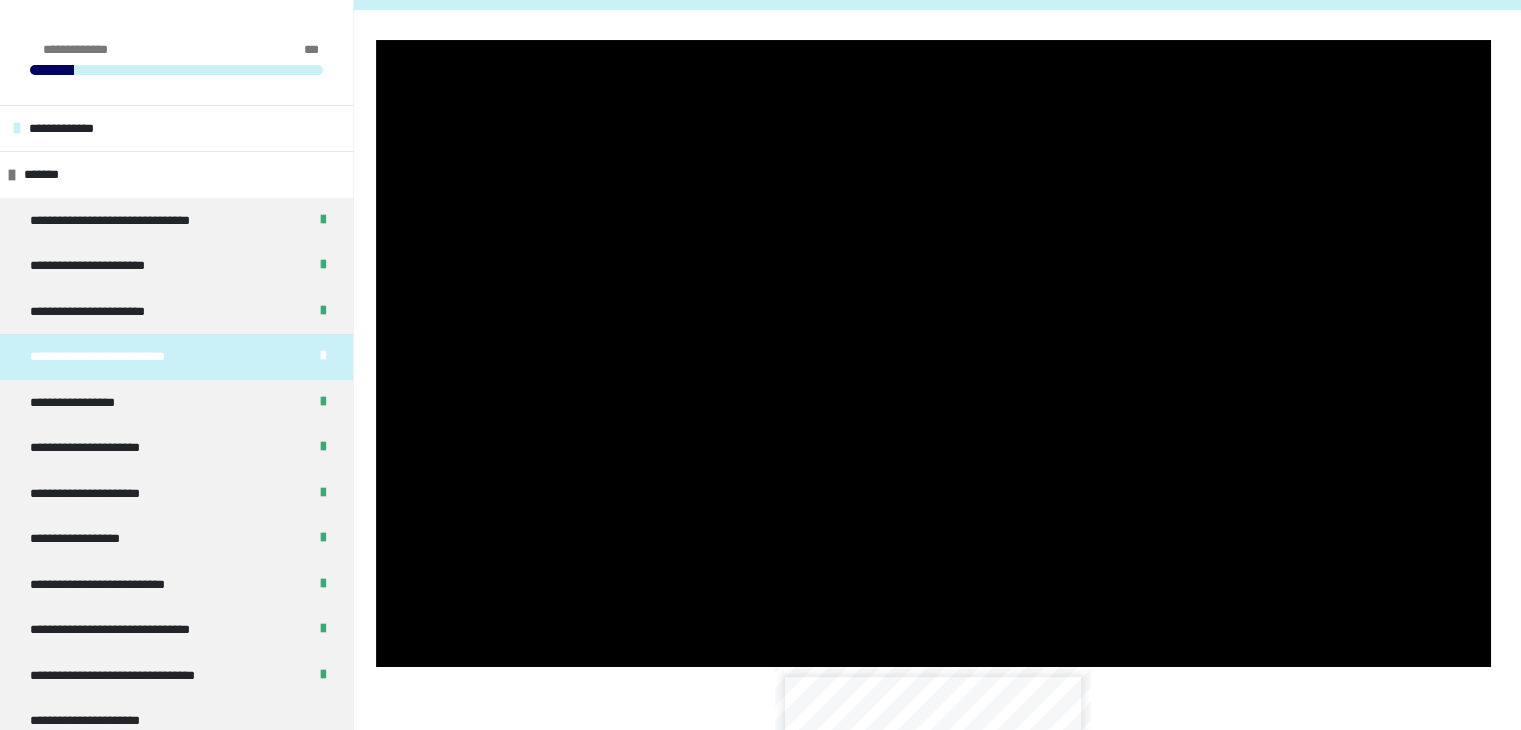 click on "**********" at bounding box center (760, 1323) 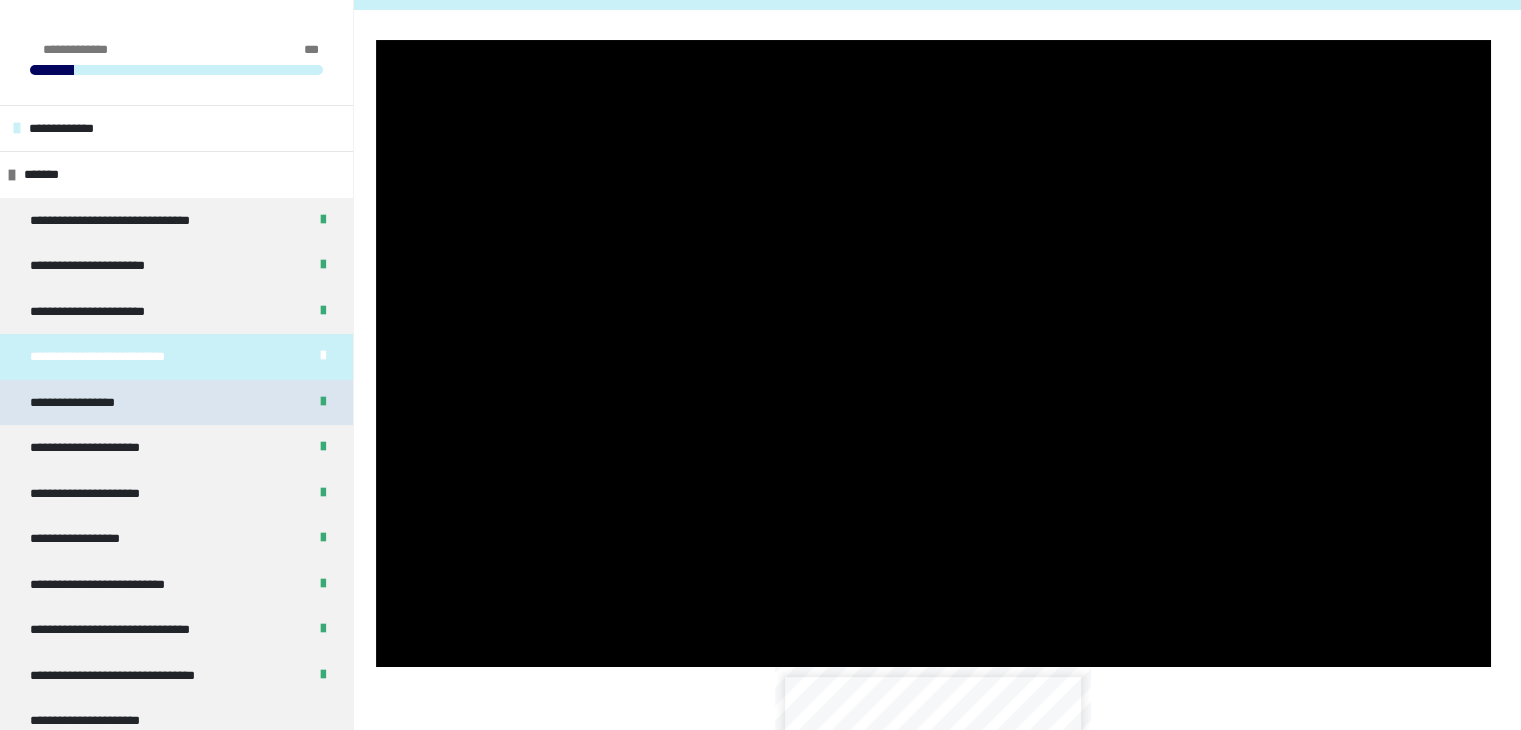 click on "**********" at bounding box center [89, 403] 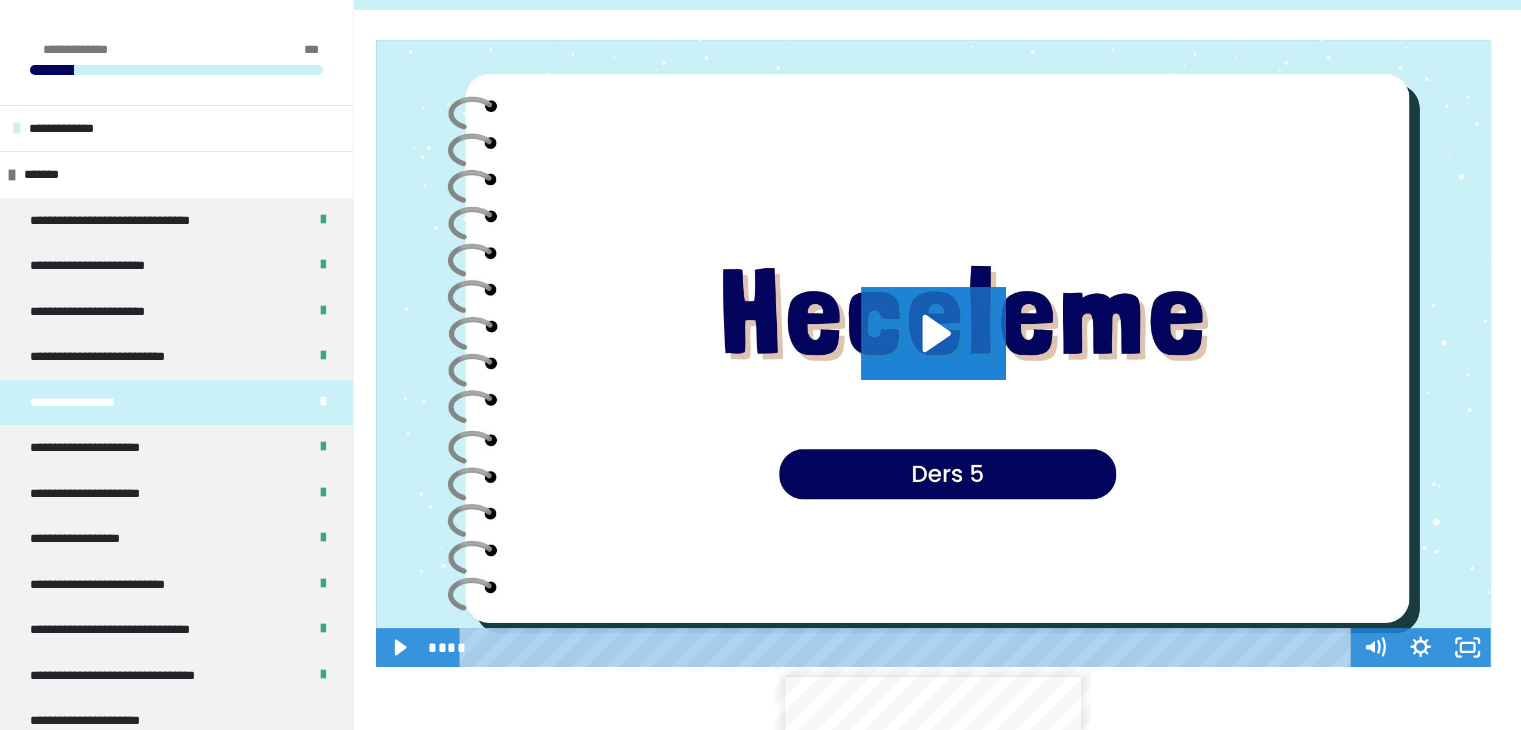click on "**********" at bounding box center (89, 403) 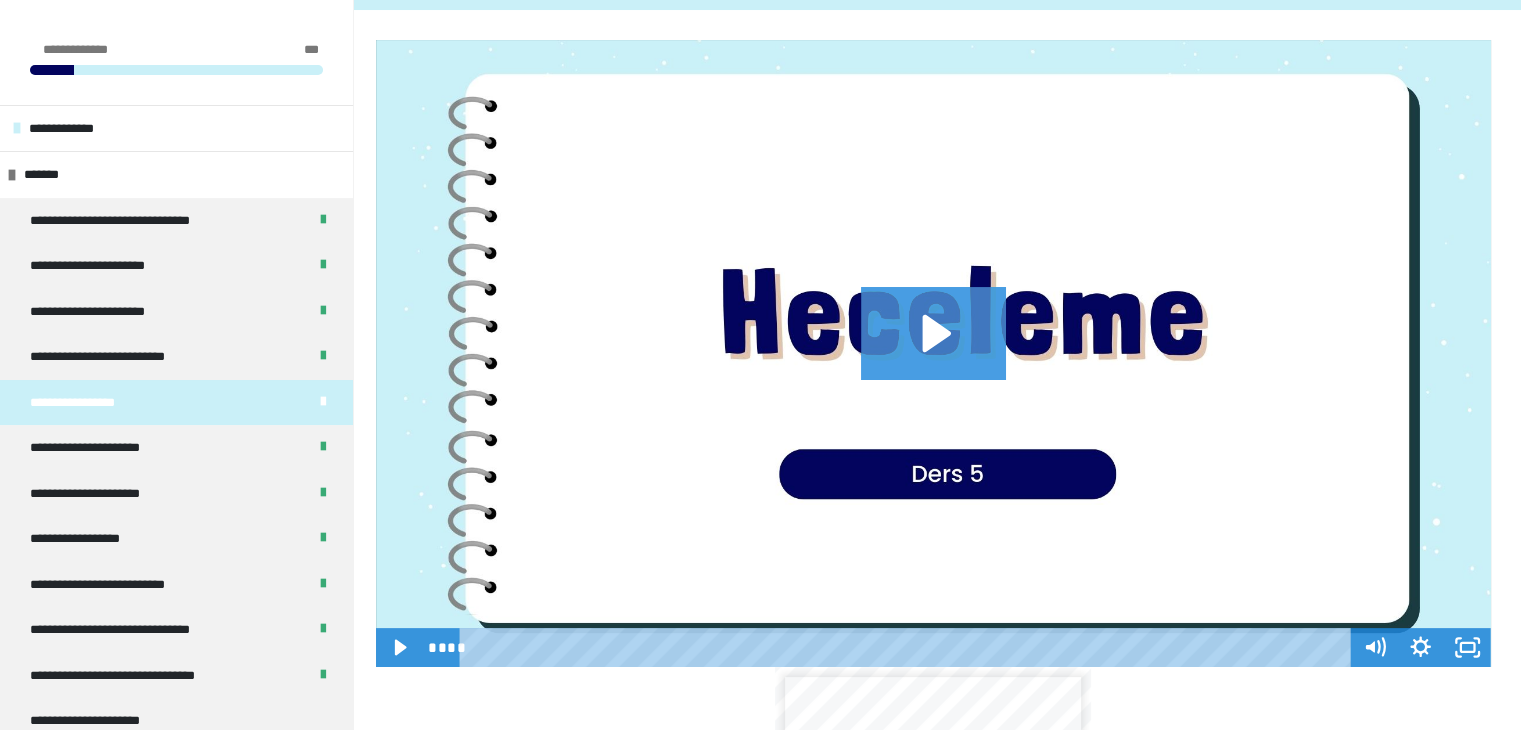 click 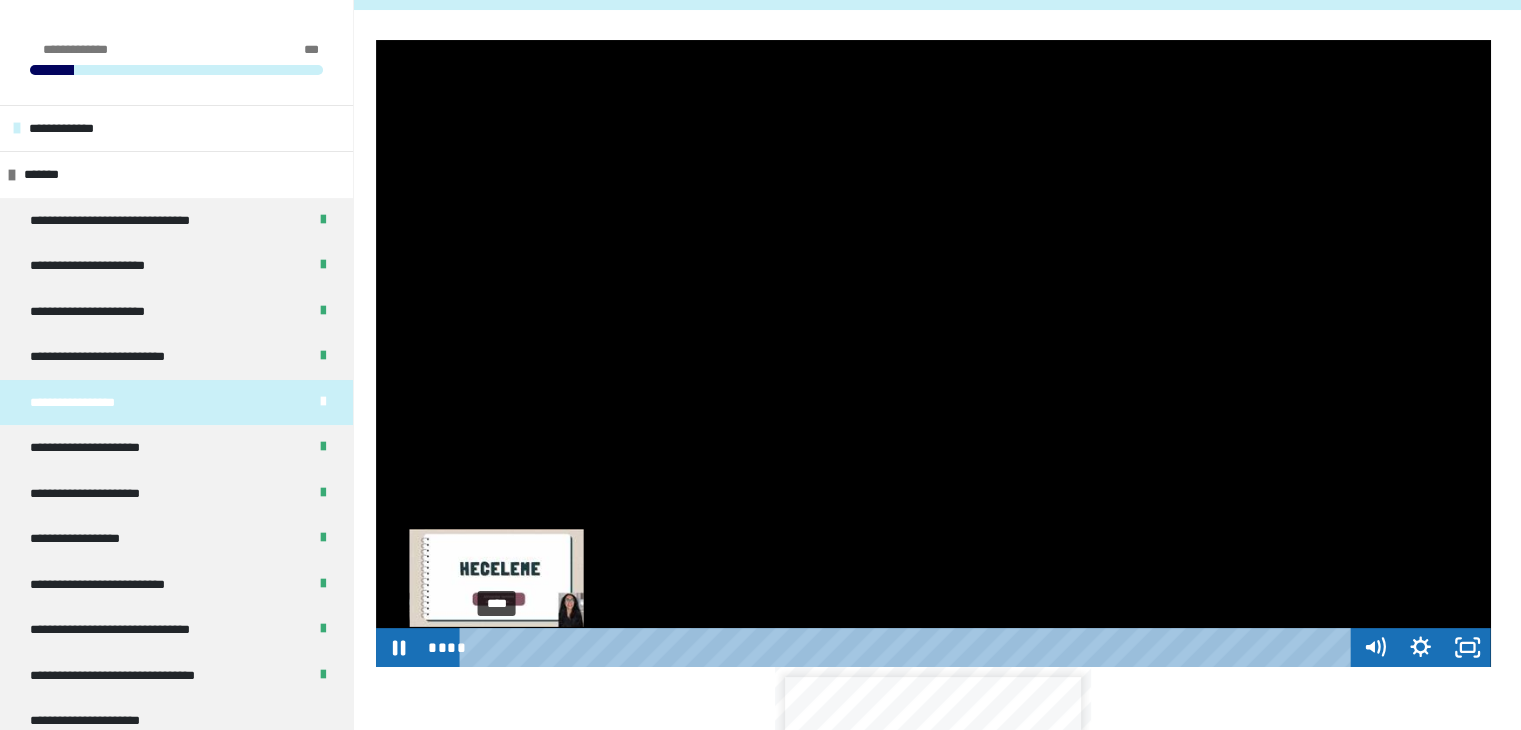 drag, startPoint x: 488, startPoint y: 642, endPoint x: 504, endPoint y: 641, distance: 16.03122 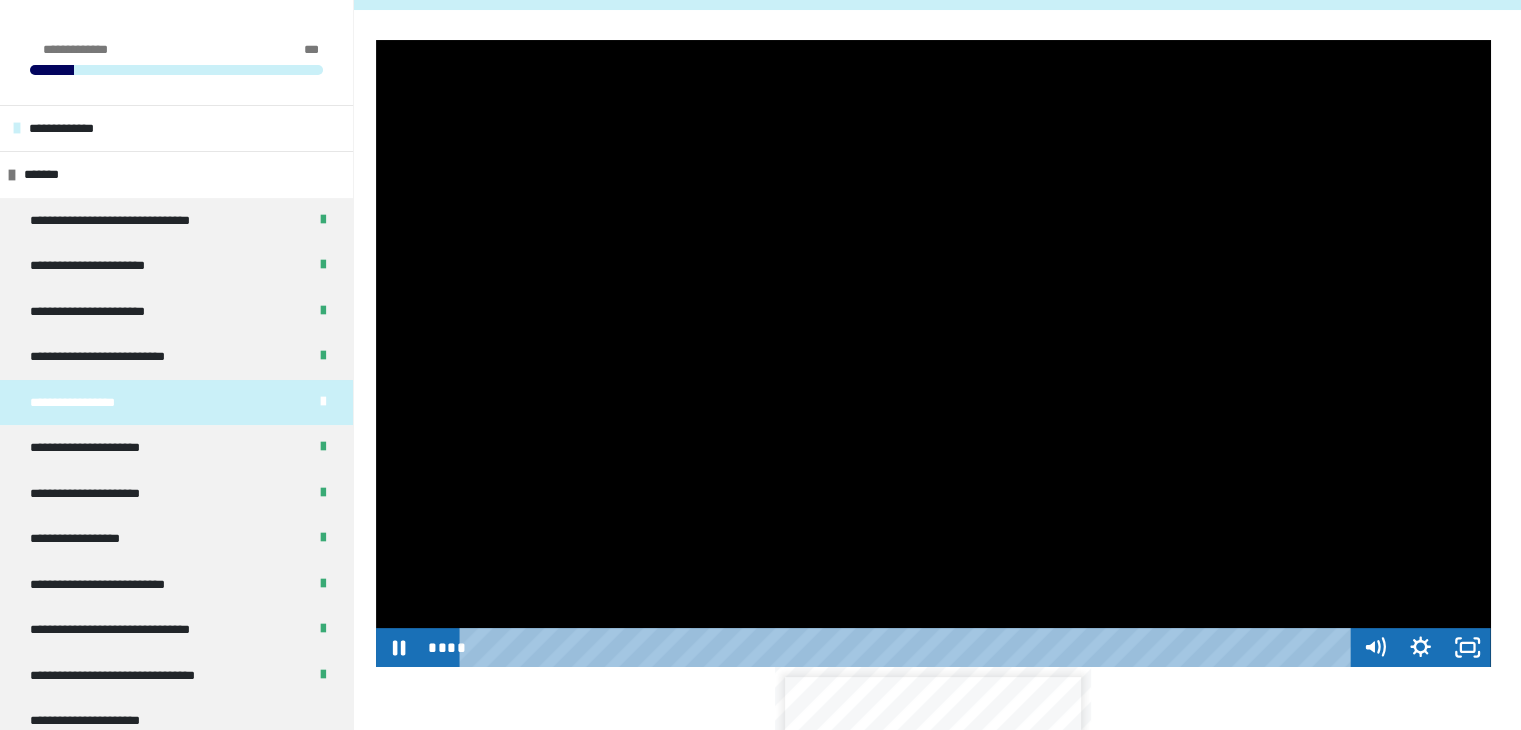 click at bounding box center [933, 353] 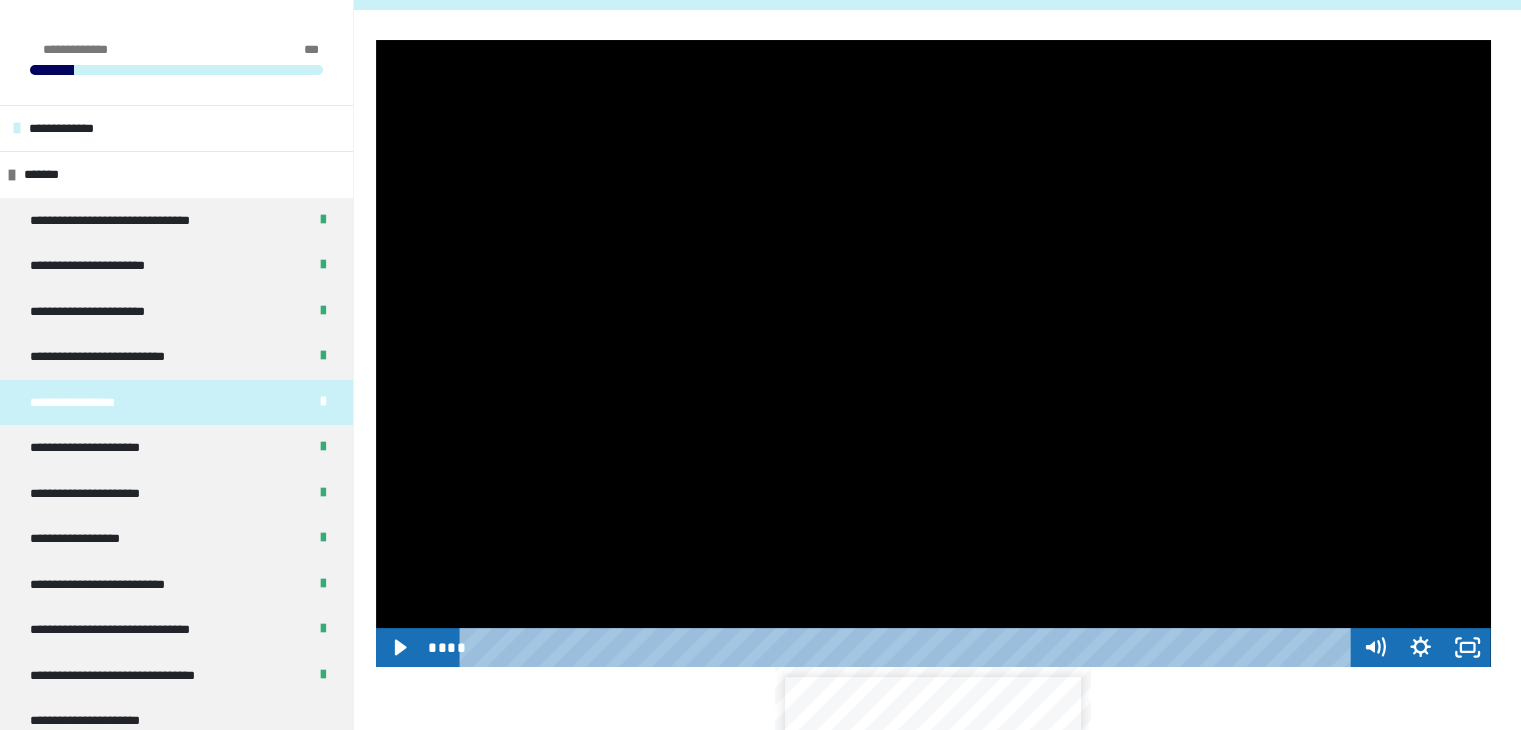 click at bounding box center (933, 353) 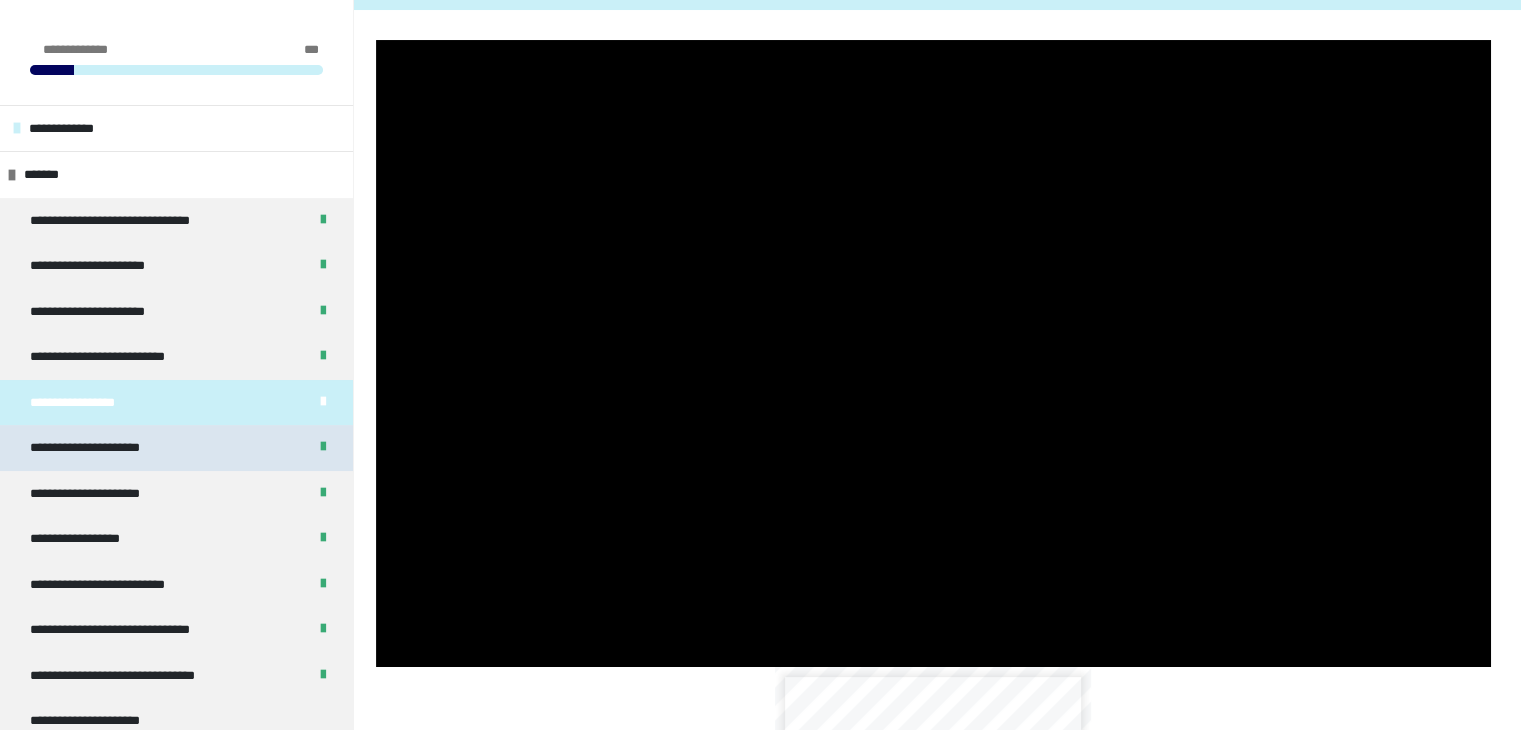 click on "**********" at bounding box center (176, 448) 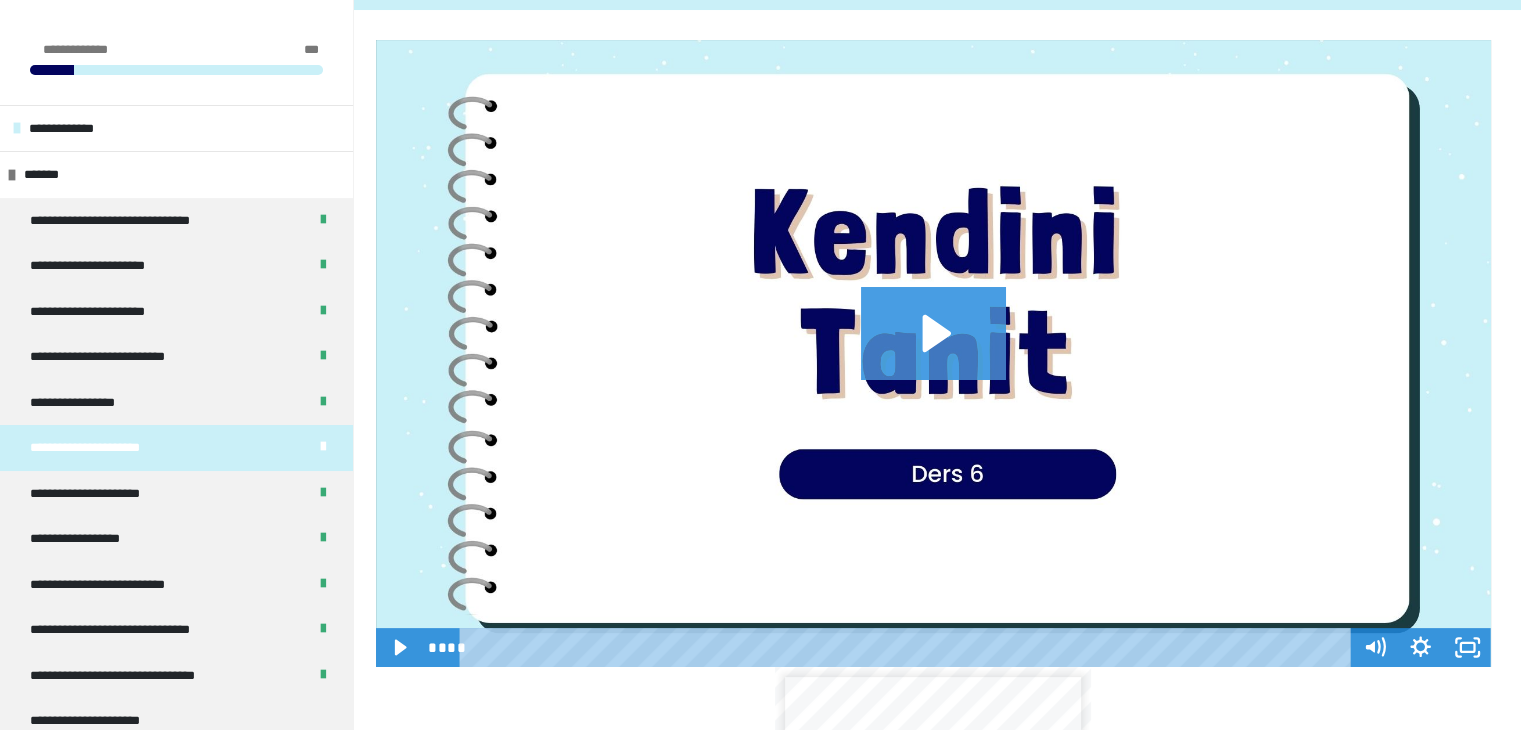 click 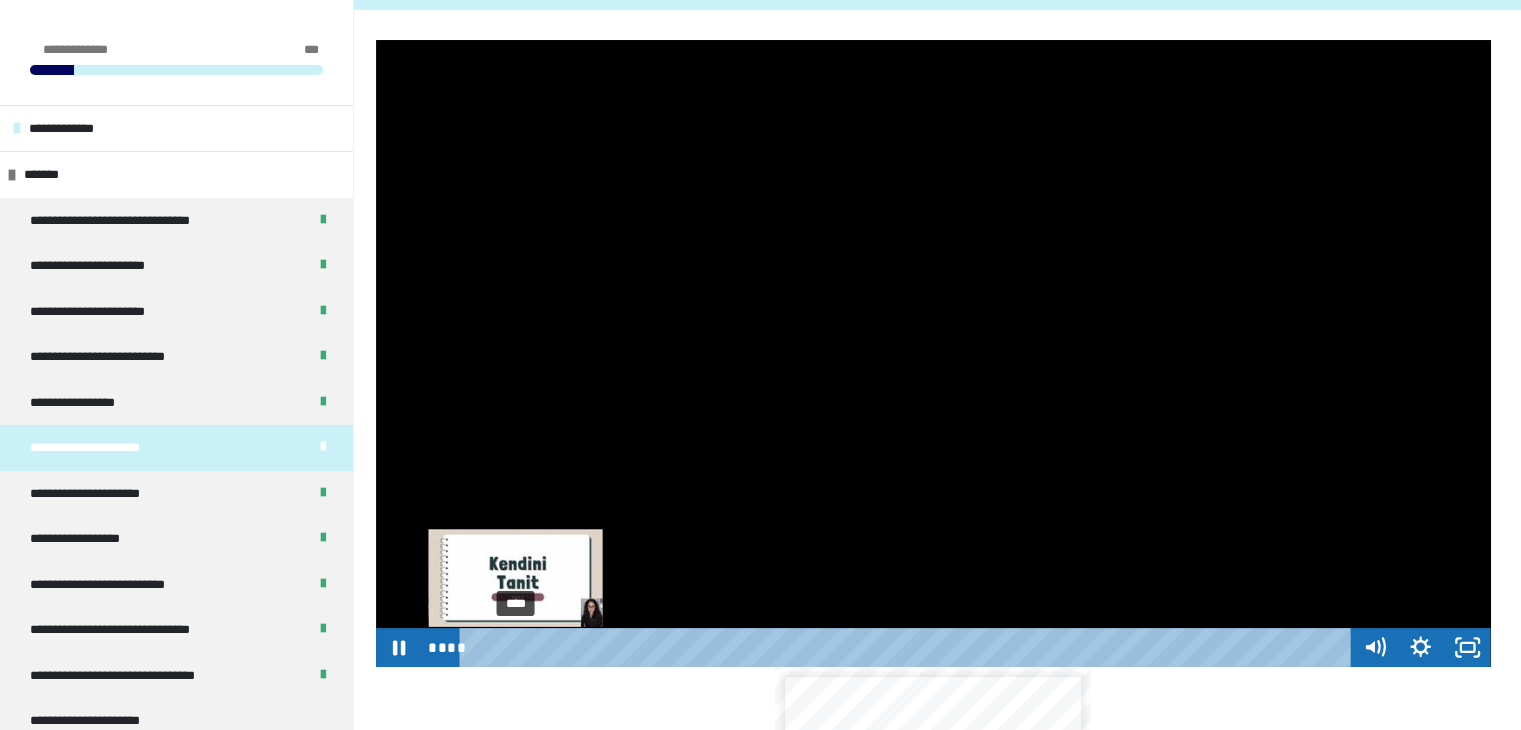 click on "****" at bounding box center [908, 647] 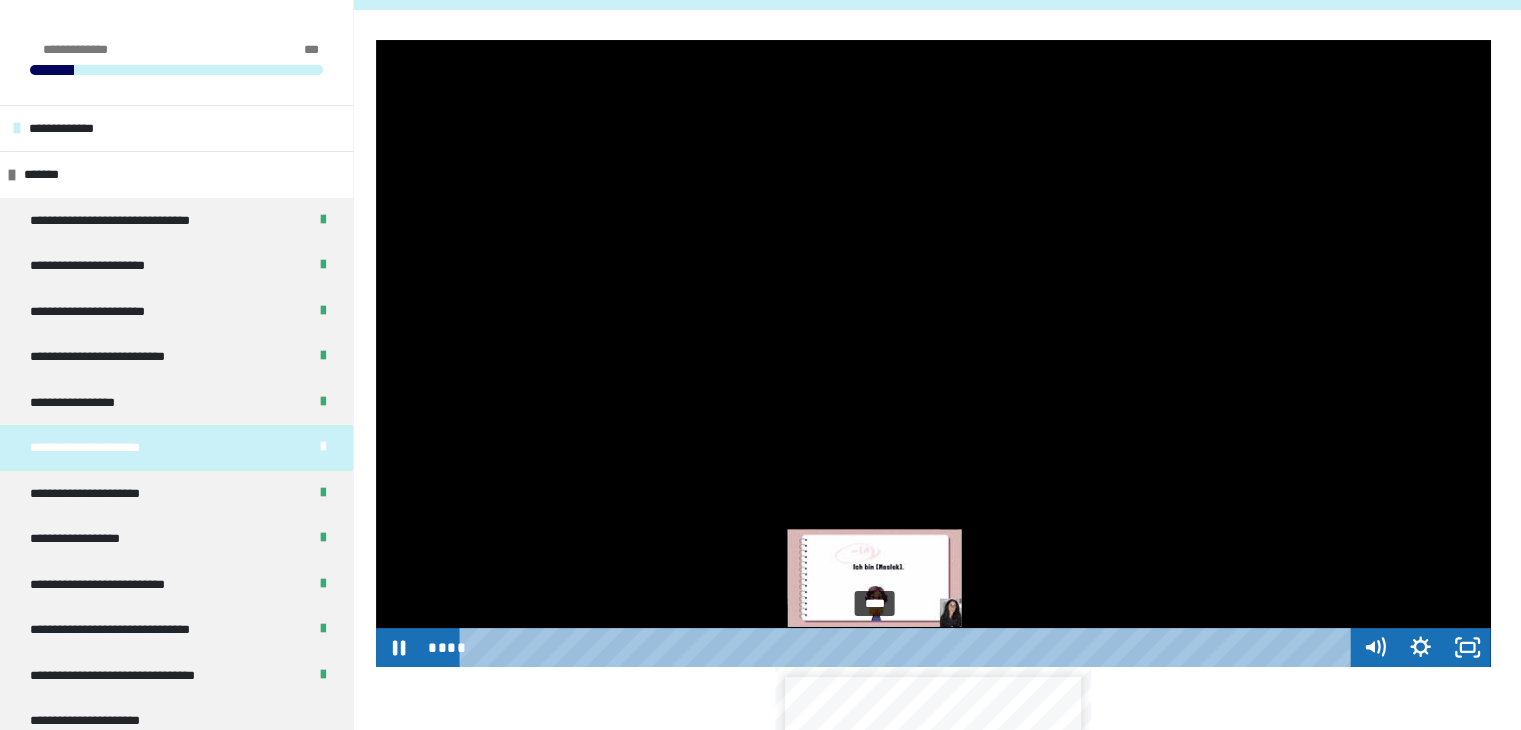click on "****" at bounding box center (908, 647) 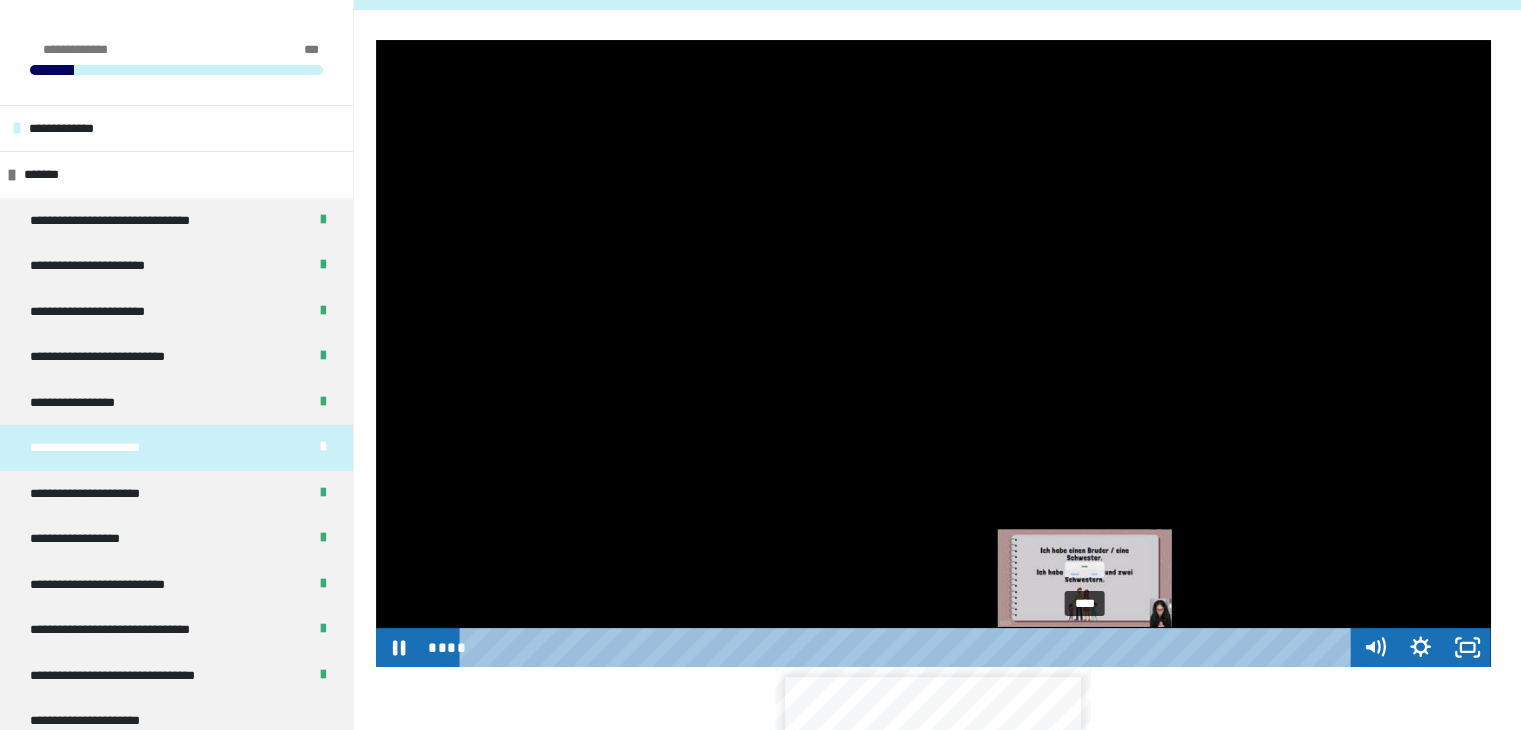 click on "****" at bounding box center [908, 647] 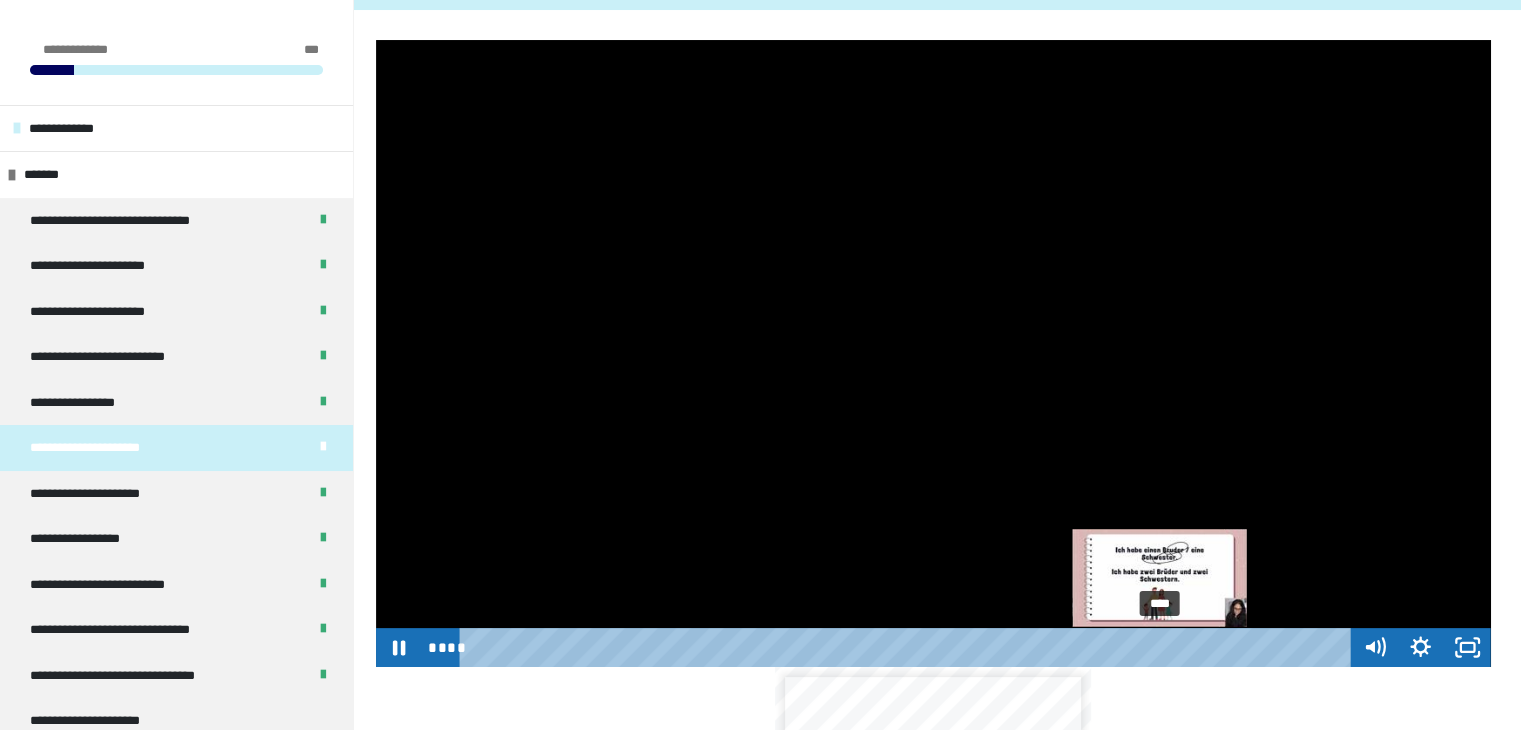 click on "****" at bounding box center (908, 647) 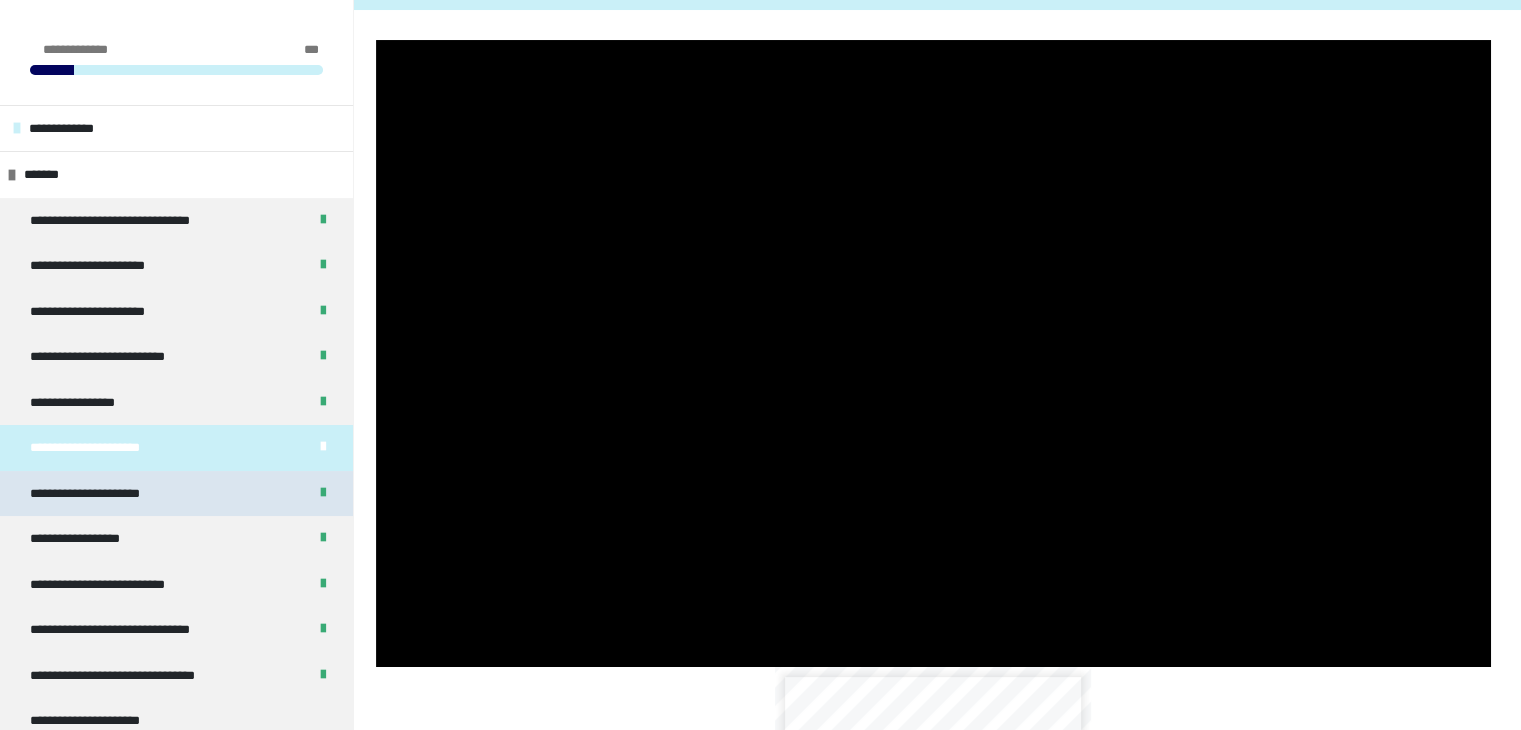 click on "**********" at bounding box center [176, 494] 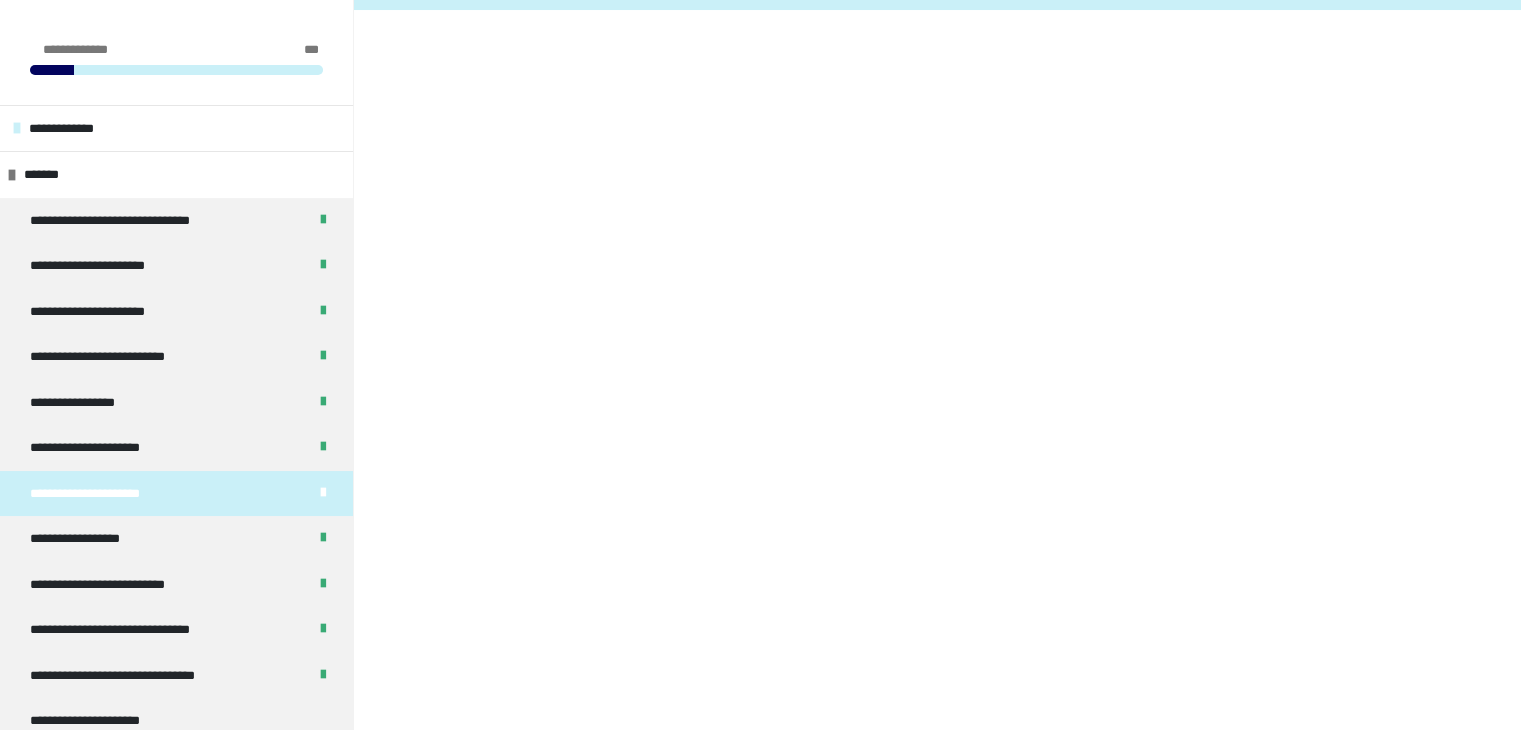 click on "**********" at bounding box center [176, 494] 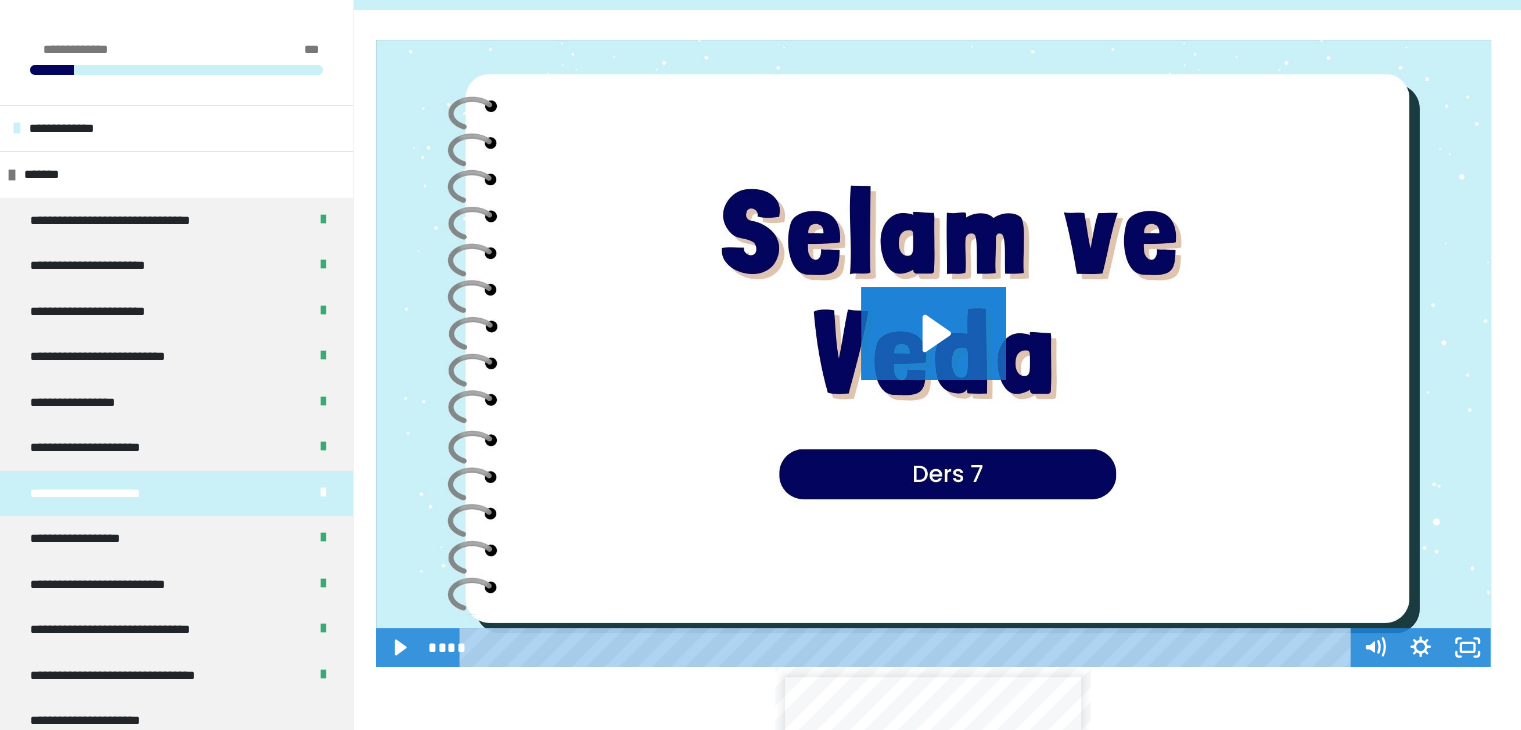 click at bounding box center [933, 353] 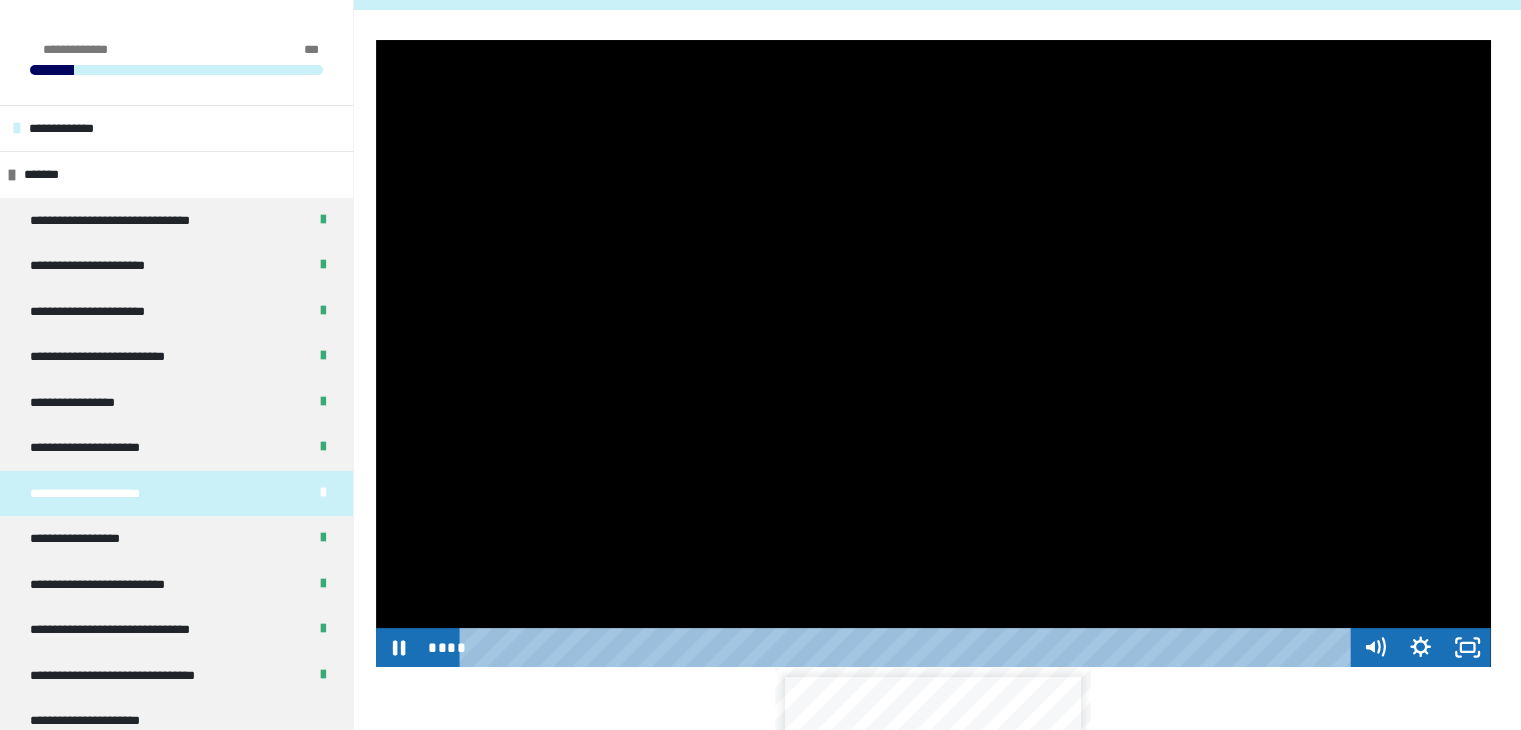 click at bounding box center (933, 353) 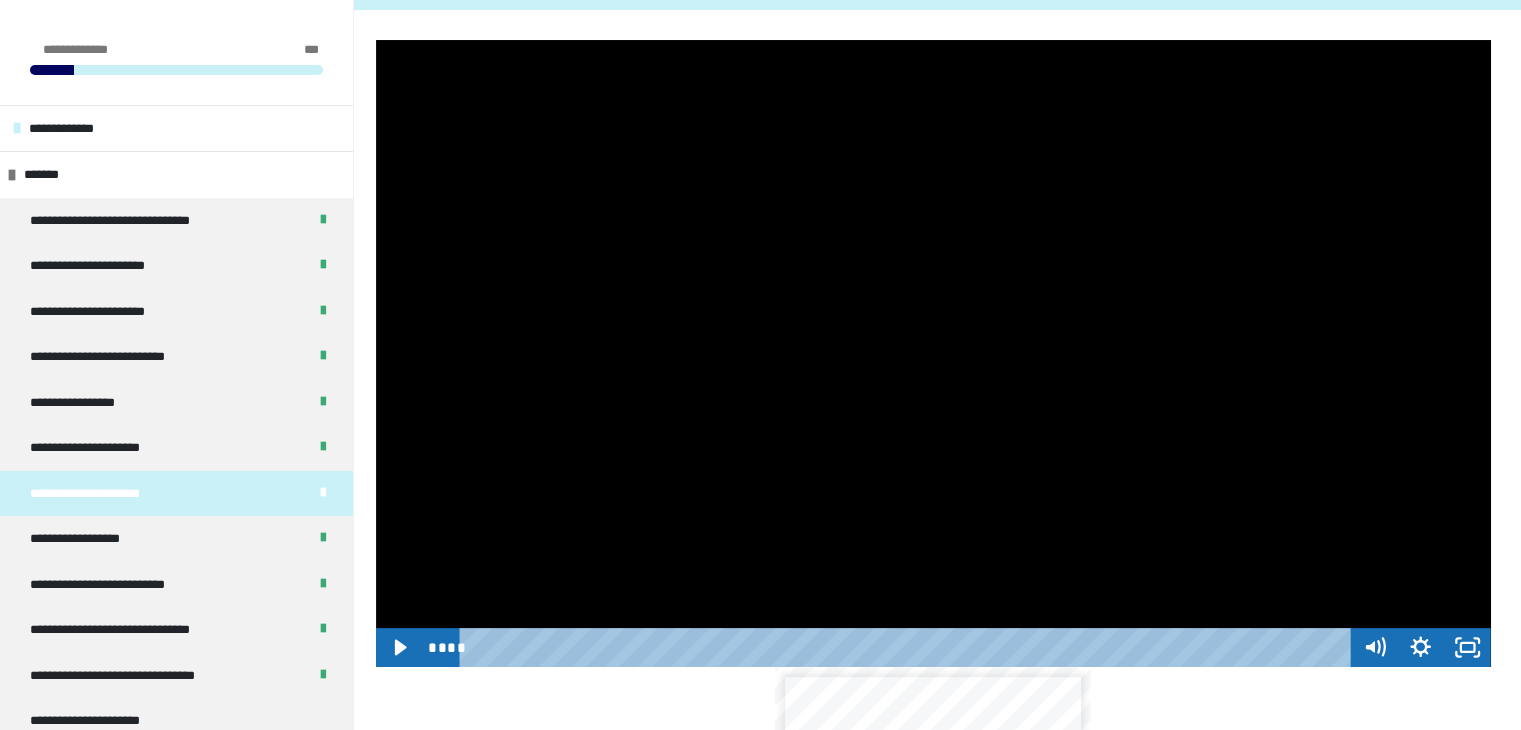 click at bounding box center [933, 353] 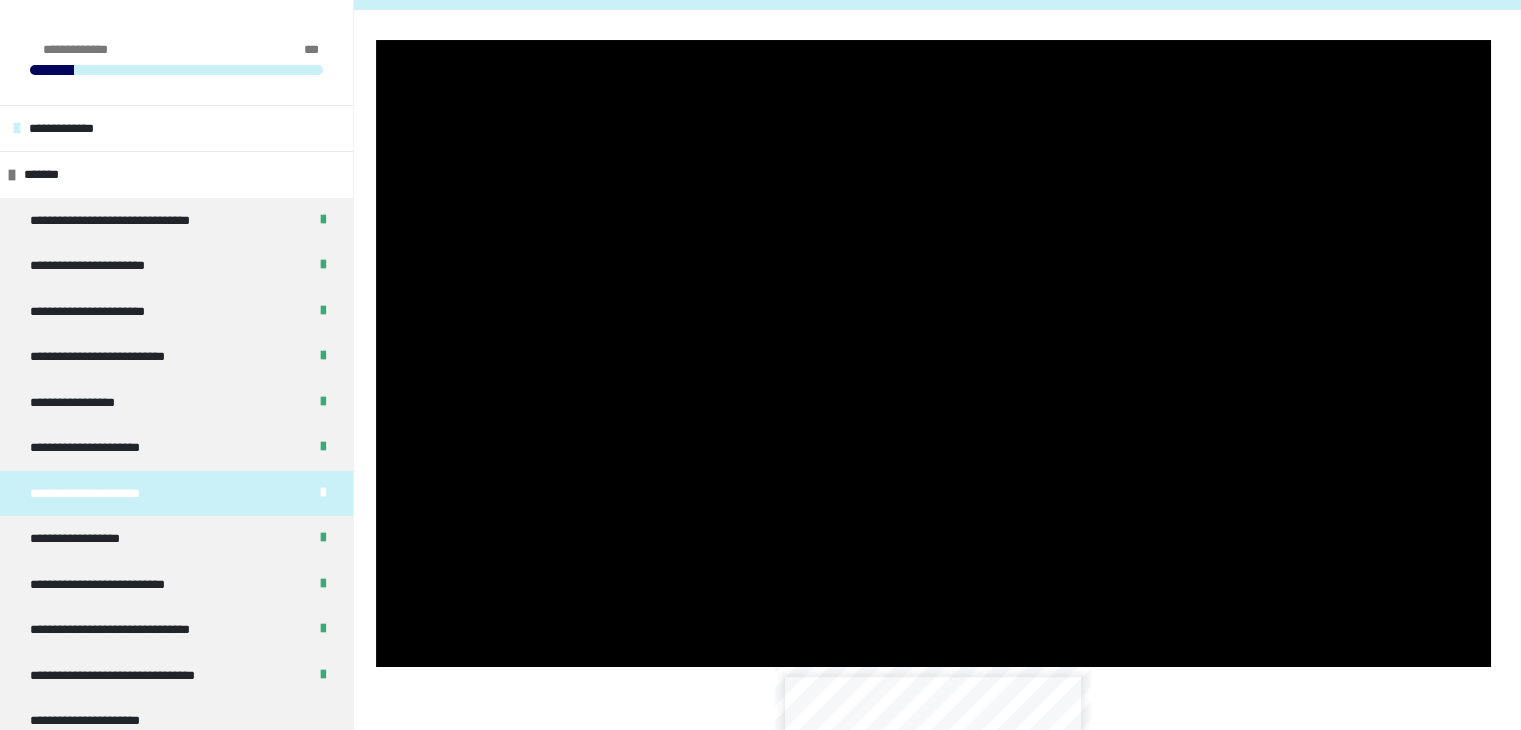 click at bounding box center (933, 353) 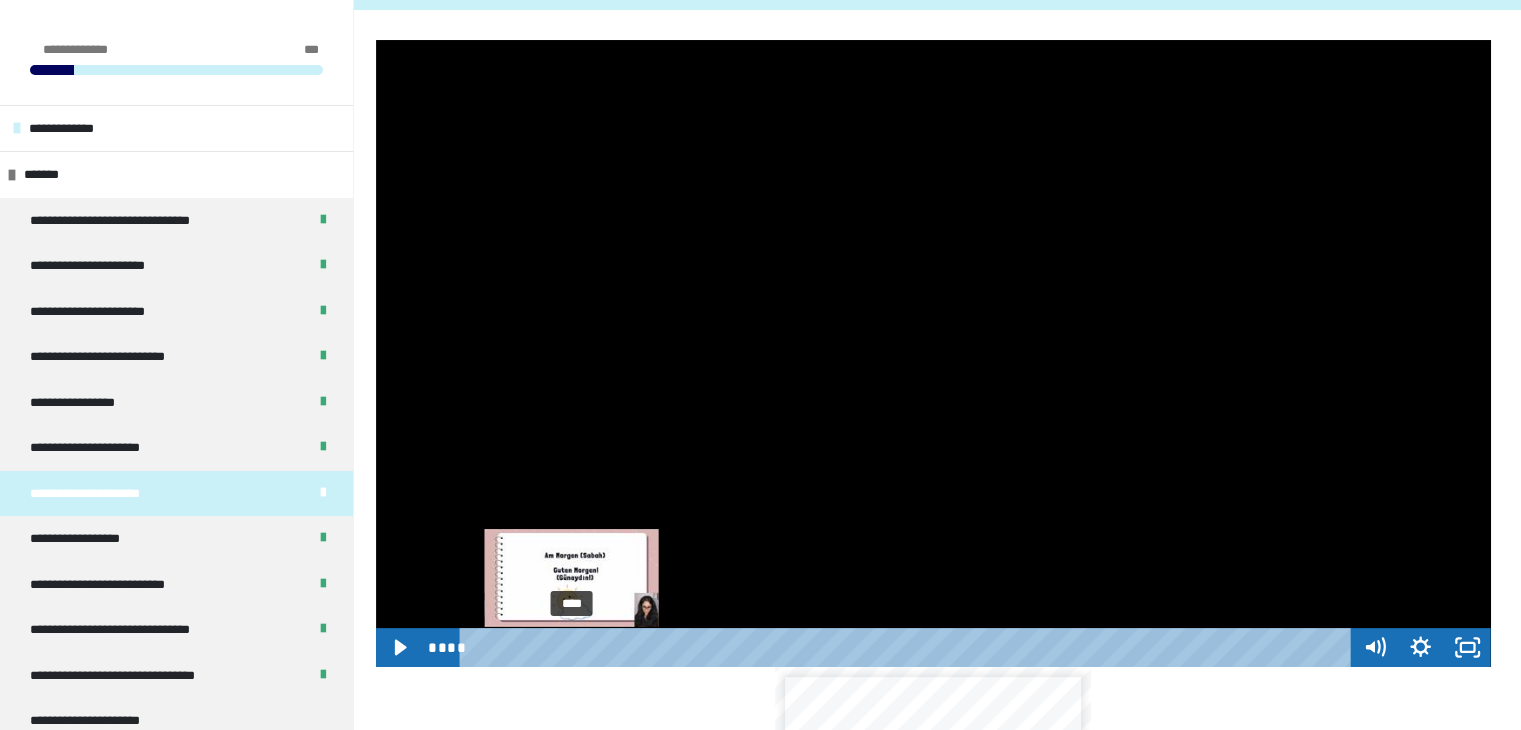 click on "****" at bounding box center (908, 647) 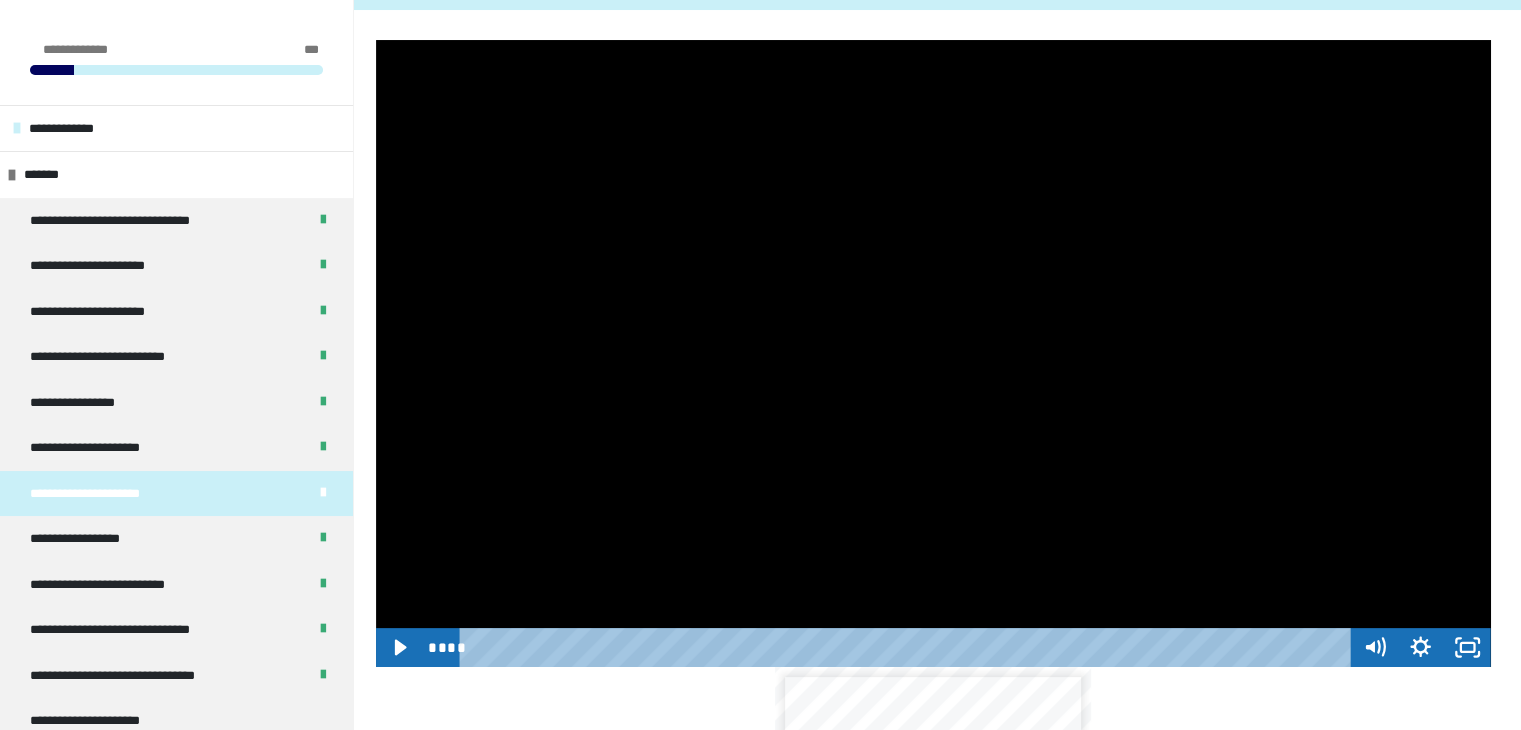 click at bounding box center [933, 353] 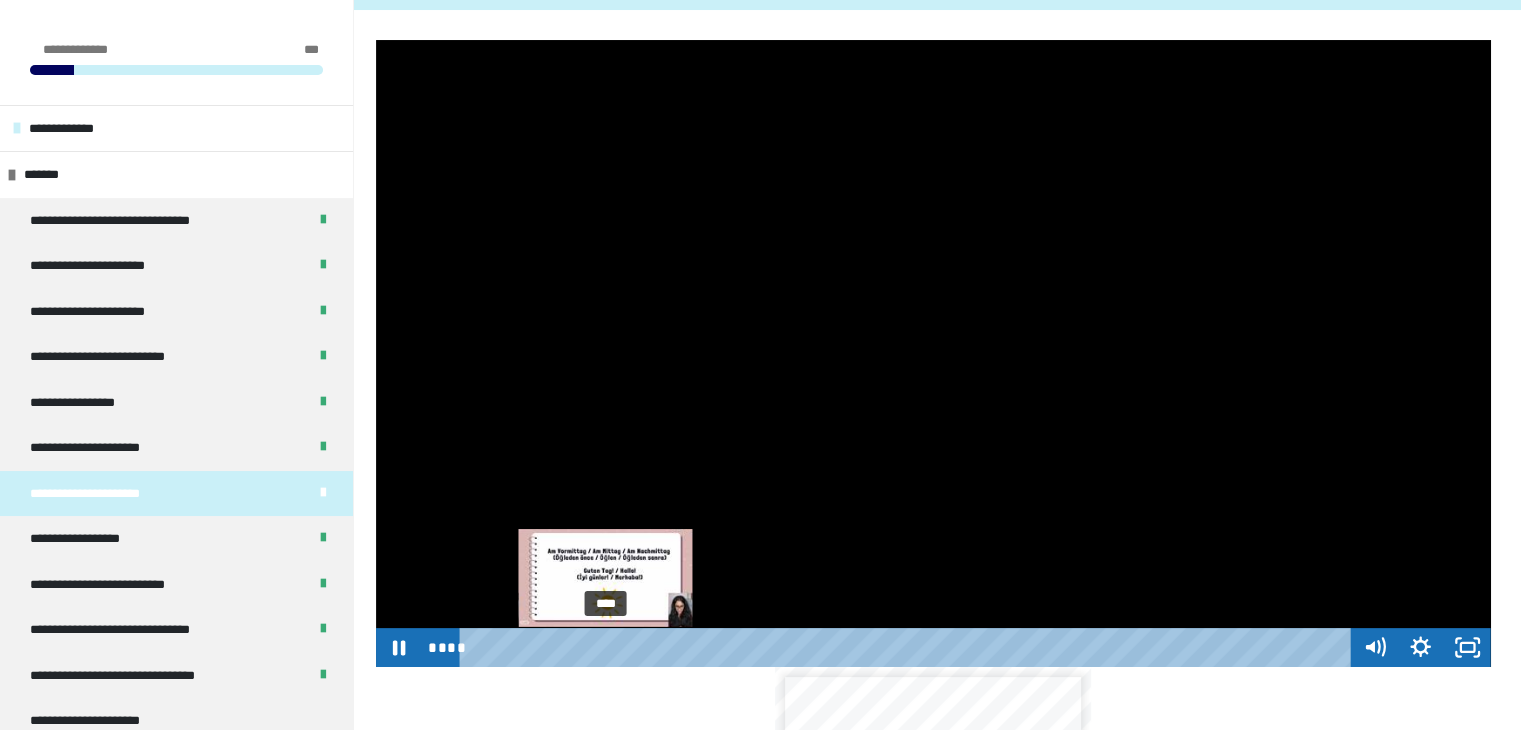 click on "****" at bounding box center [908, 647] 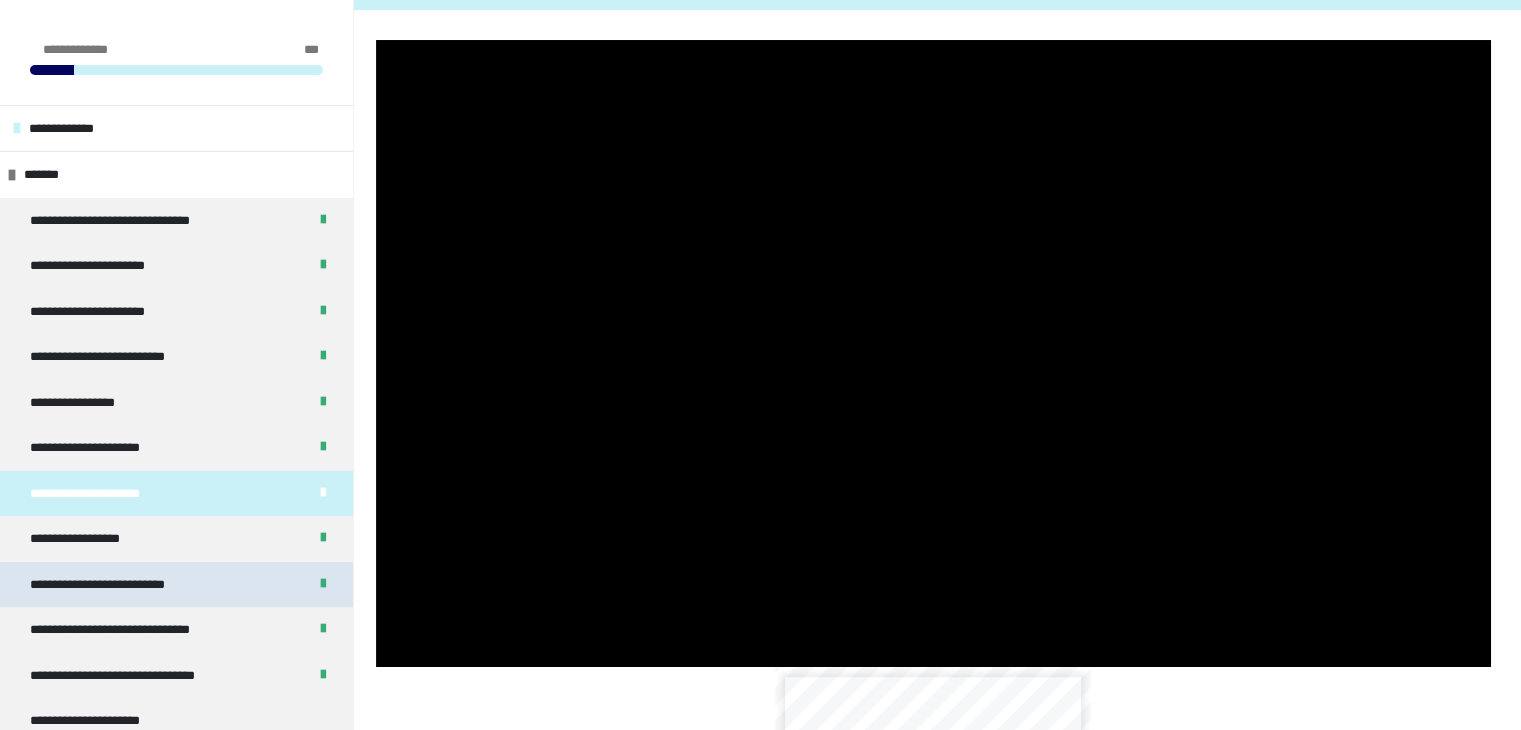 click on "**********" at bounding box center (122, 585) 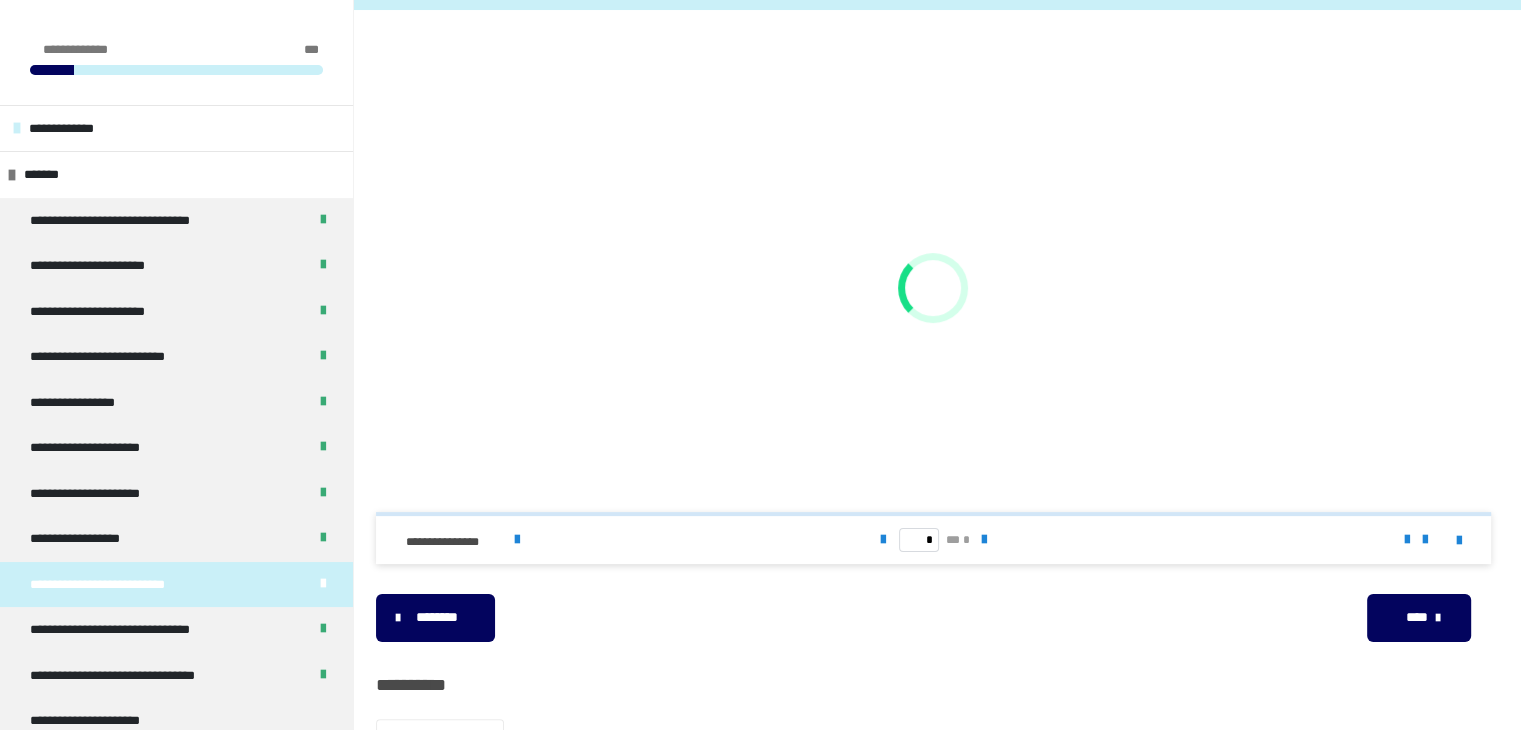 click on "**********" at bounding box center (122, 585) 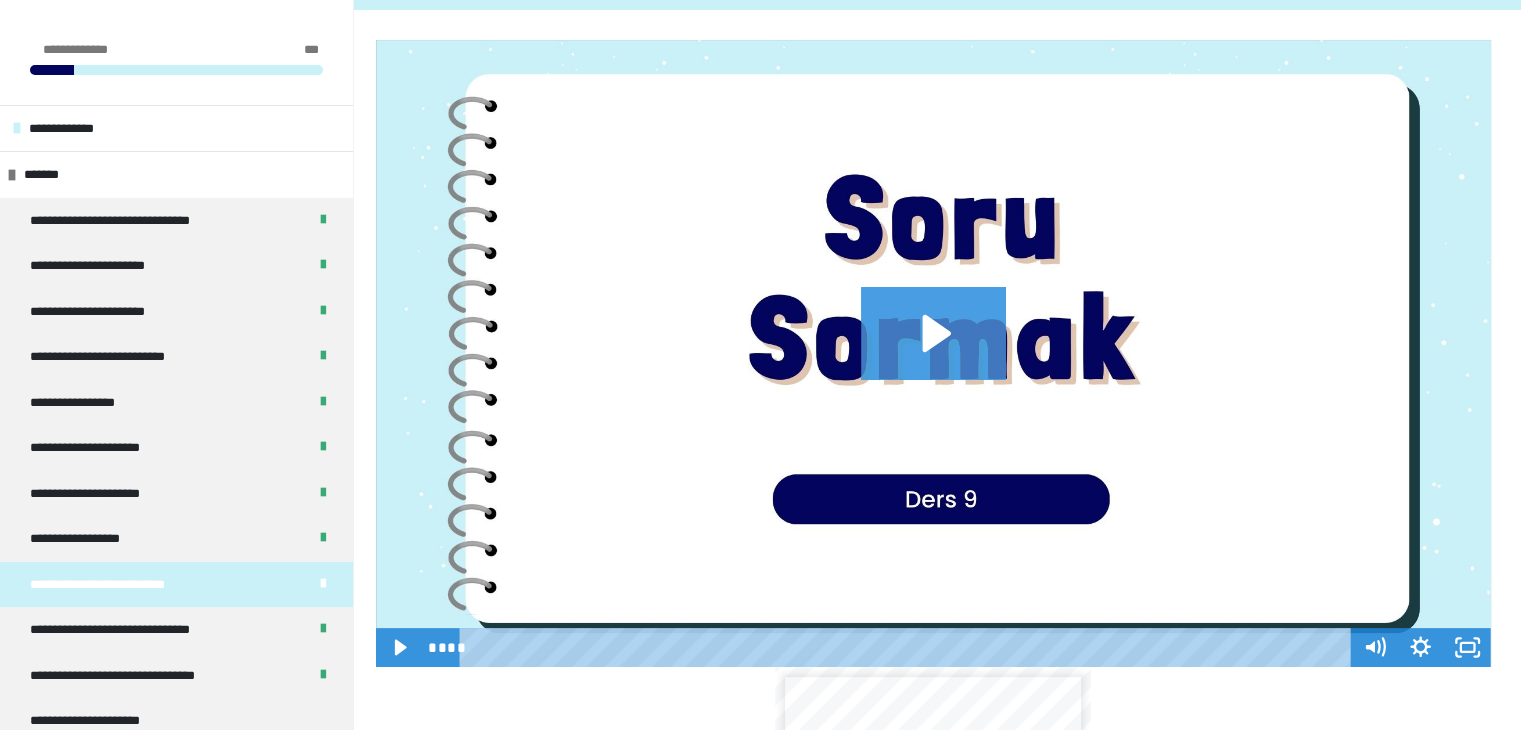 click 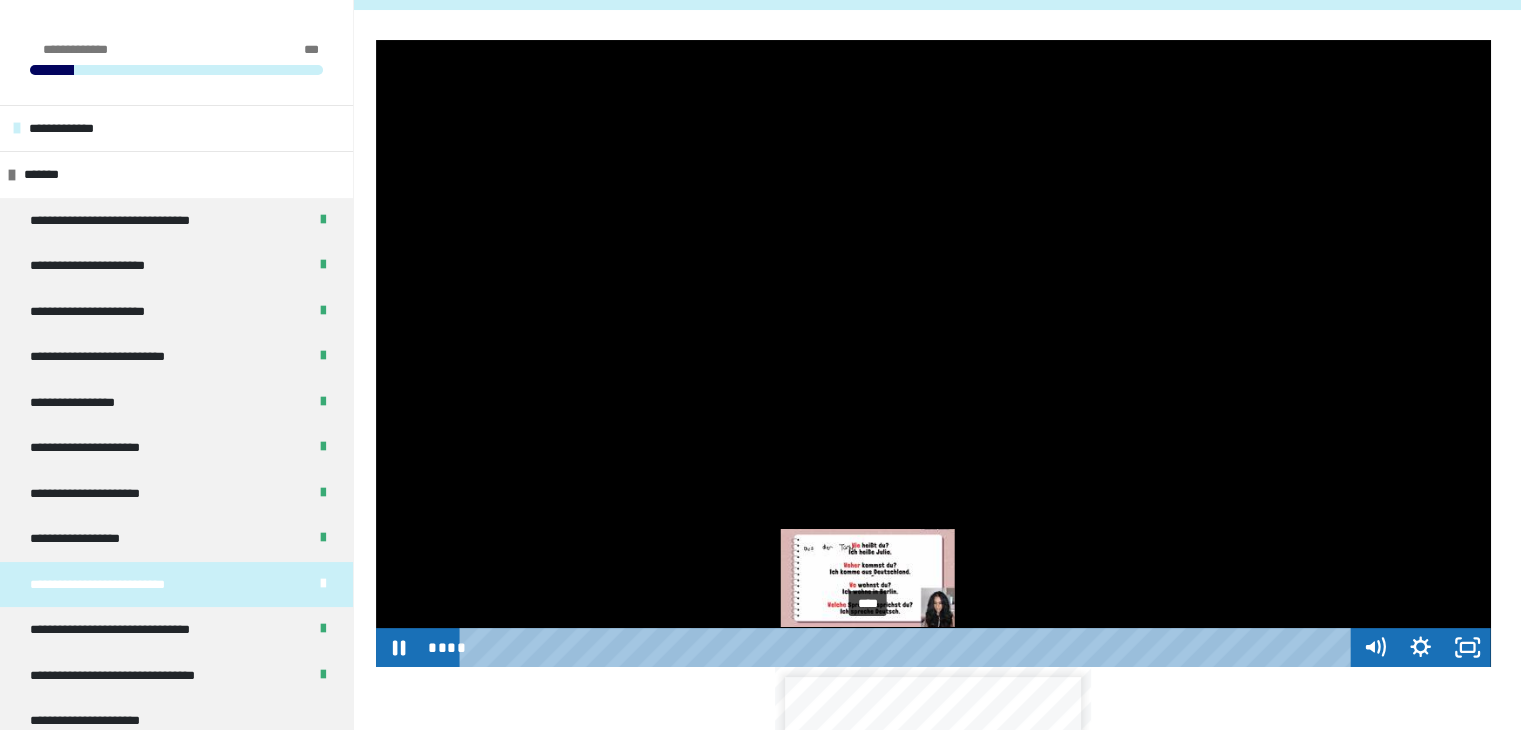 click on "****" at bounding box center [908, 647] 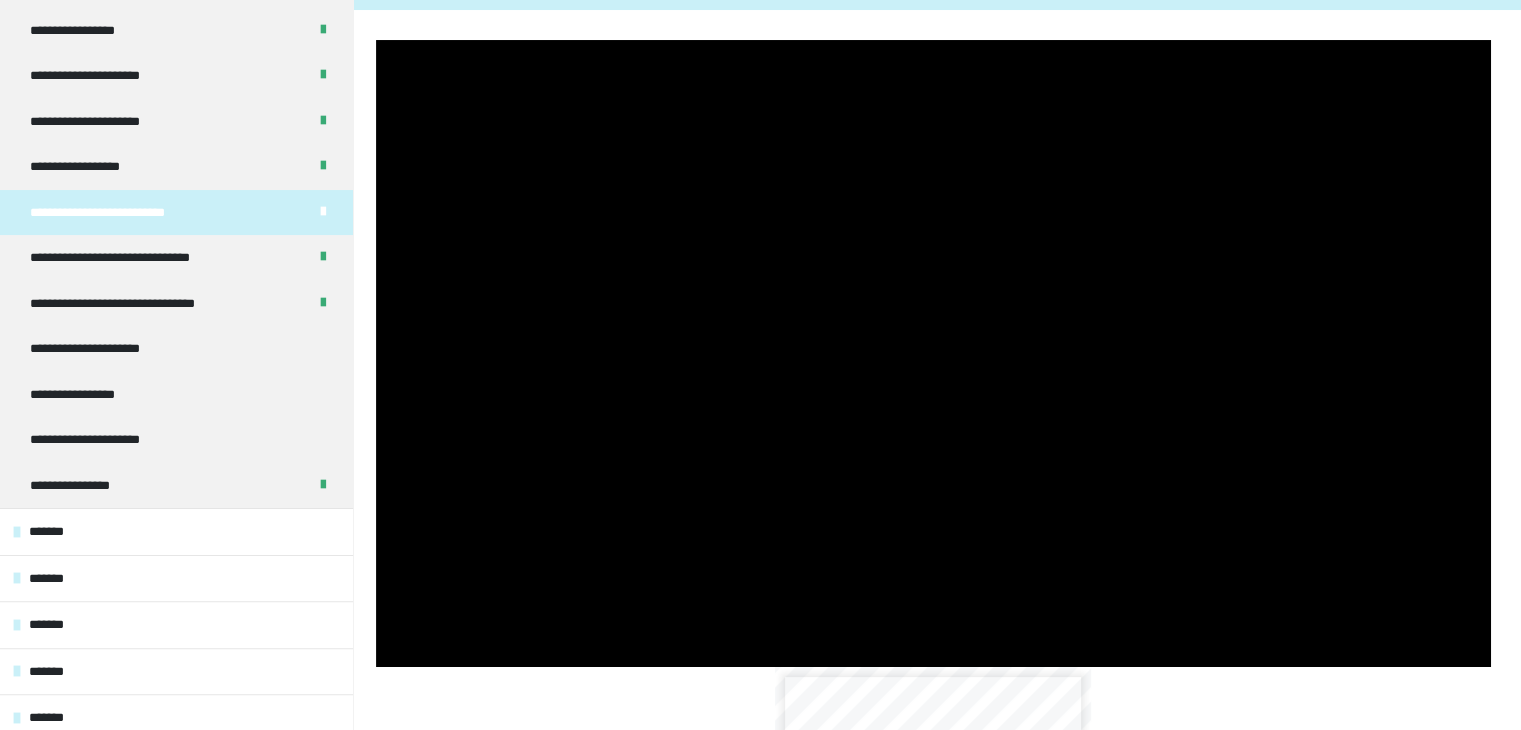 scroll, scrollTop: 399, scrollLeft: 0, axis: vertical 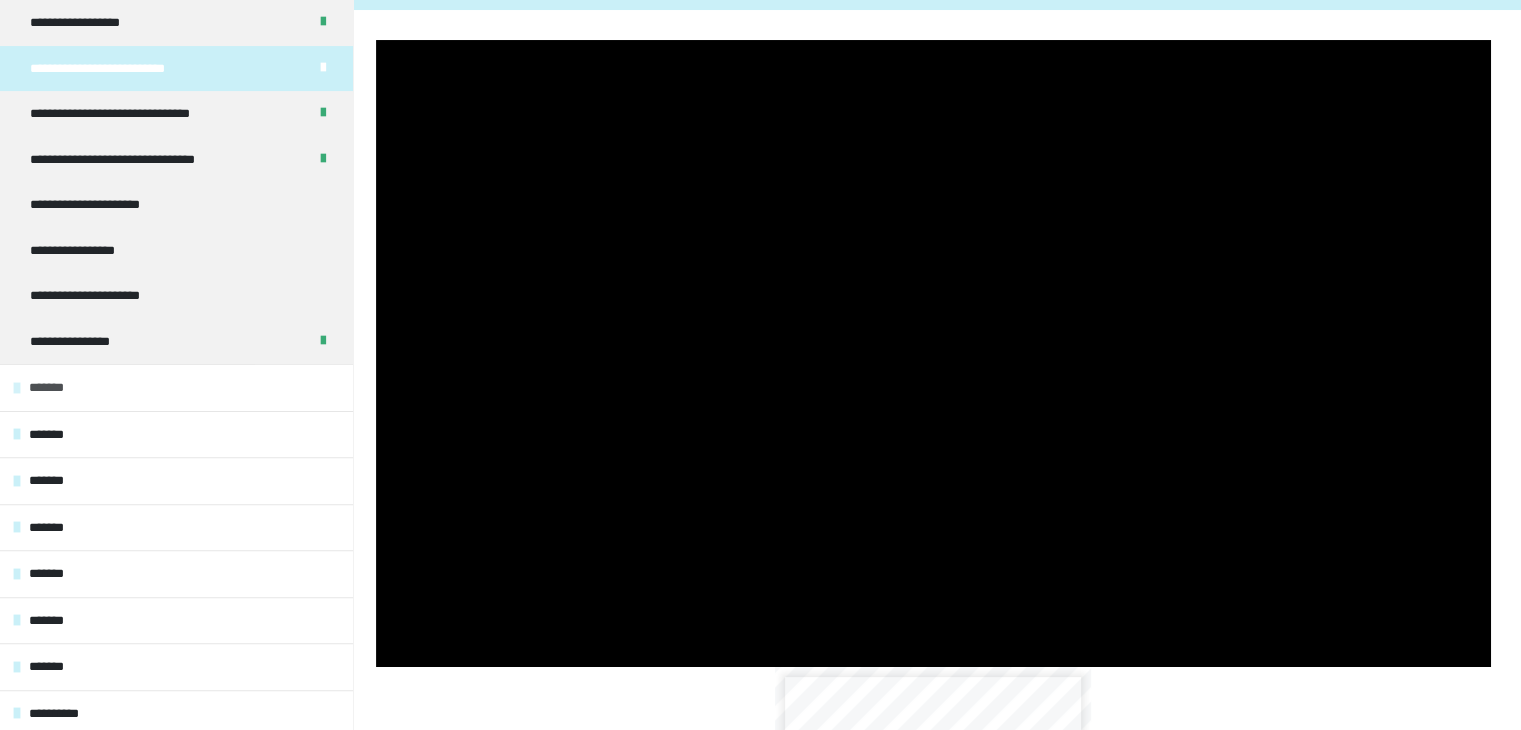 click on "*******" at bounding box center [176, 387] 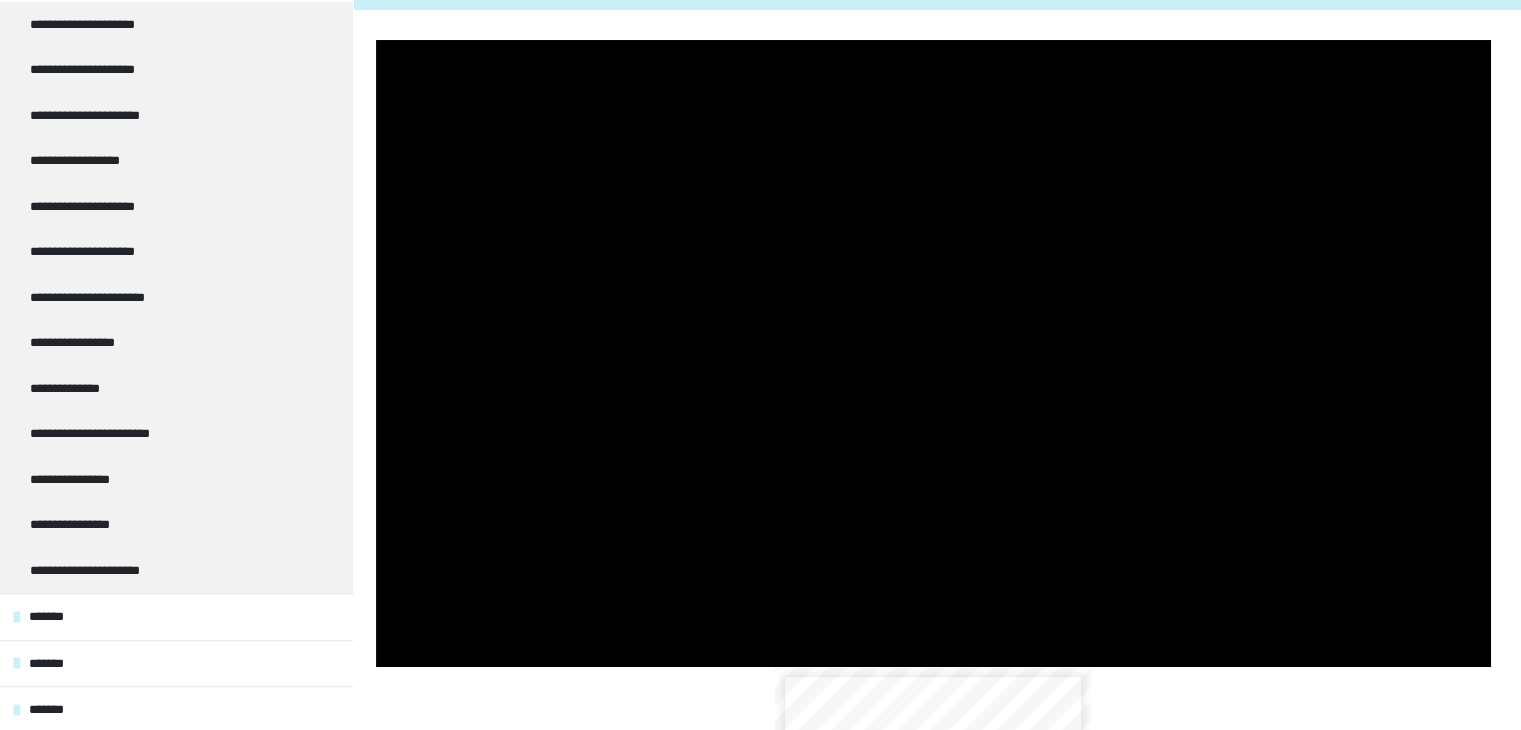 scroll, scrollTop: 946, scrollLeft: 0, axis: vertical 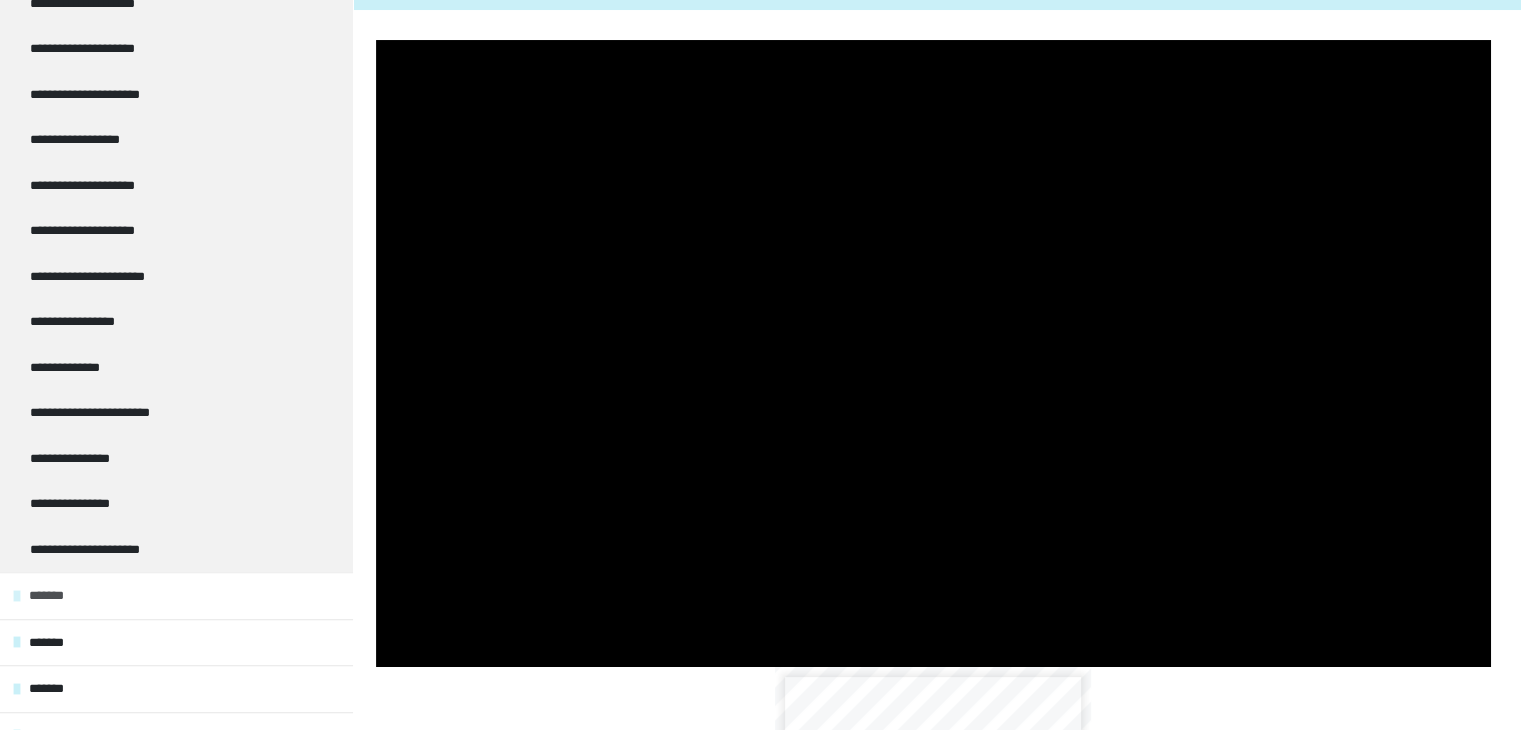 click on "*******" at bounding box center [176, 595] 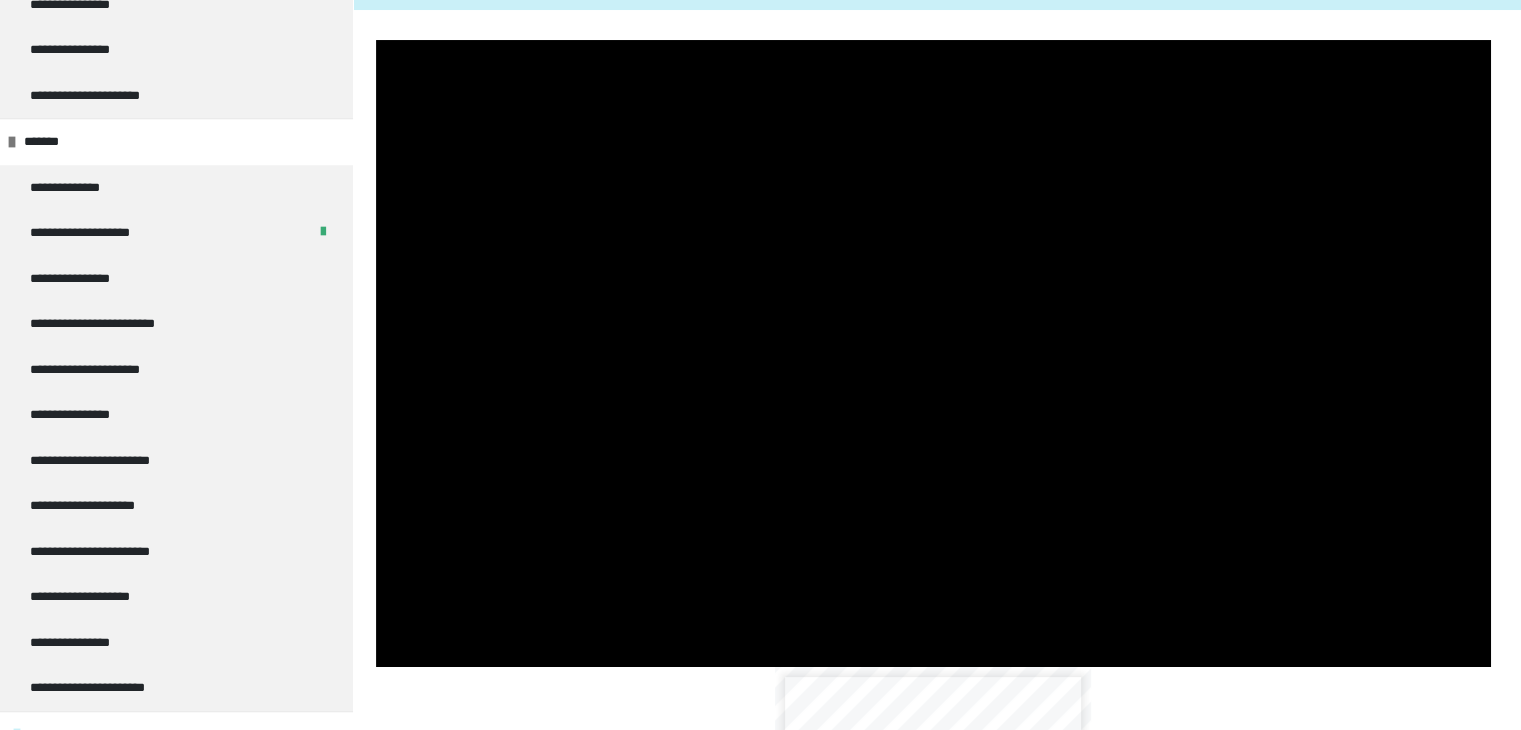 scroll, scrollTop: 1403, scrollLeft: 0, axis: vertical 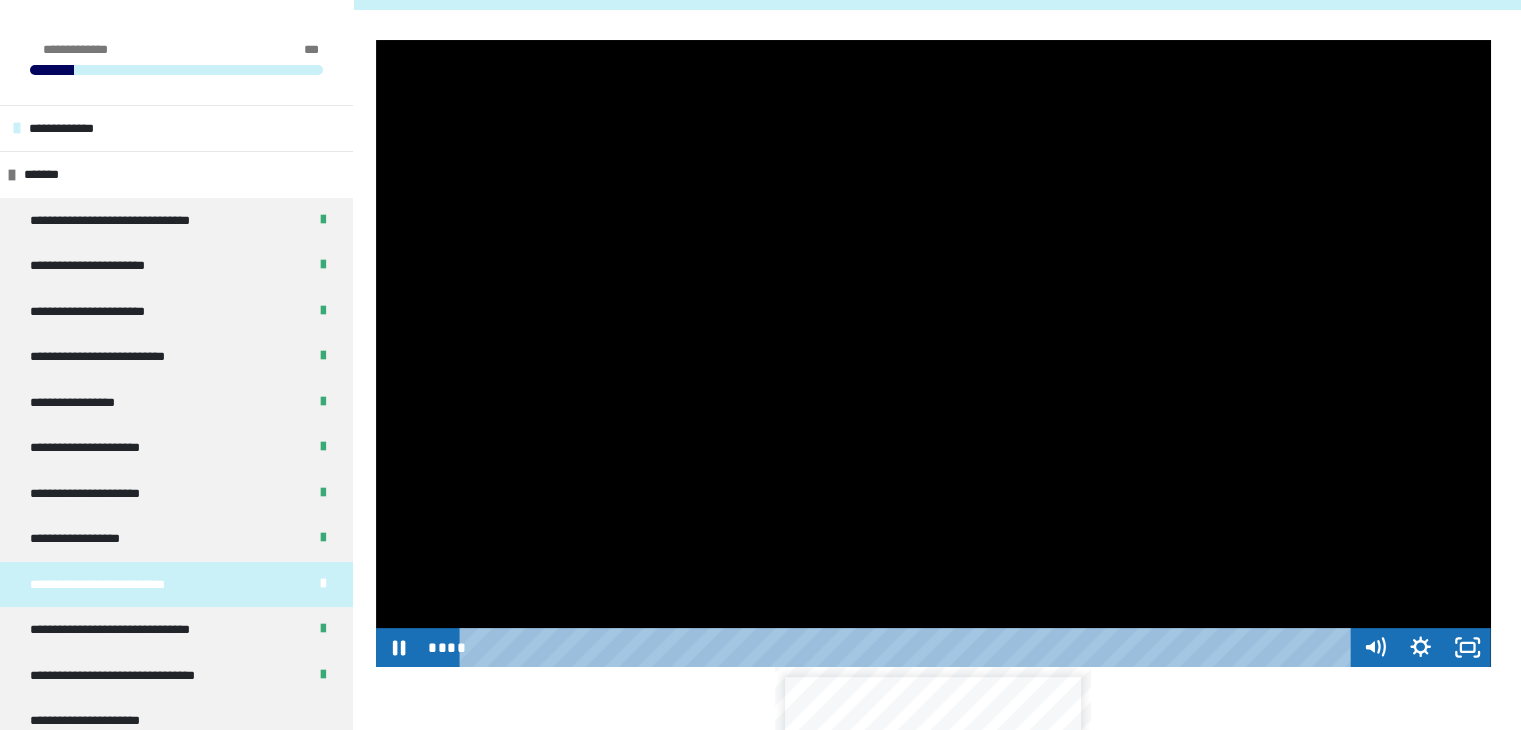 click at bounding box center (933, 353) 